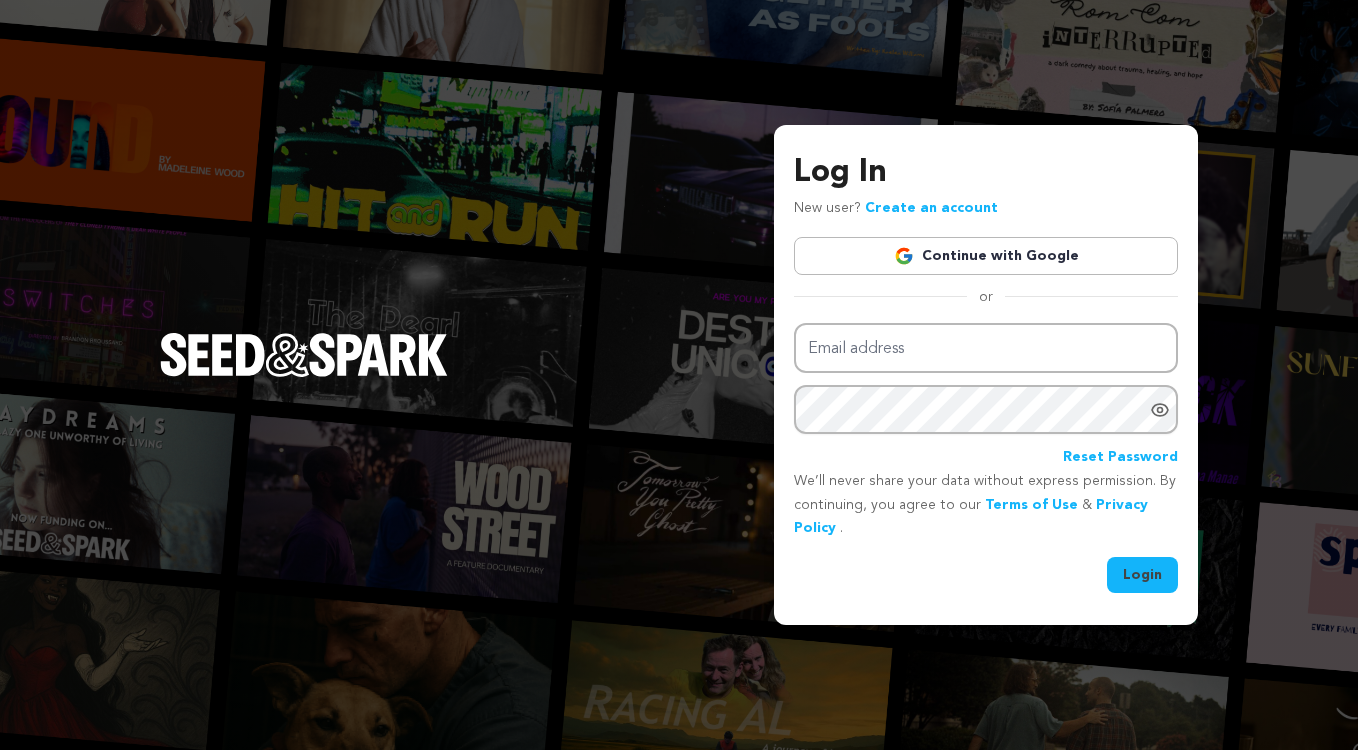 scroll, scrollTop: 0, scrollLeft: 0, axis: both 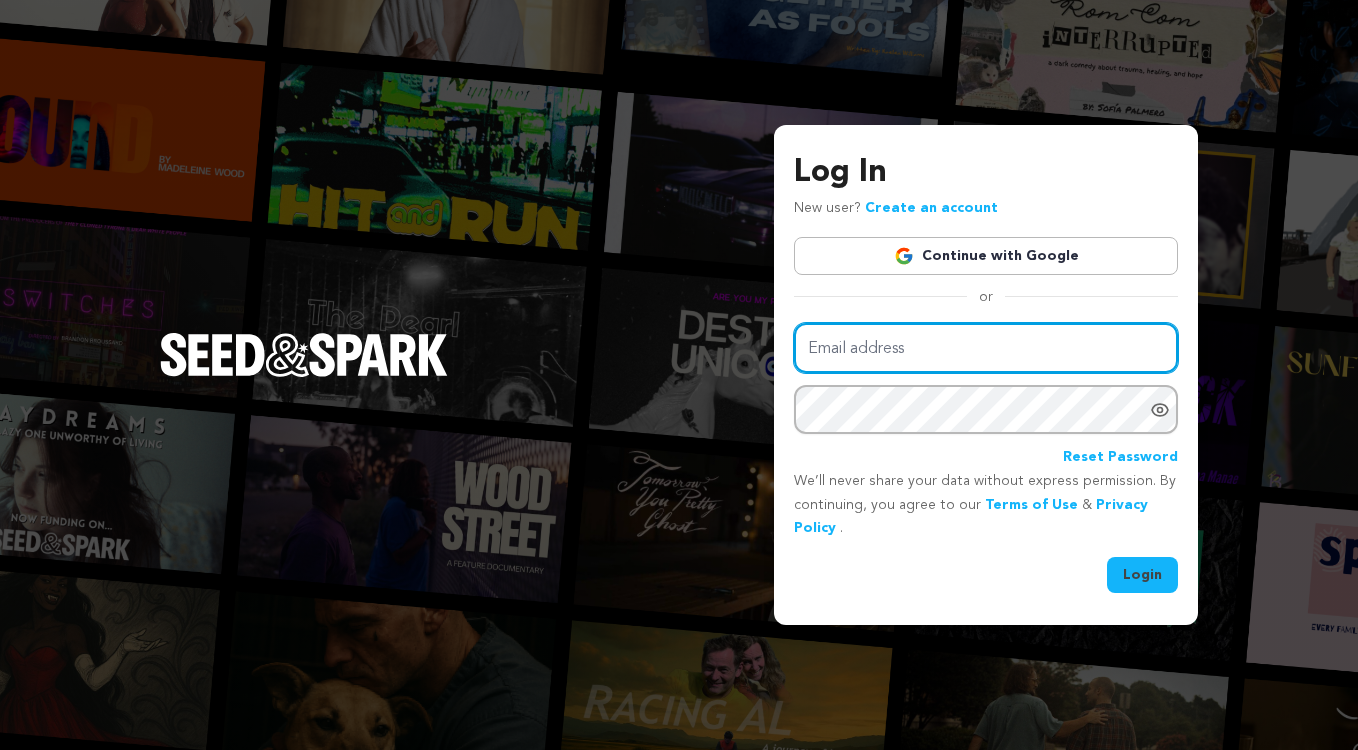 type on "marleyluvsfilms@icloud.com" 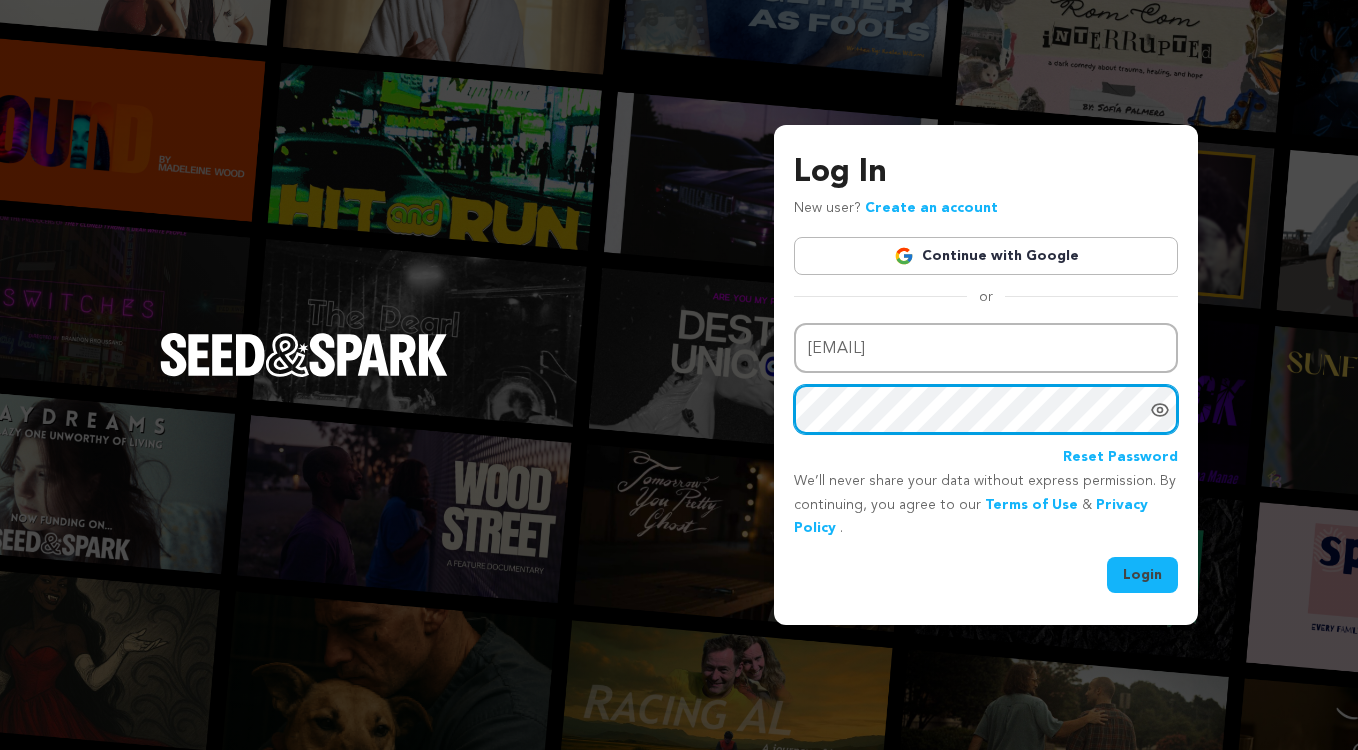 click on "Login" at bounding box center [1142, 575] 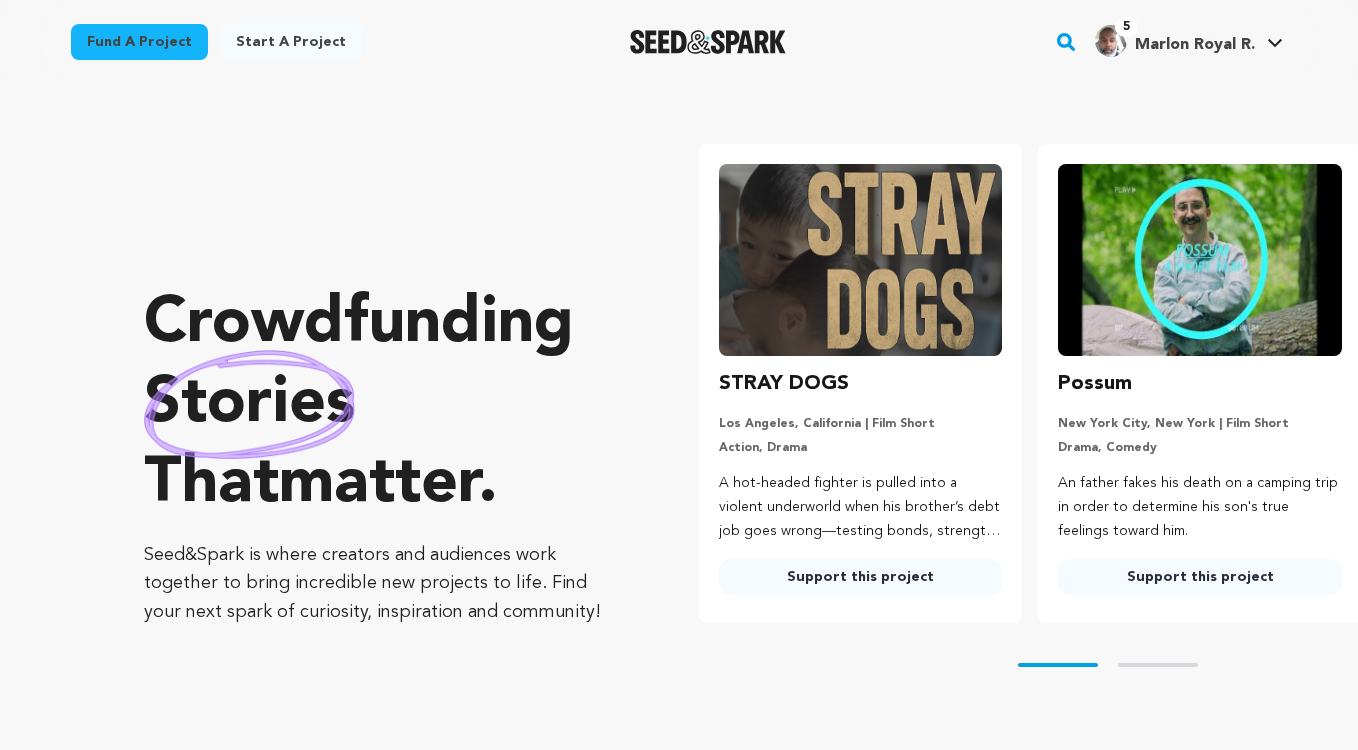 scroll, scrollTop: 0, scrollLeft: 0, axis: both 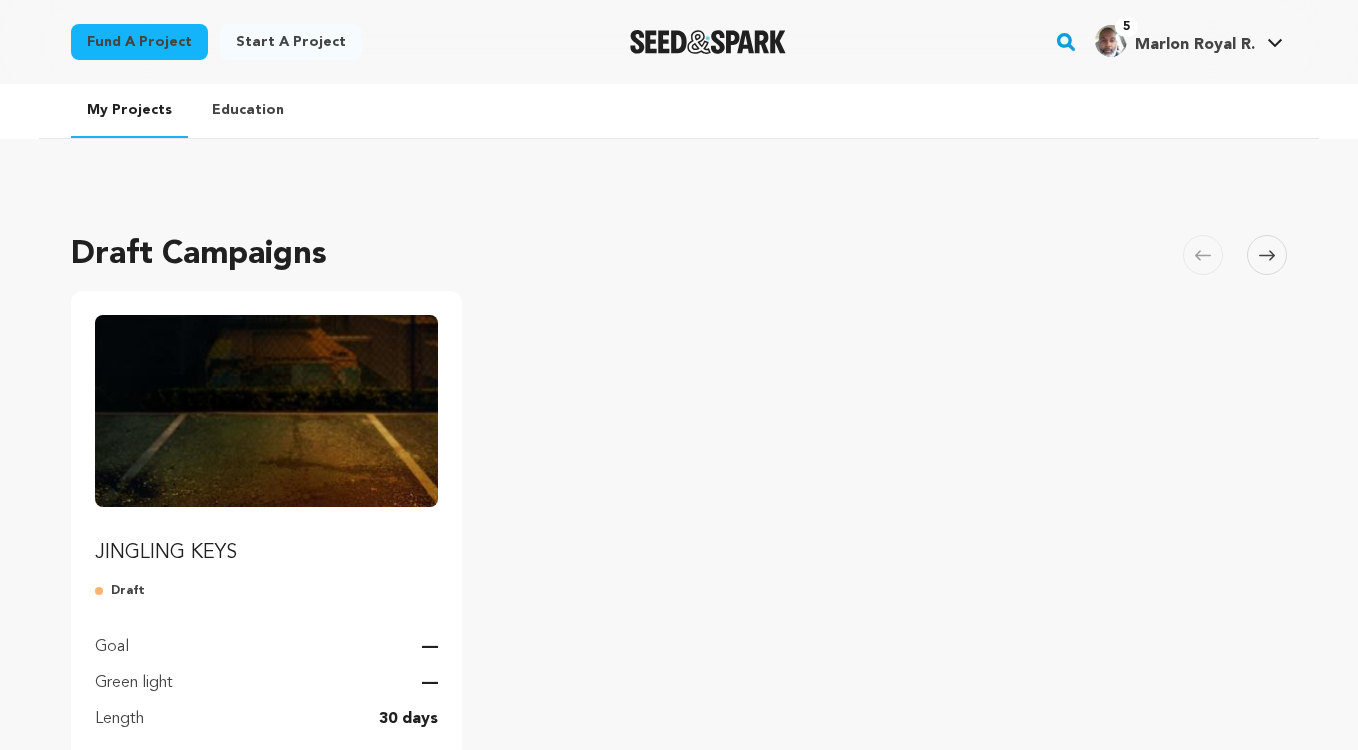 click at bounding box center (266, 411) 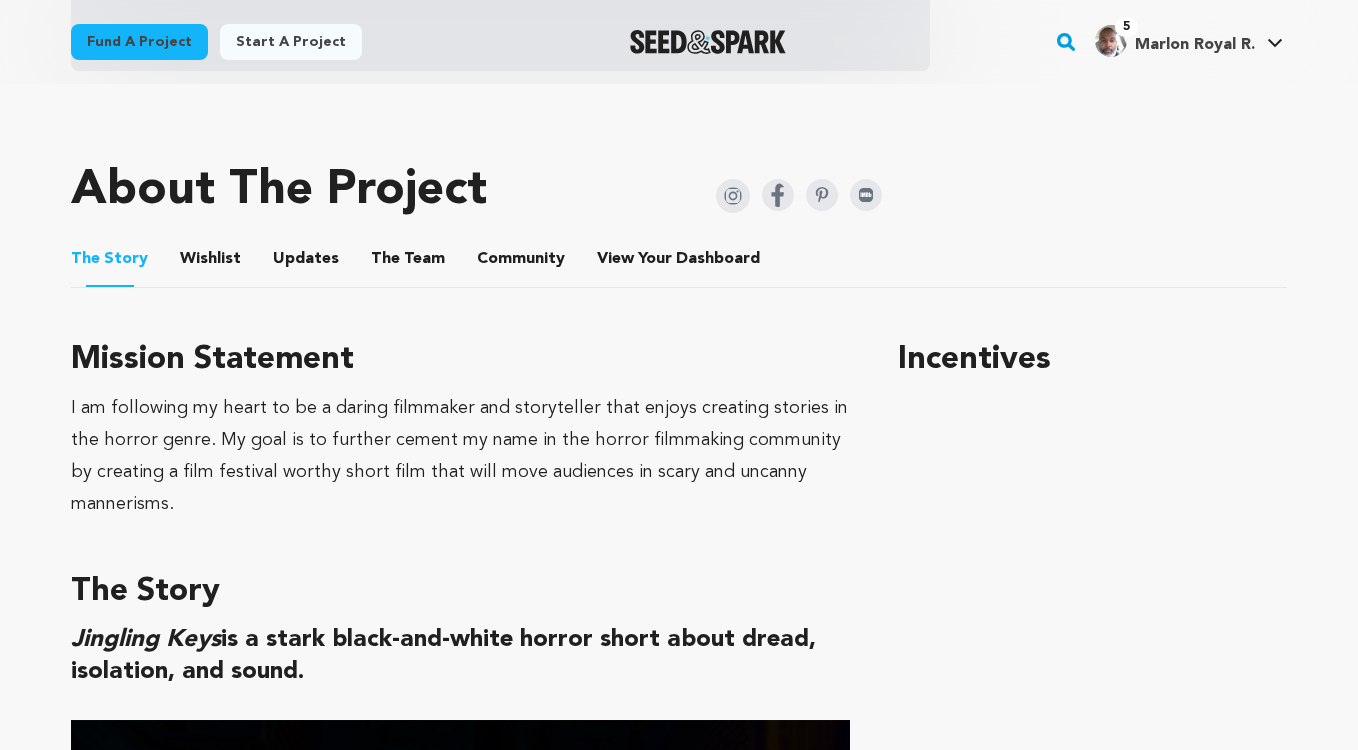 scroll, scrollTop: 805, scrollLeft: 0, axis: vertical 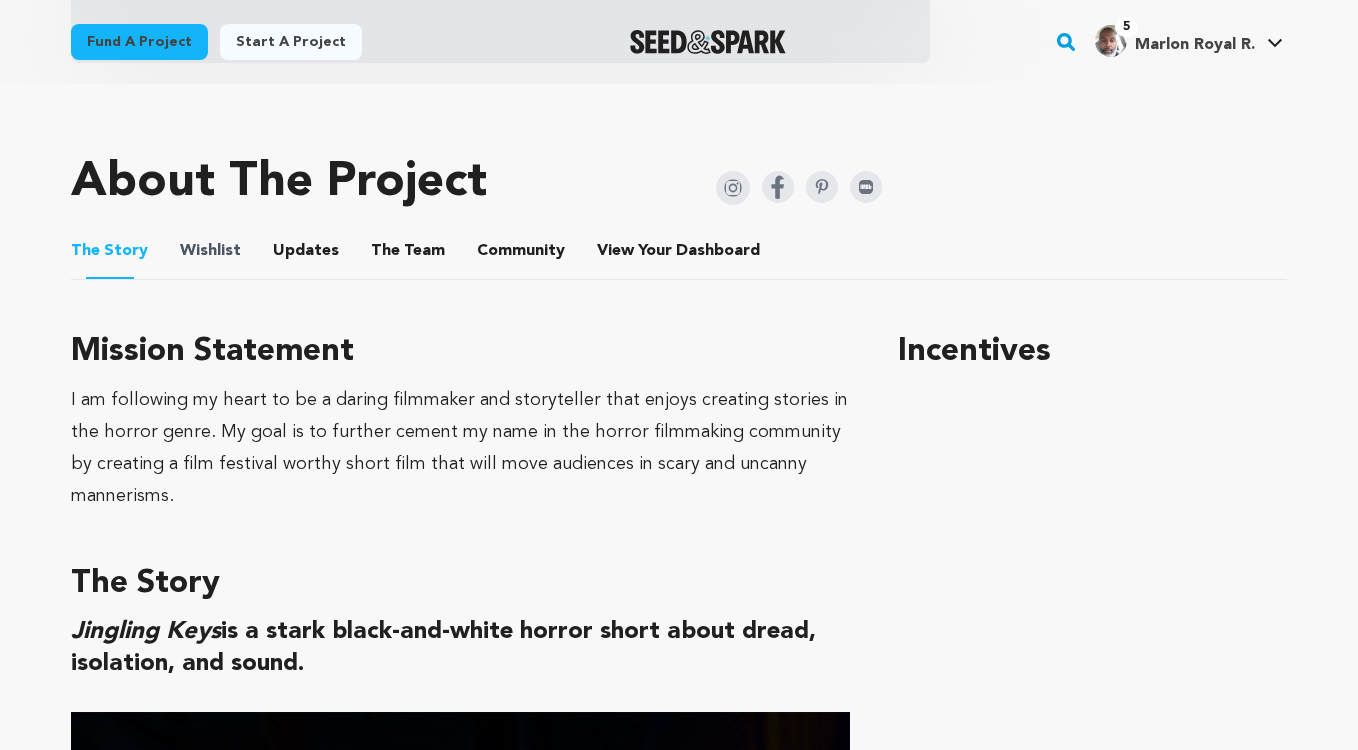 click on "Wishlist" at bounding box center (210, 251) 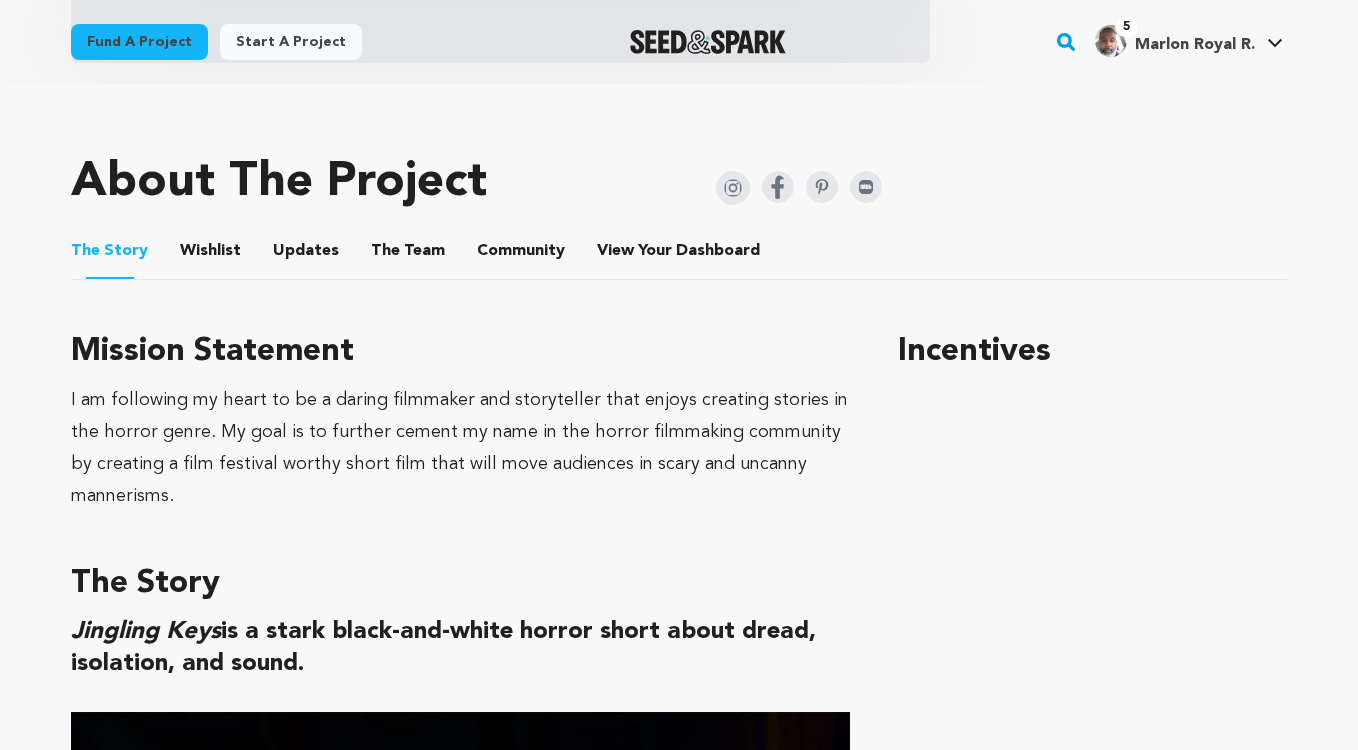 click on "Wishlist" at bounding box center (211, 255) 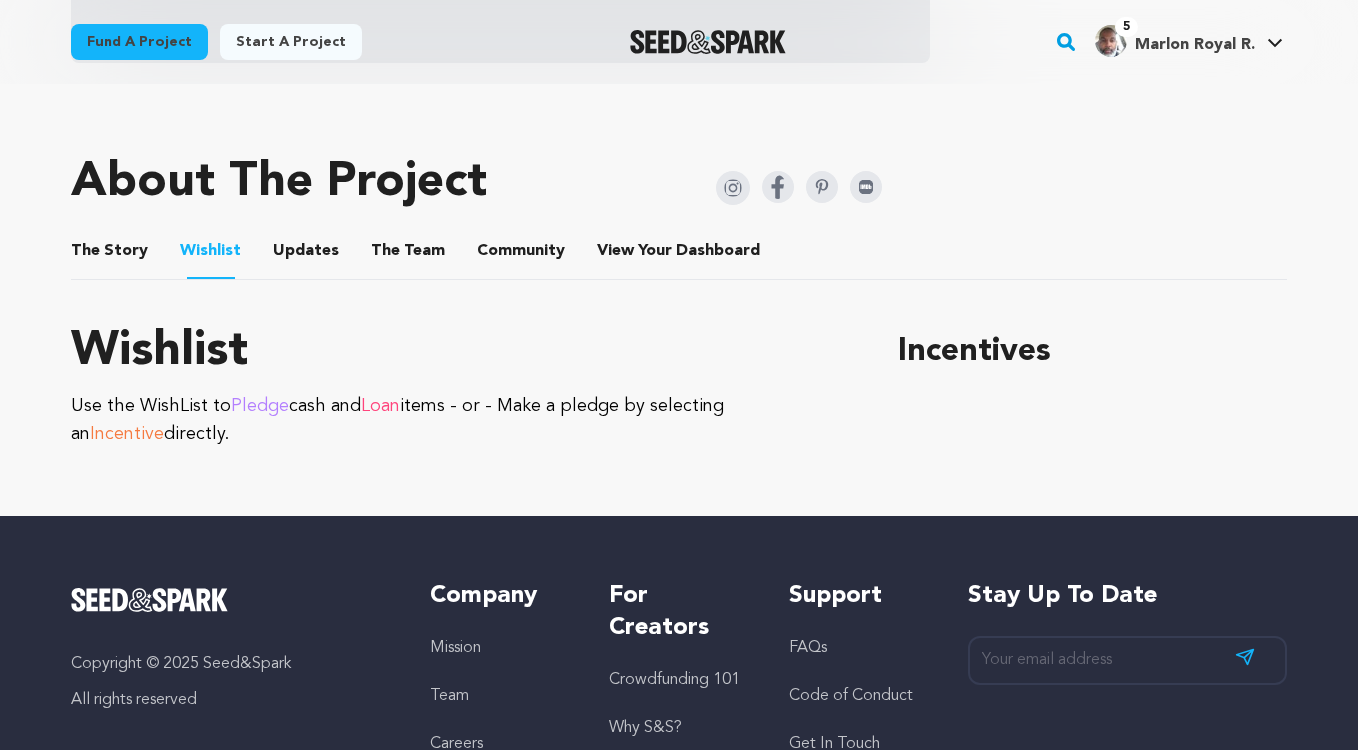 click on "Updates" at bounding box center (306, 255) 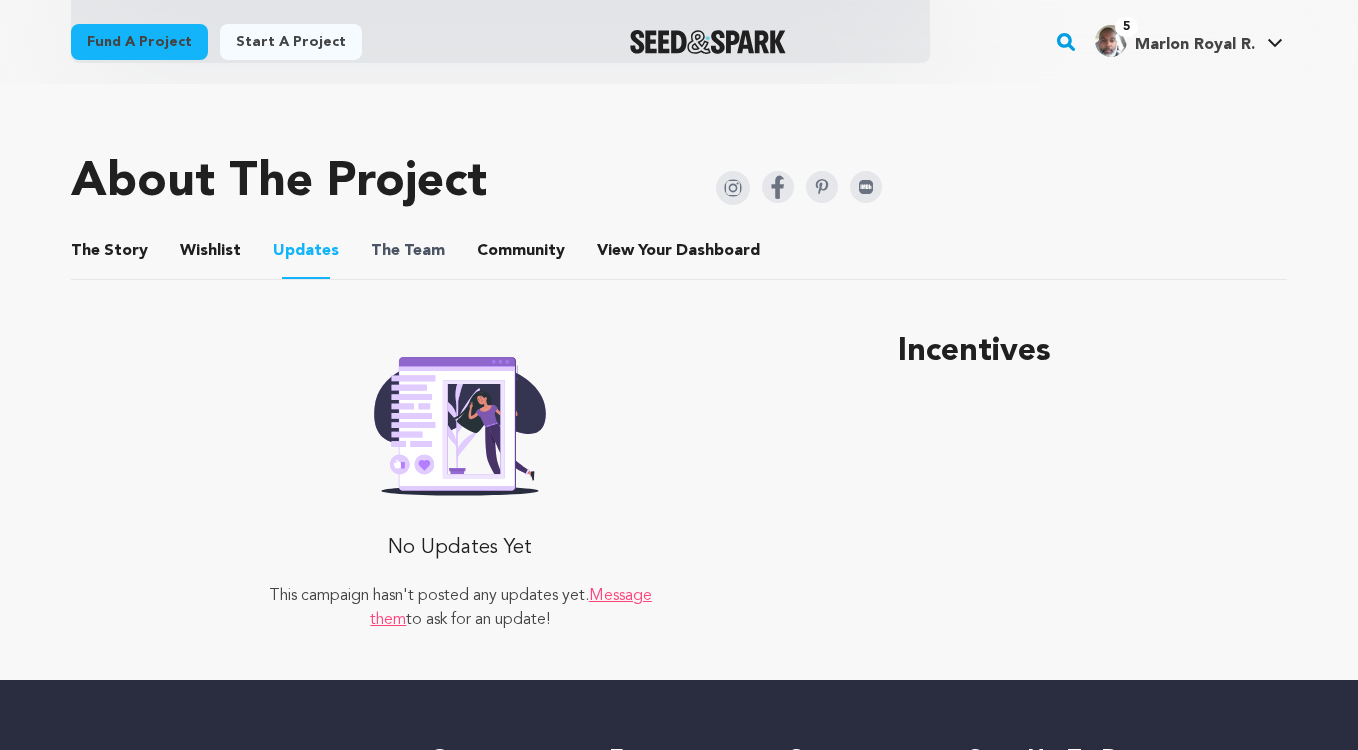 click on "The" at bounding box center [385, 251] 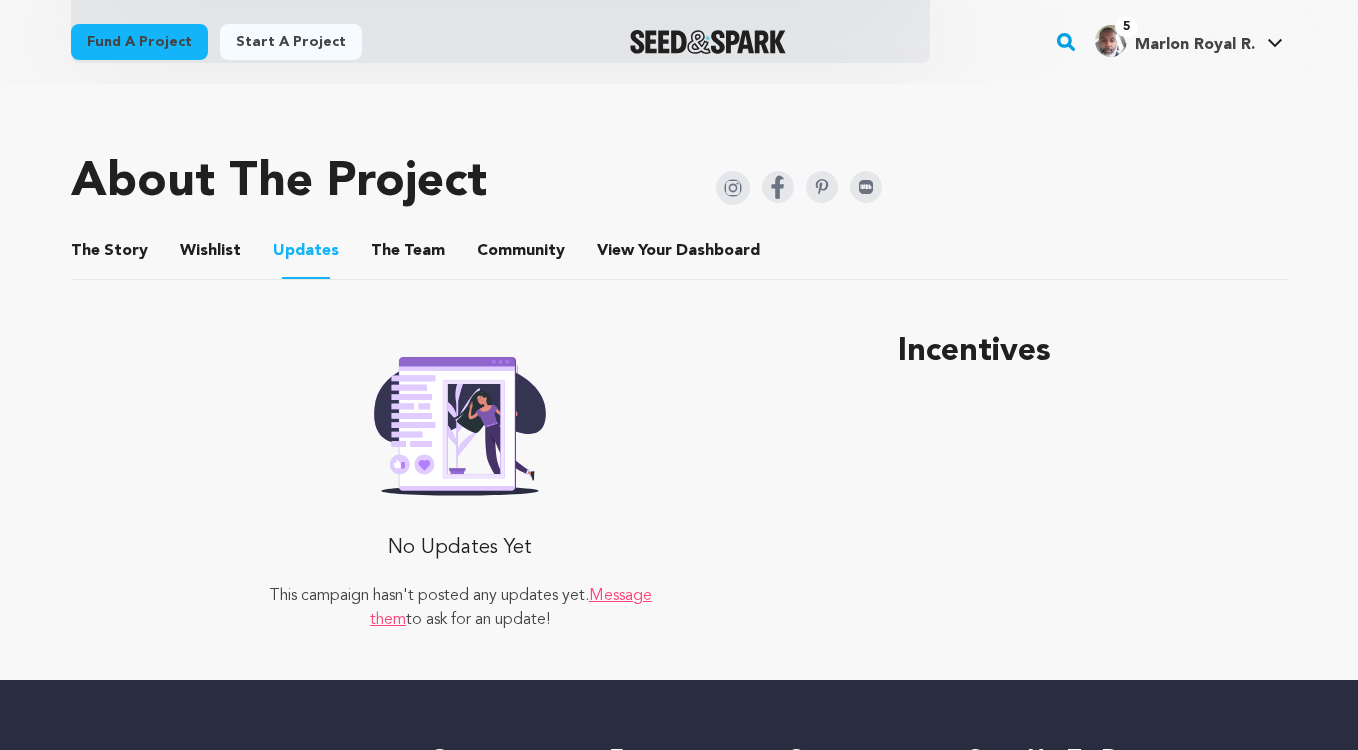 click on "The Team" at bounding box center [408, 255] 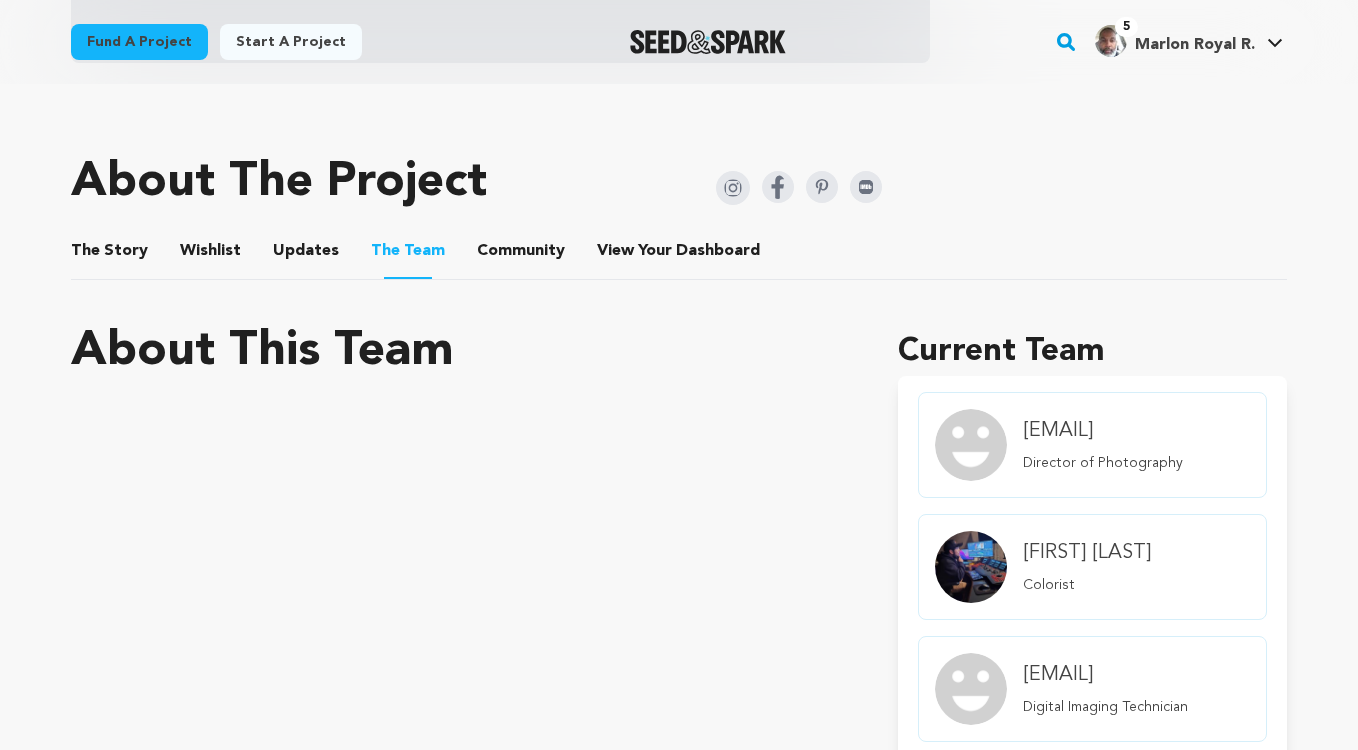 click on "The Story" at bounding box center (110, 255) 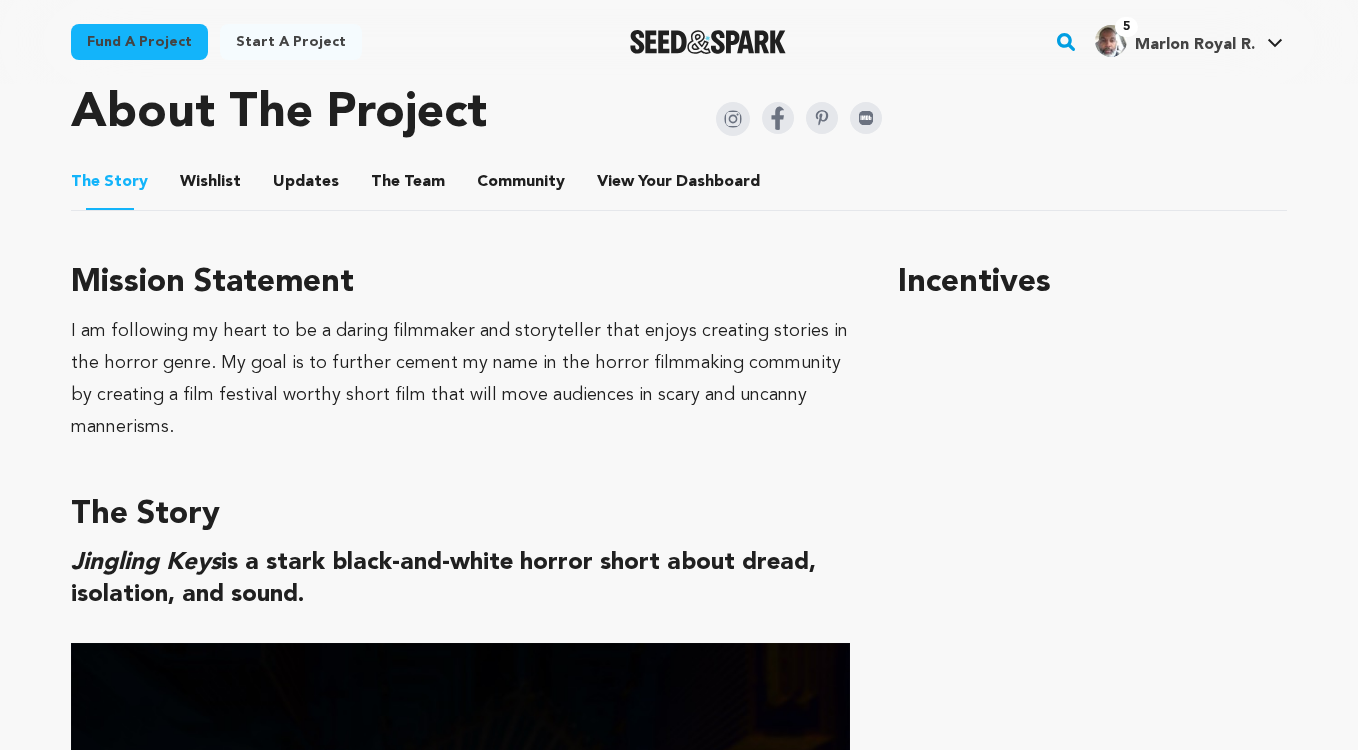 scroll, scrollTop: 862, scrollLeft: 0, axis: vertical 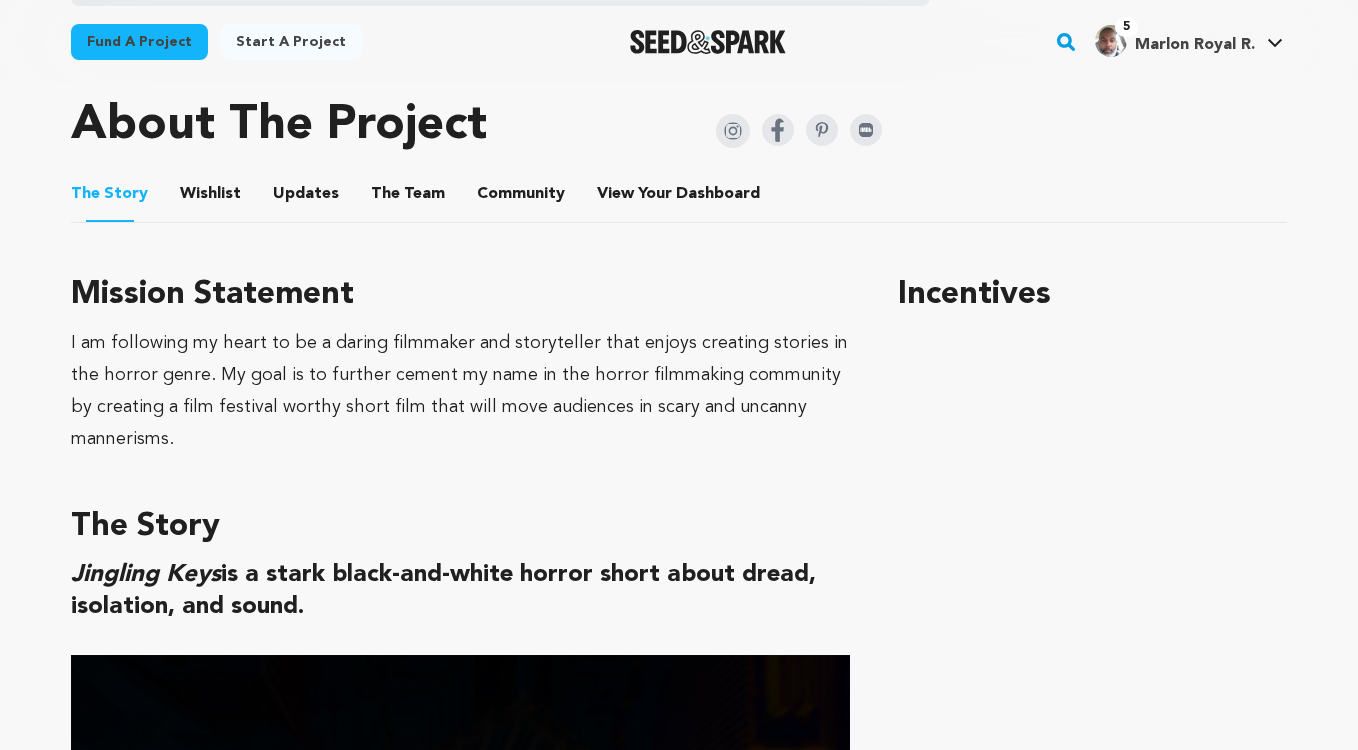click on "Wishlist" at bounding box center (211, 198) 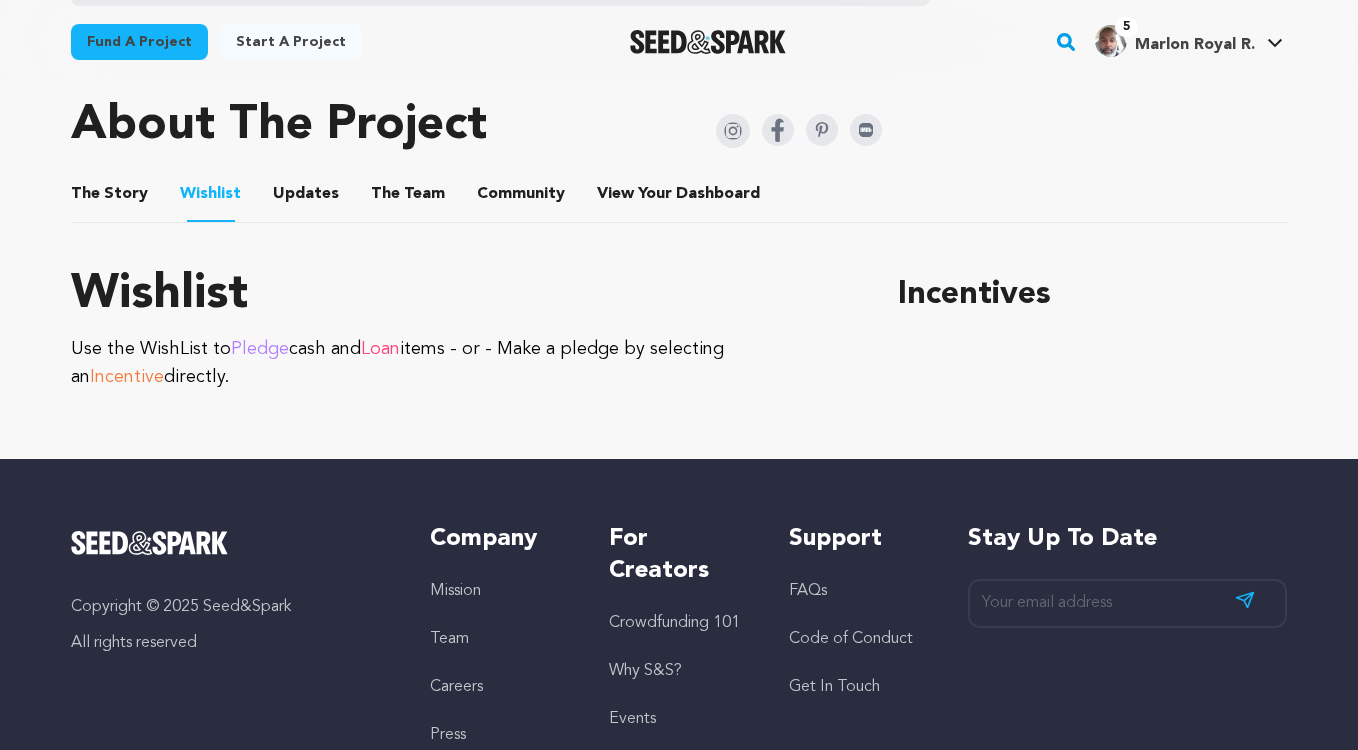 click on "Updates" at bounding box center (306, 198) 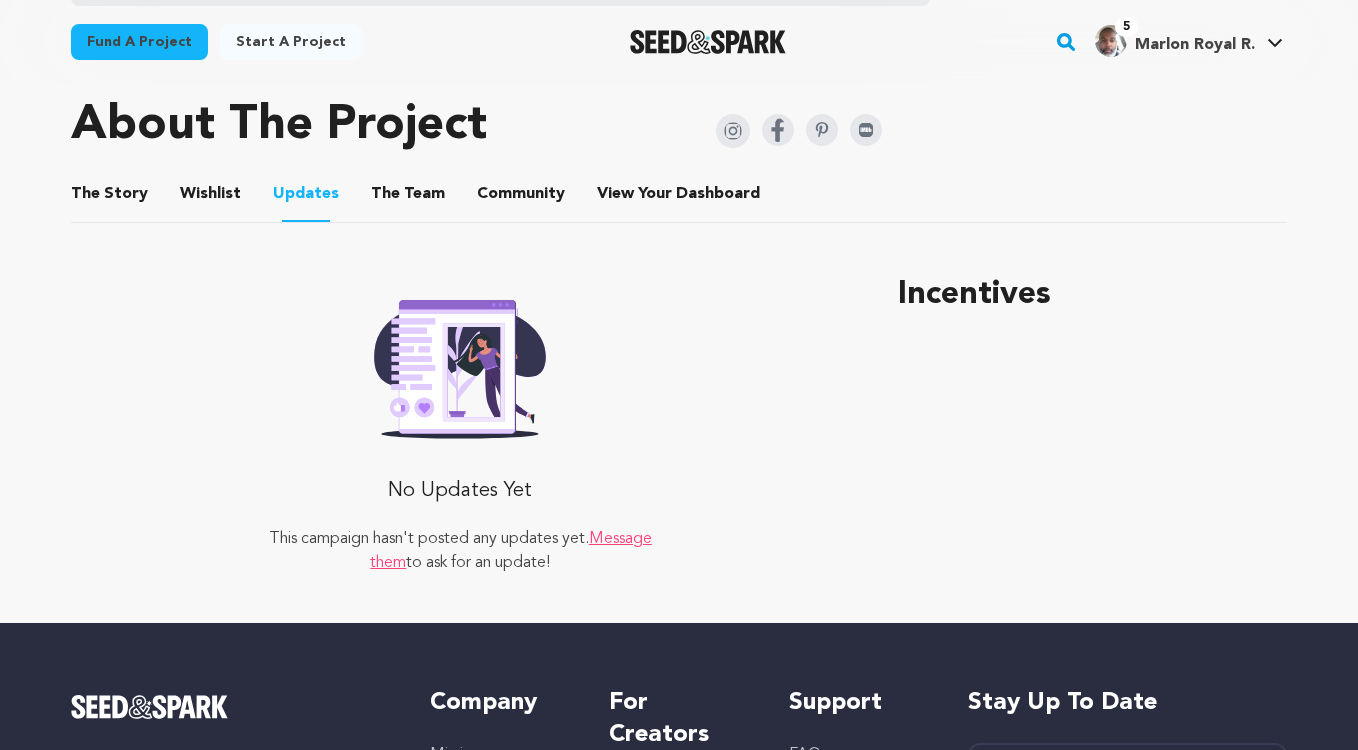 click on "The Team" at bounding box center [408, 198] 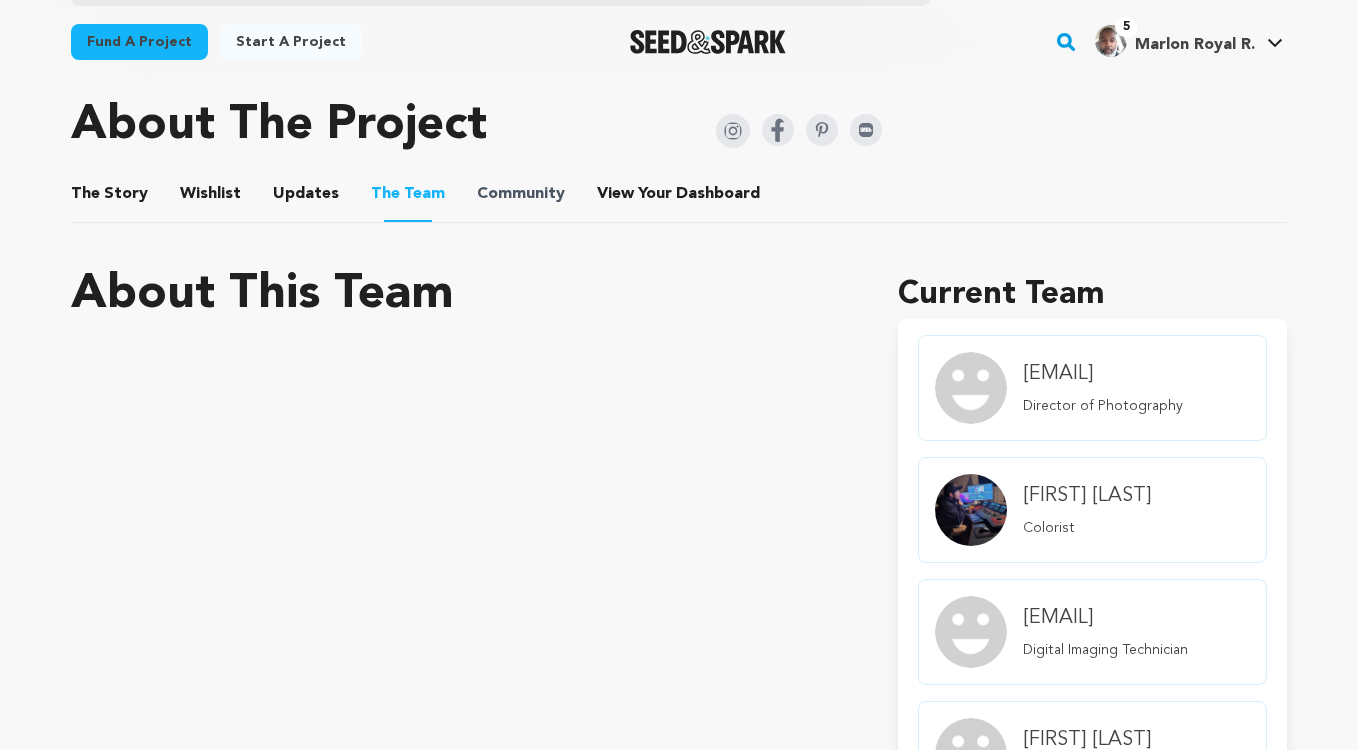 click on "Community" at bounding box center [521, 194] 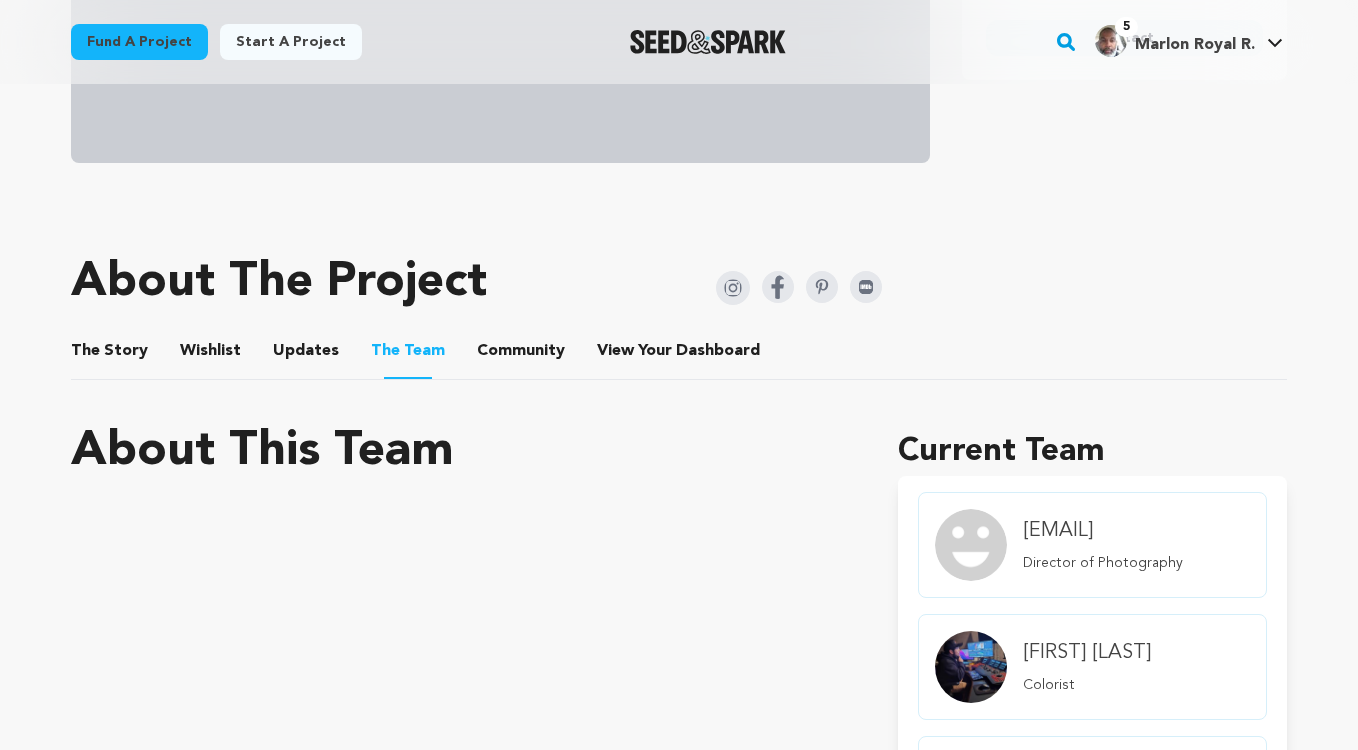scroll, scrollTop: 693, scrollLeft: 0, axis: vertical 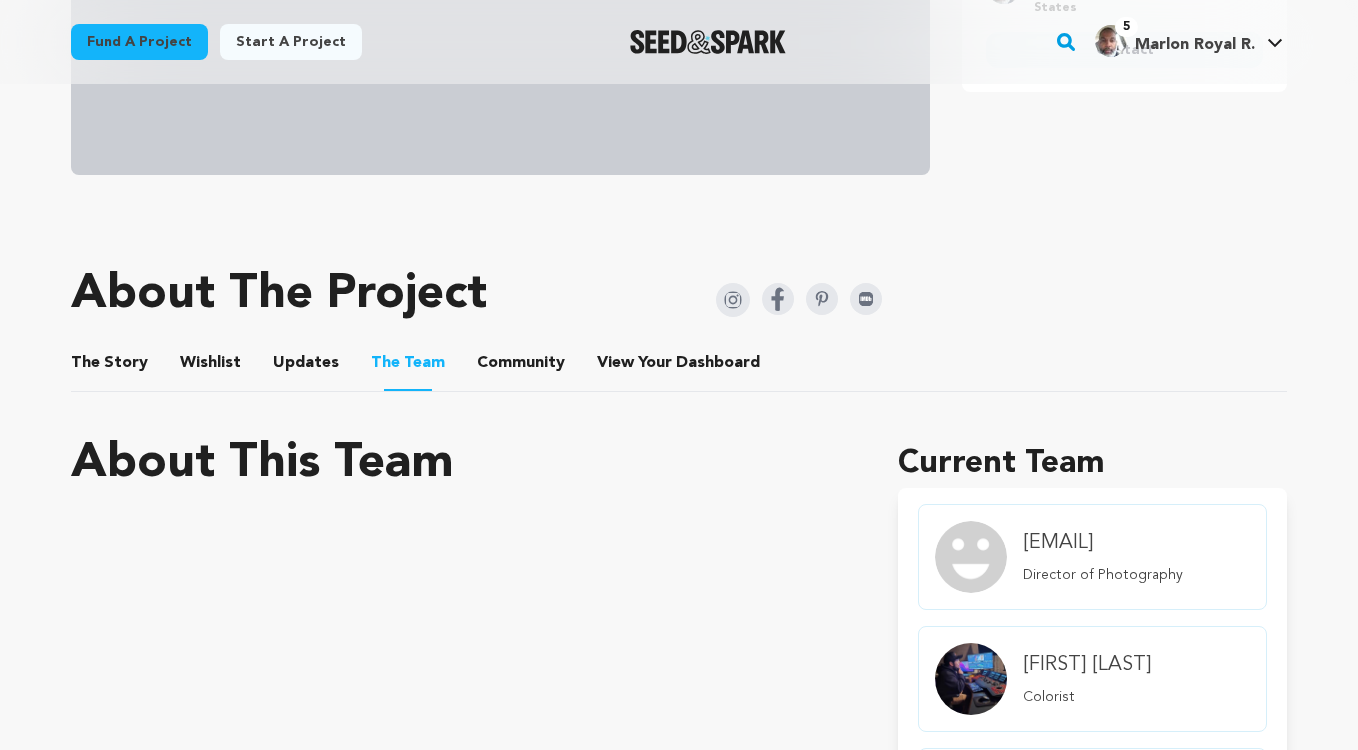 click on "Community" at bounding box center (521, 367) 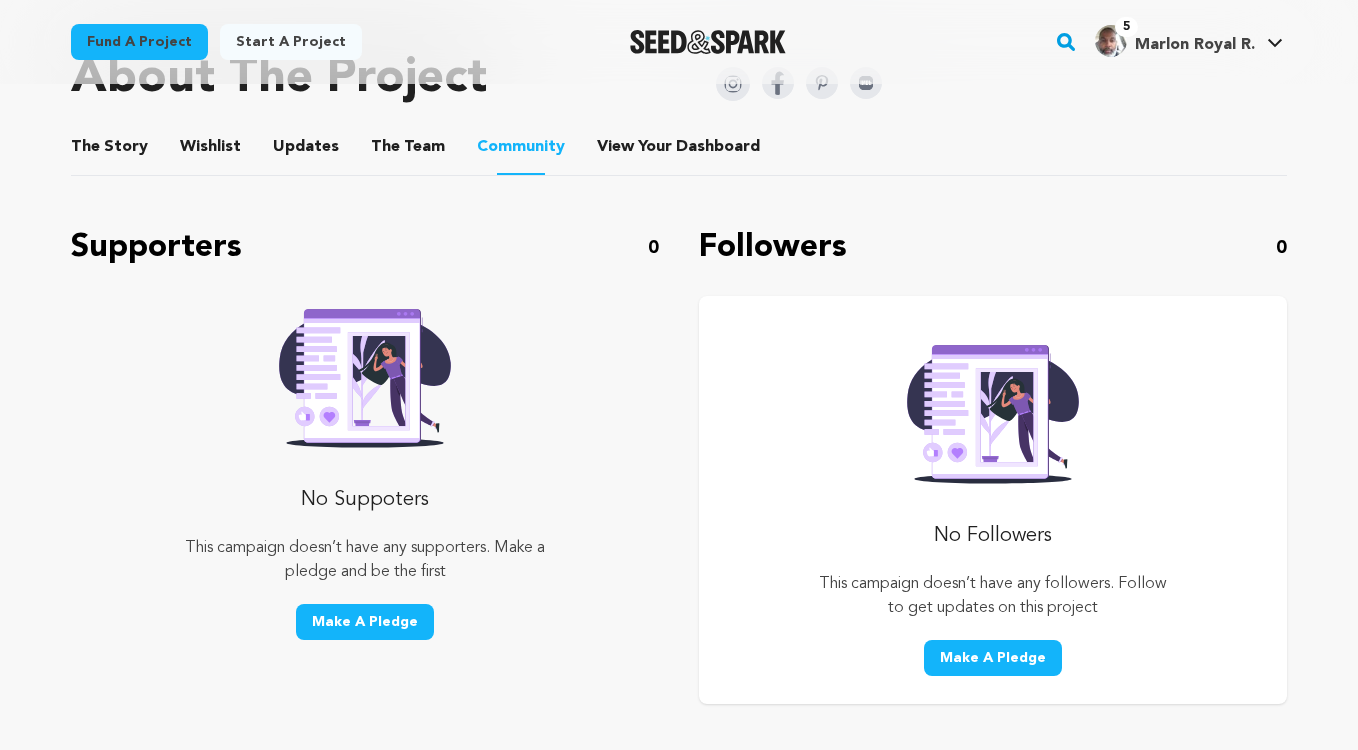scroll, scrollTop: 908, scrollLeft: 0, axis: vertical 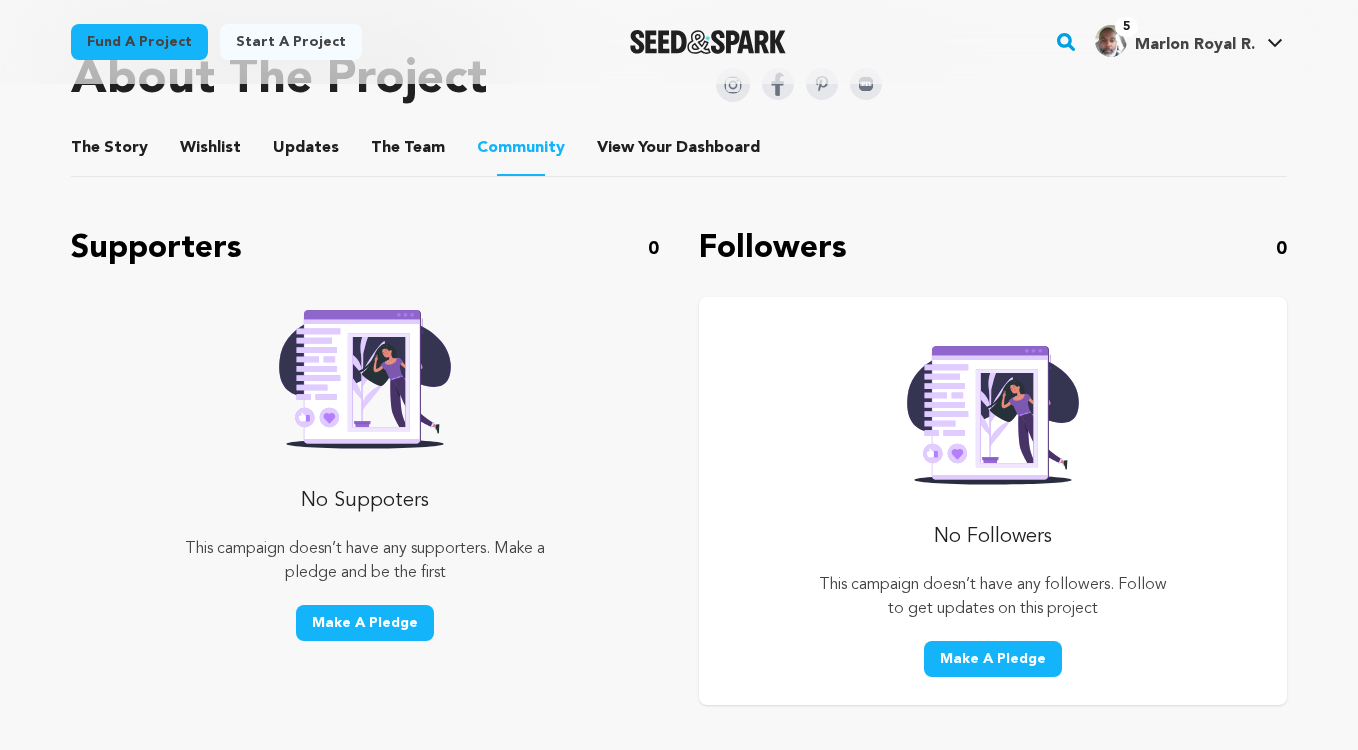 click on "Make A Pledge" at bounding box center (993, 659) 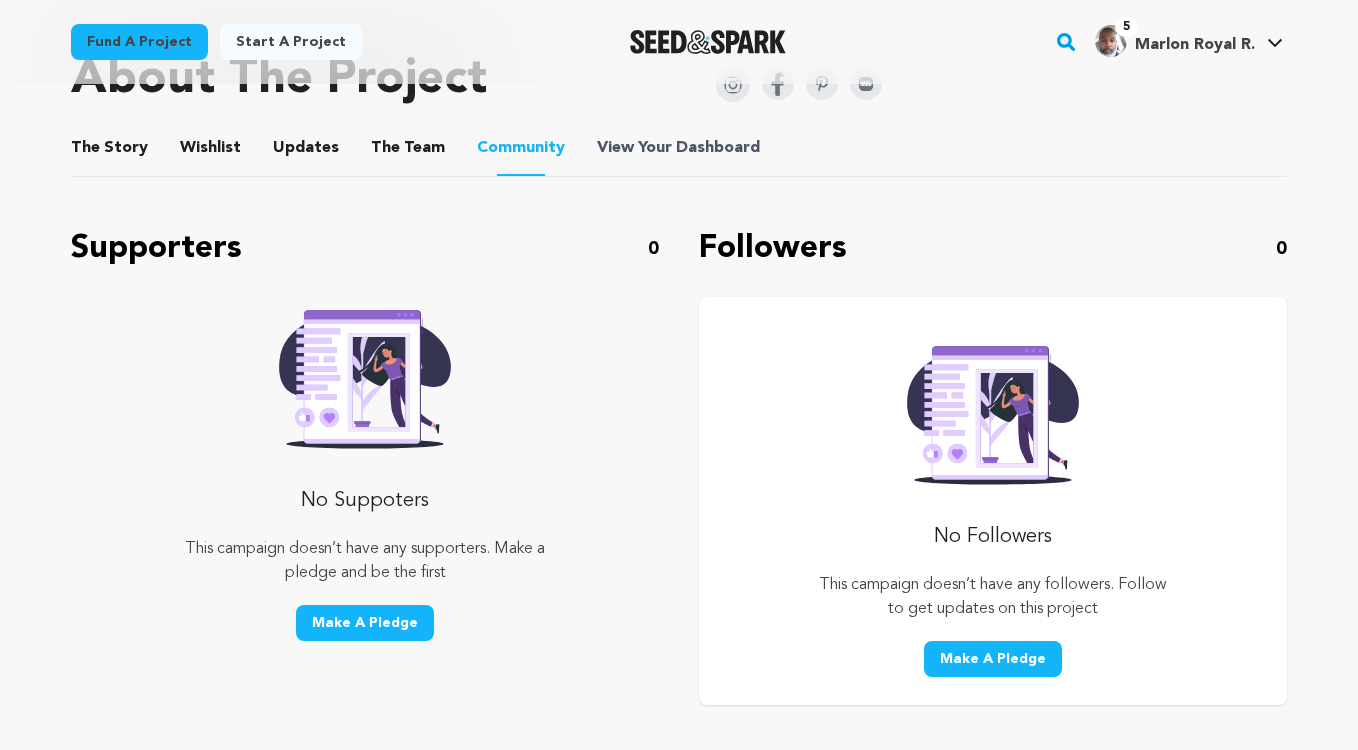 click on "View   Your   Dashboard" at bounding box center (680, 148) 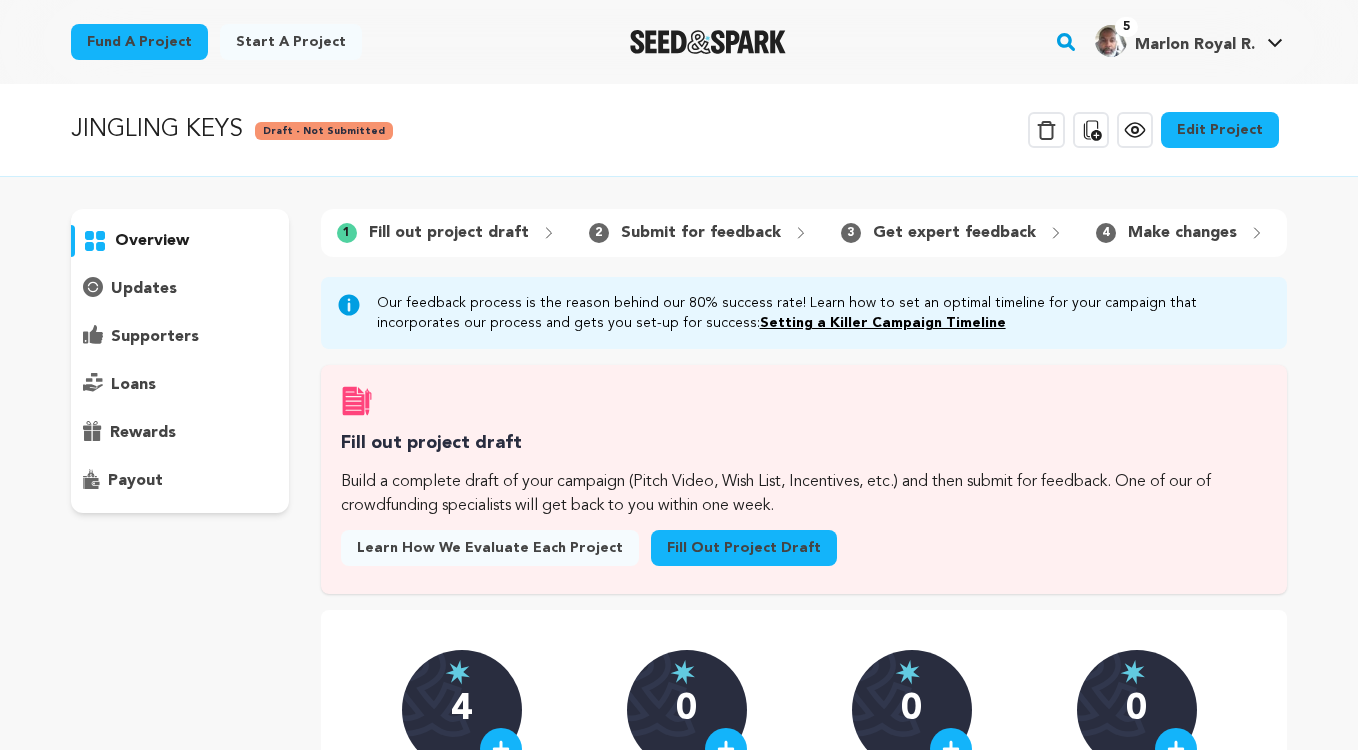 scroll, scrollTop: 0, scrollLeft: 0, axis: both 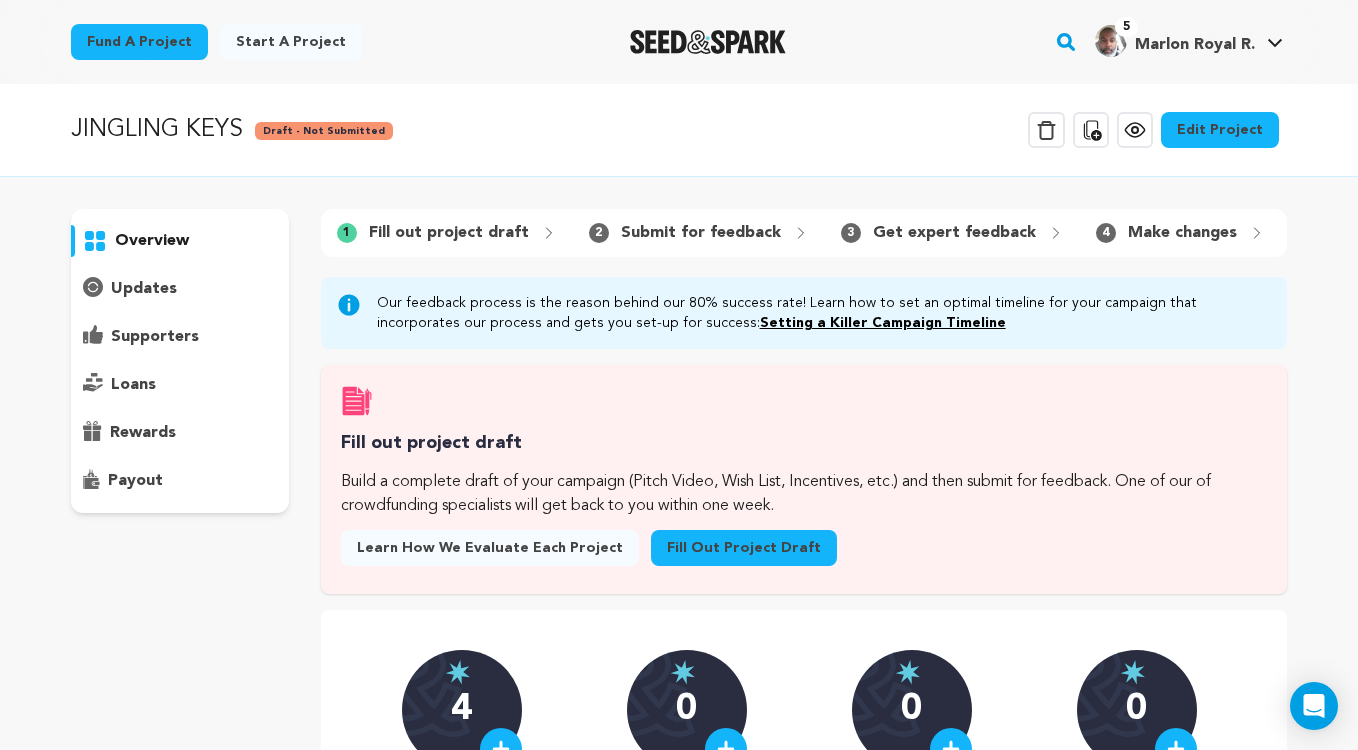 click on "rewards" at bounding box center [143, 433] 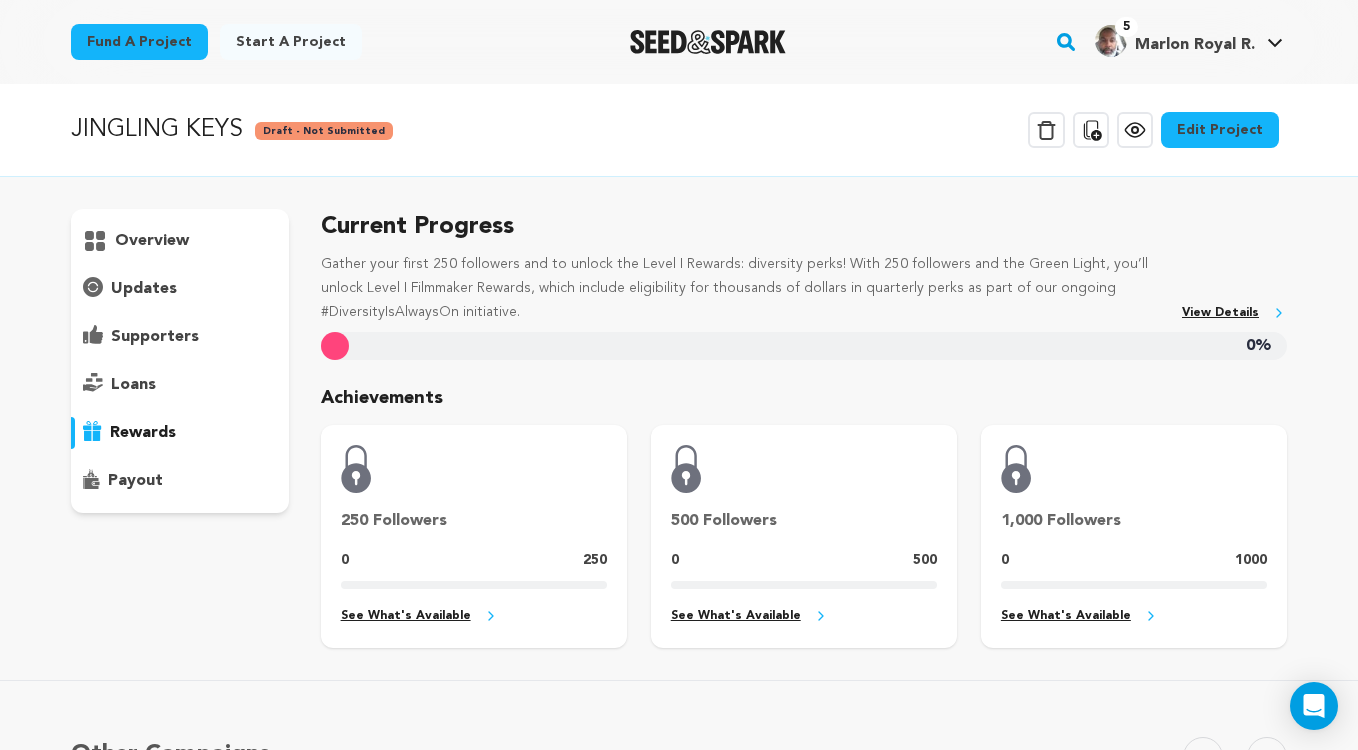 scroll, scrollTop: 0, scrollLeft: 0, axis: both 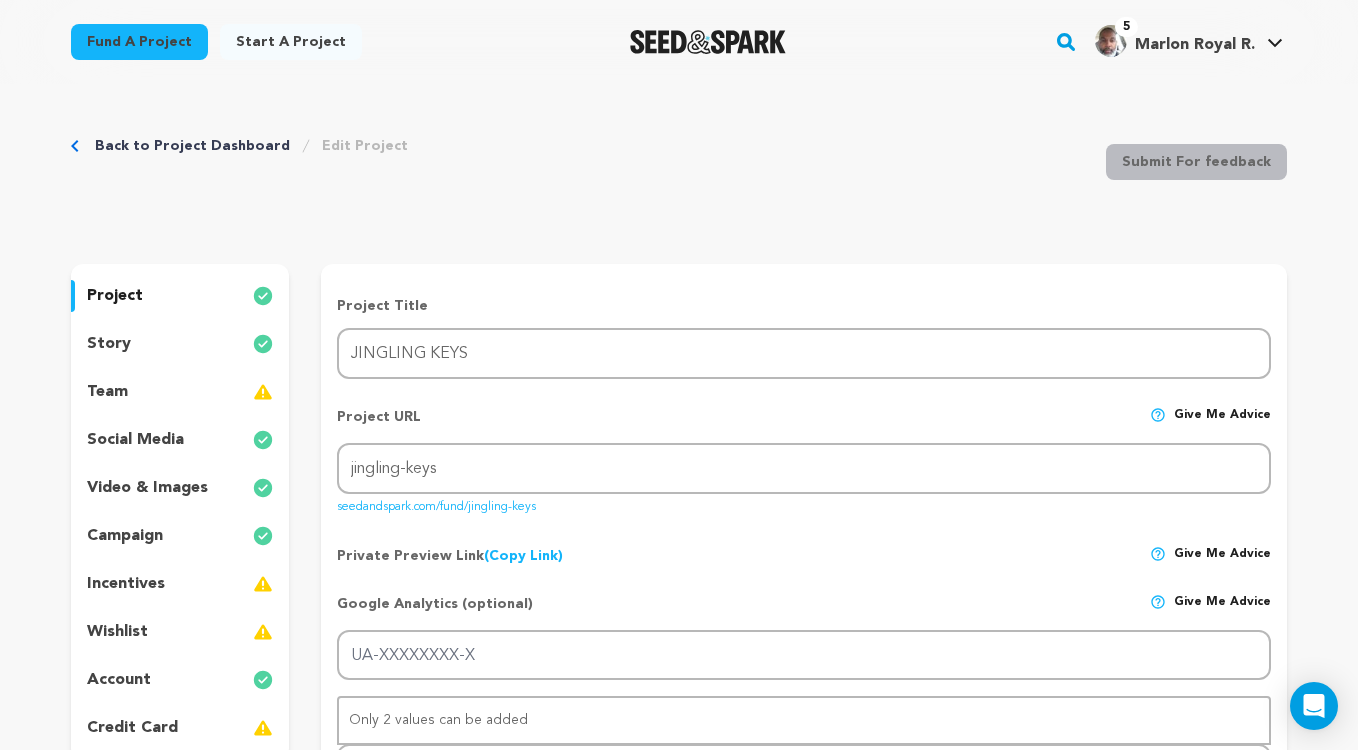 click on "incentives" at bounding box center (126, 584) 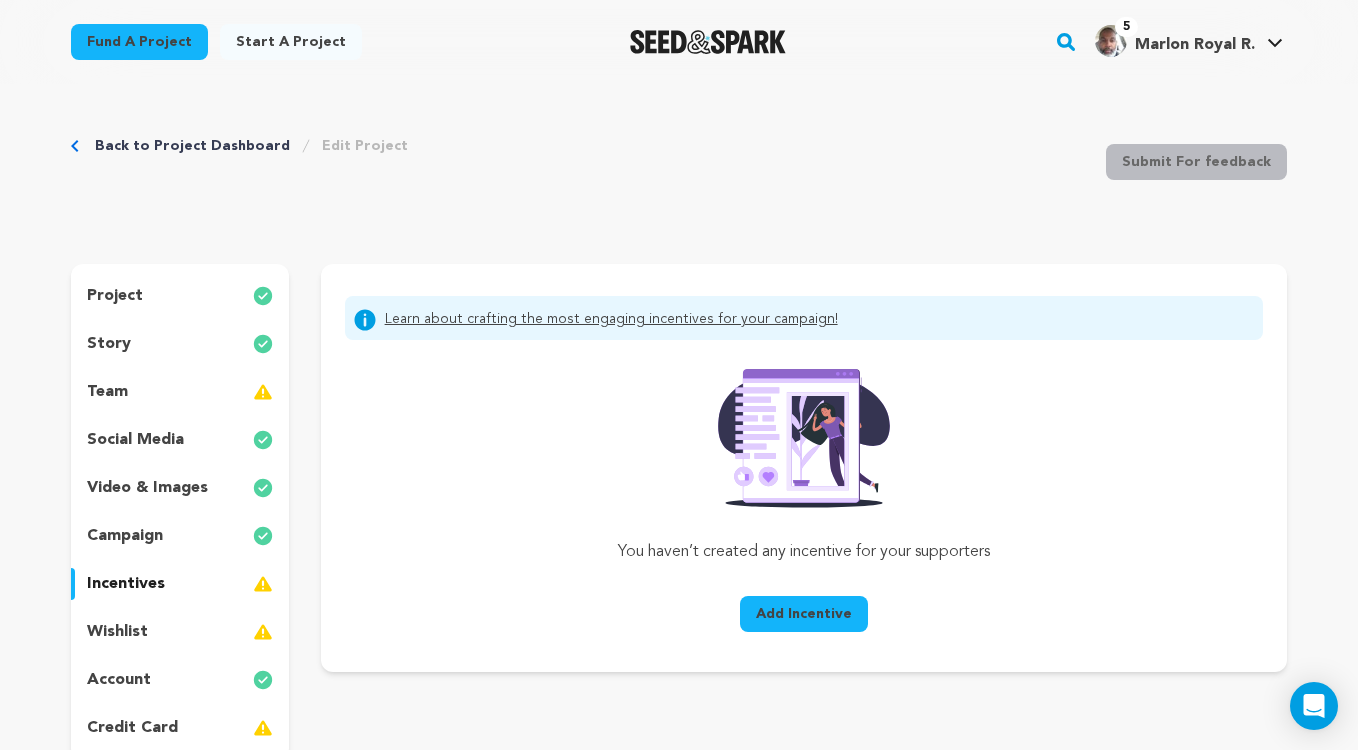 click on "Add Incentive" at bounding box center (804, 614) 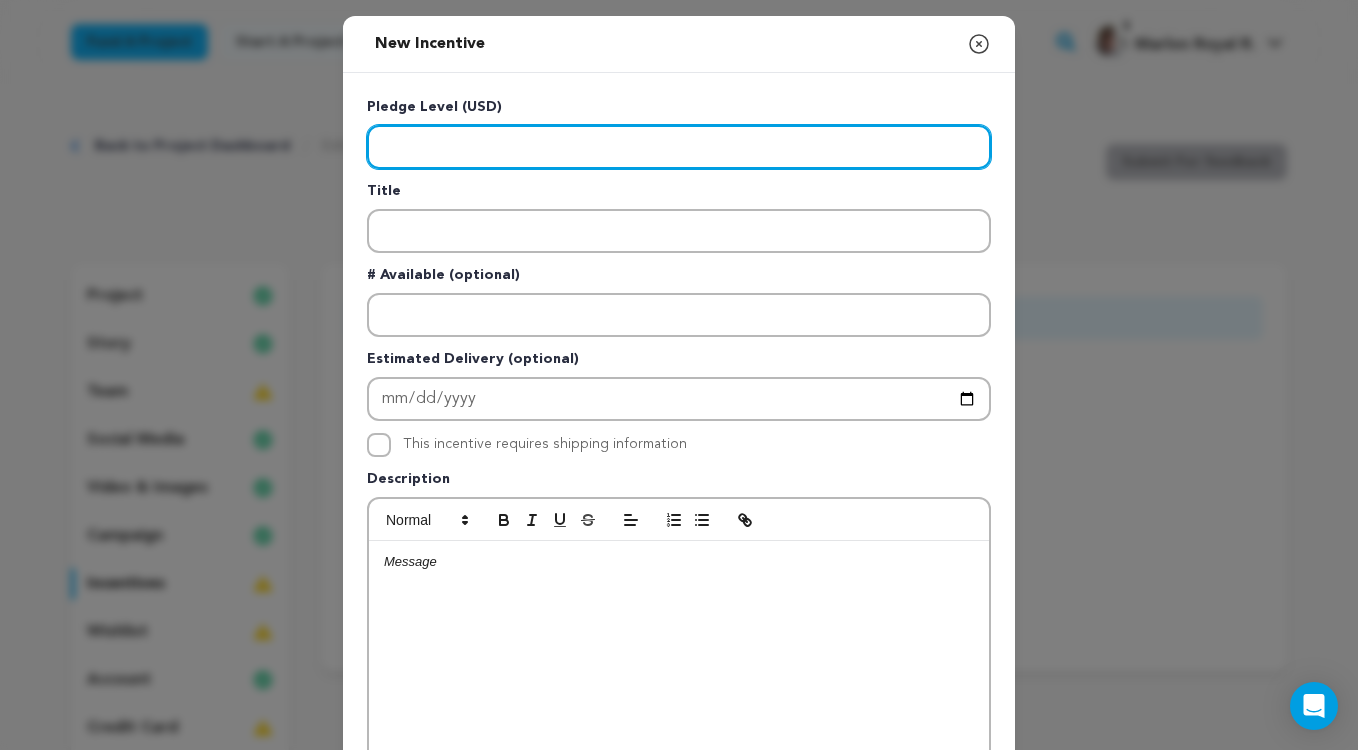 click at bounding box center (679, 147) 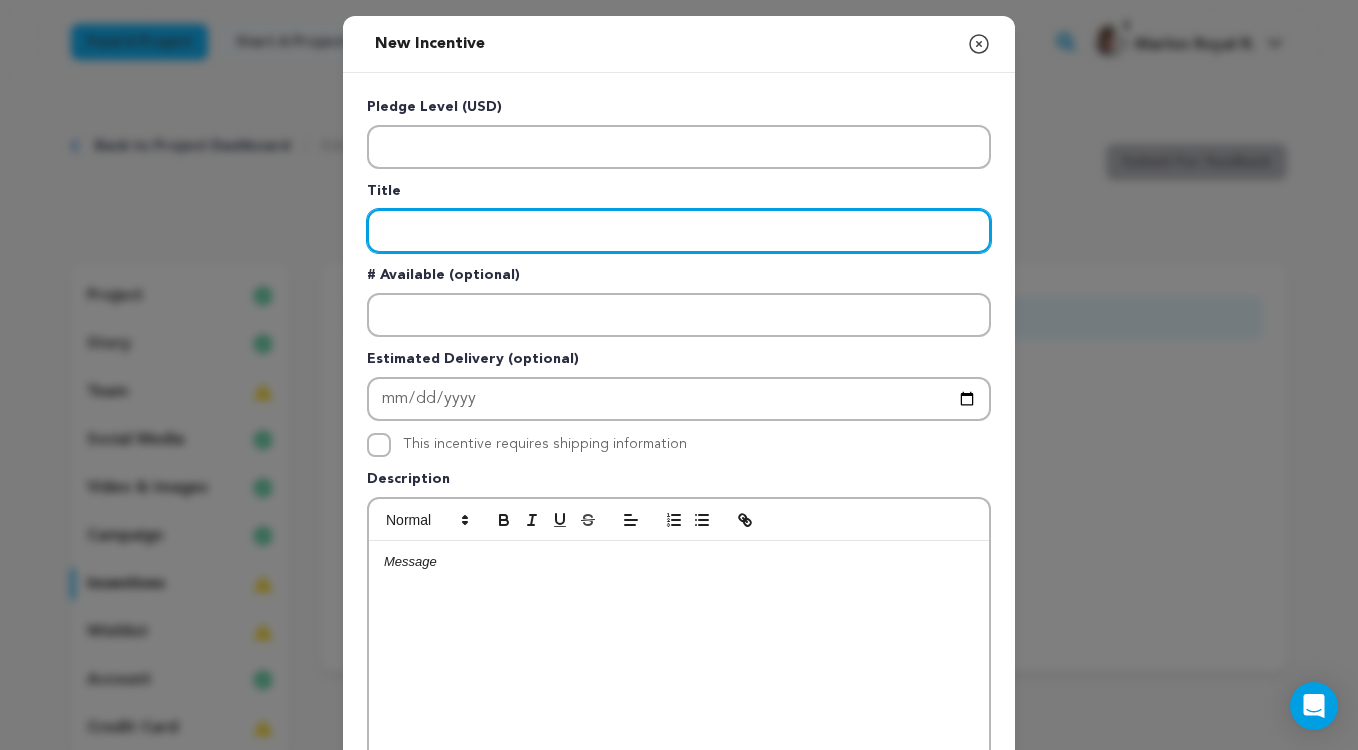 click at bounding box center [679, 231] 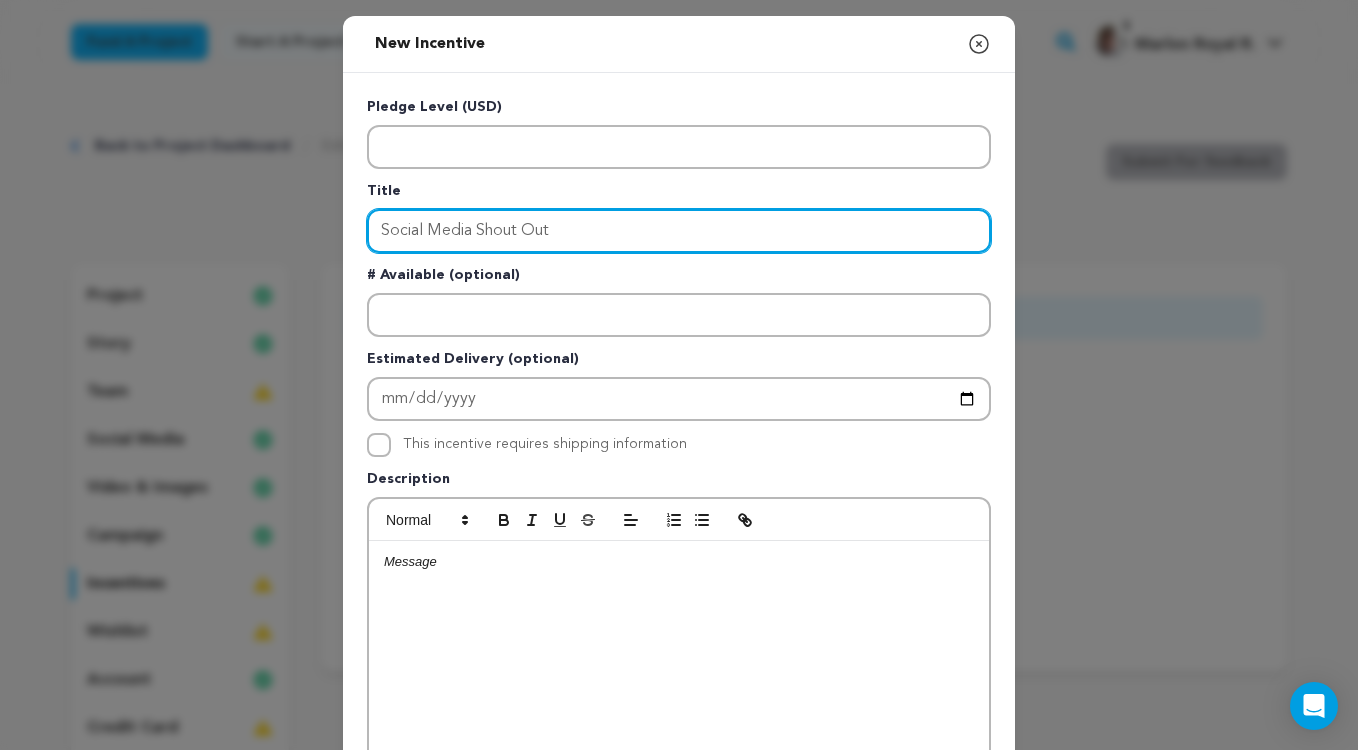 type on "Social Media Shout Out" 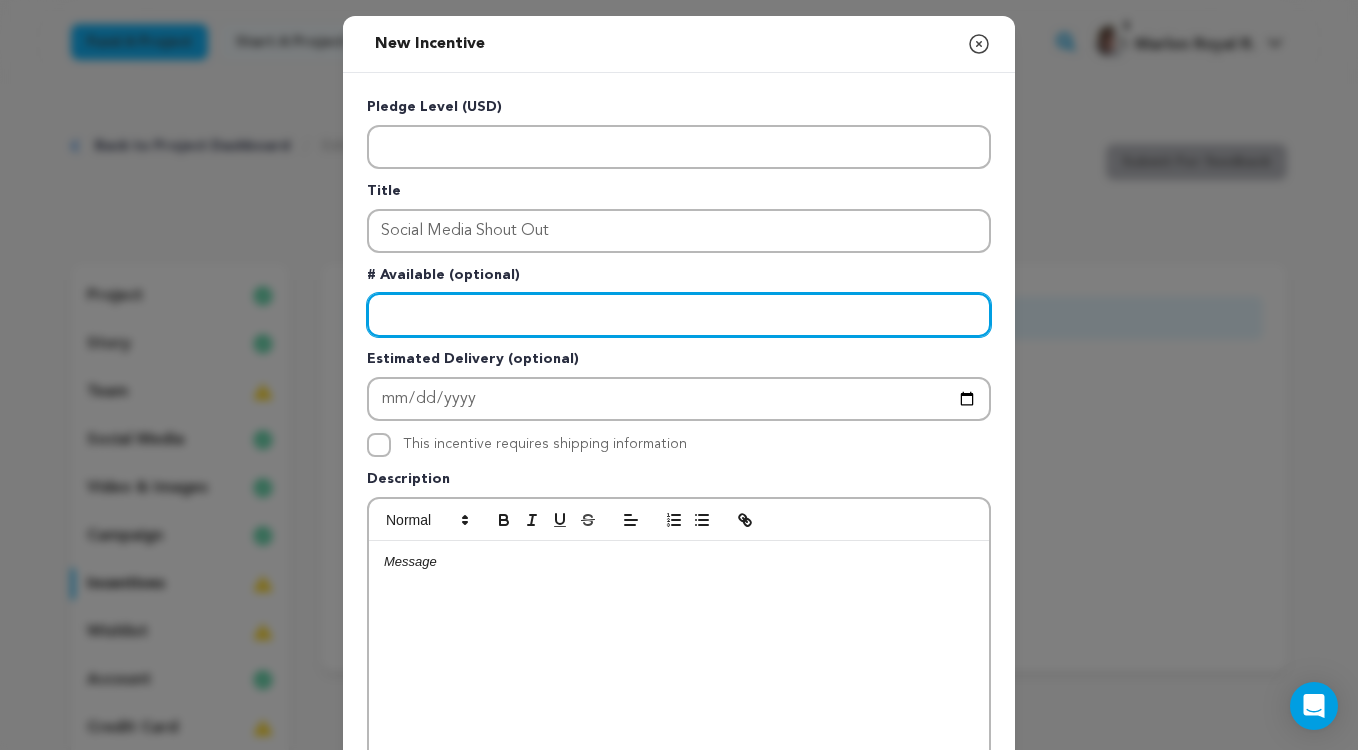 click at bounding box center (679, 315) 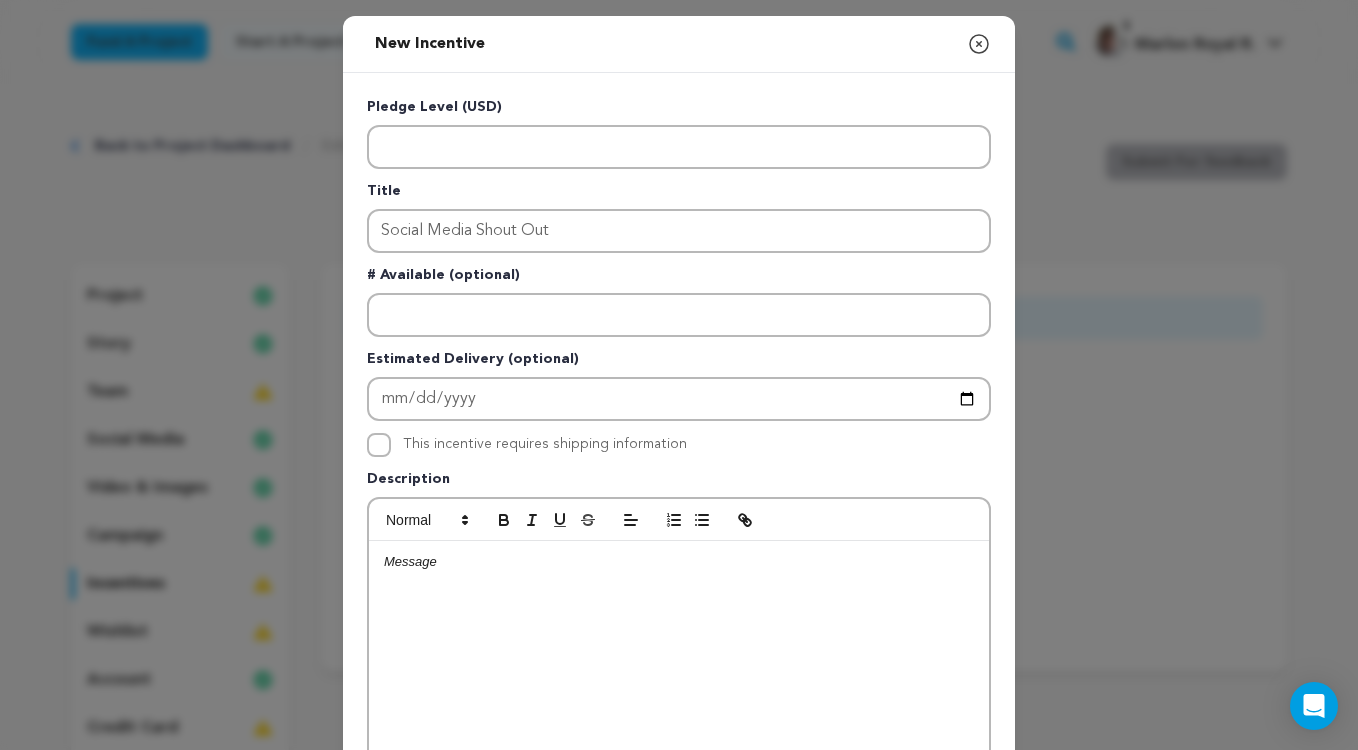click at bounding box center [679, 691] 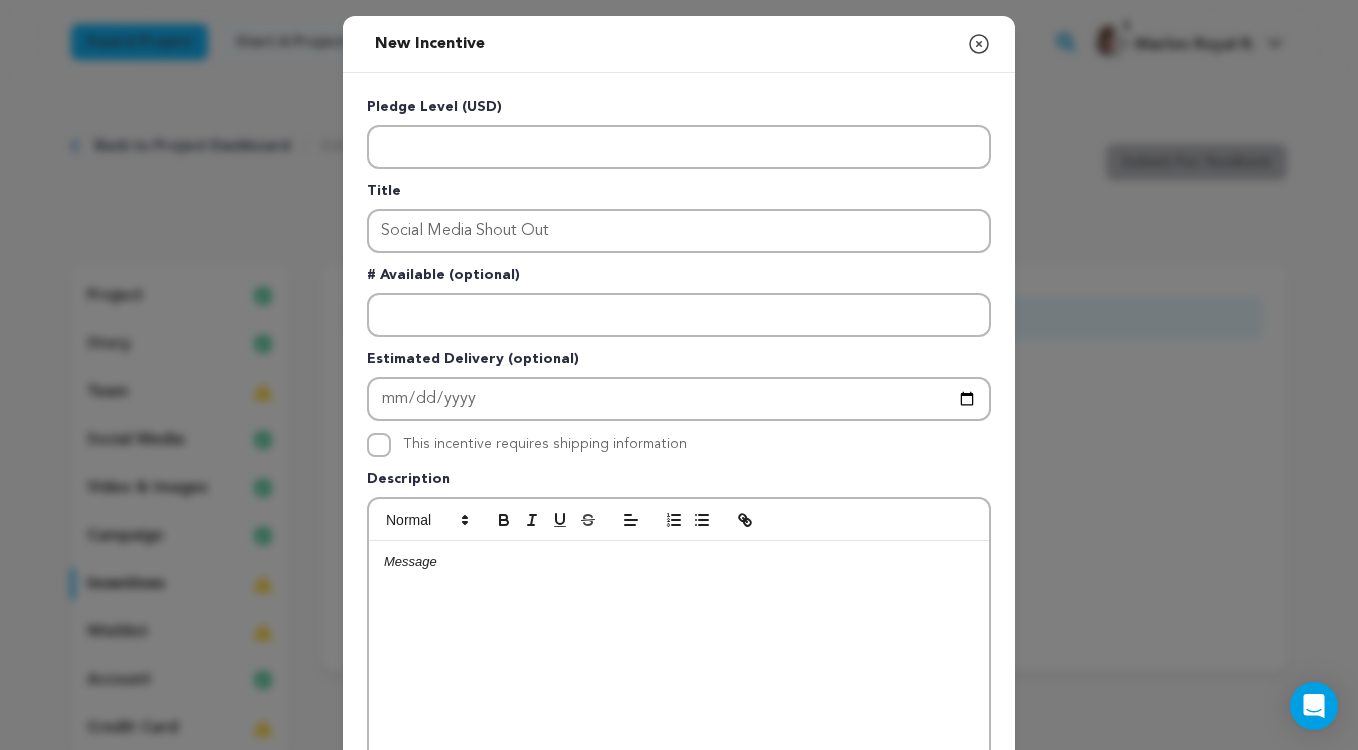 click at bounding box center [679, 691] 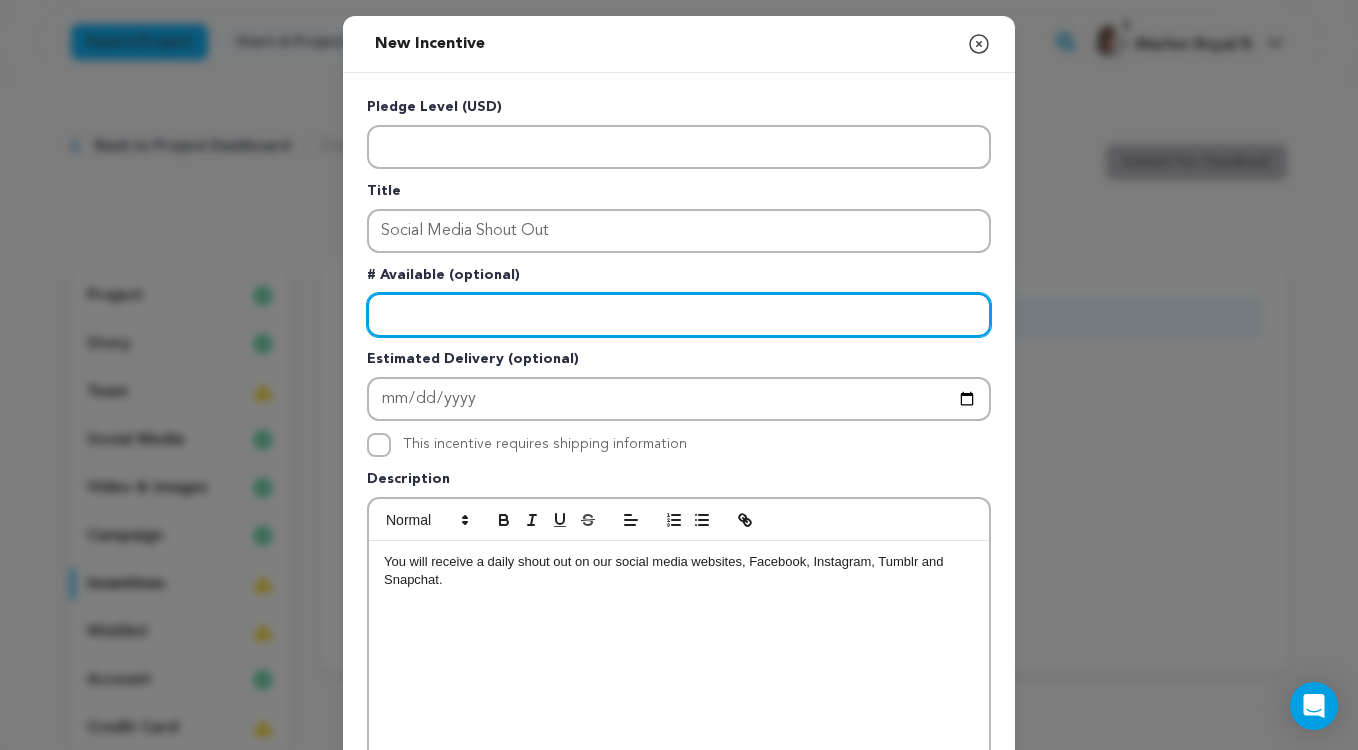 click at bounding box center (679, 315) 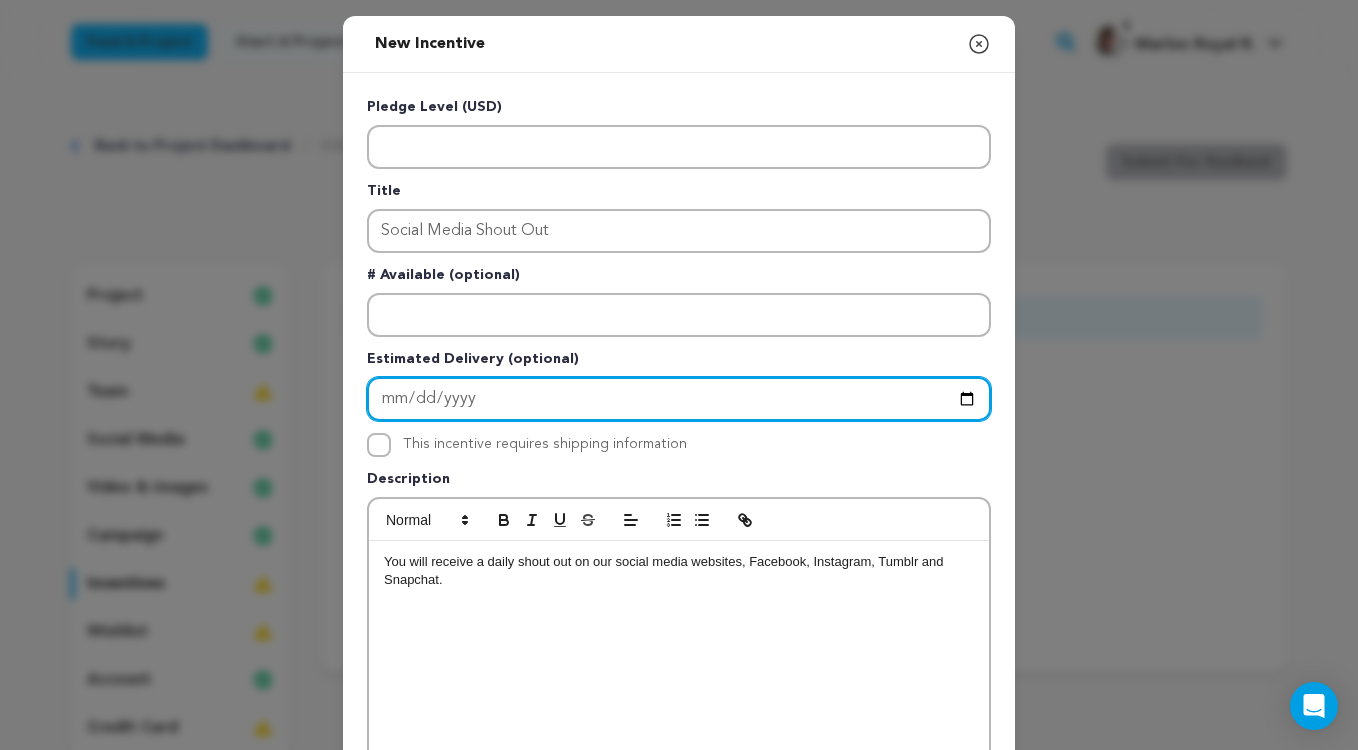 click at bounding box center (679, 399) 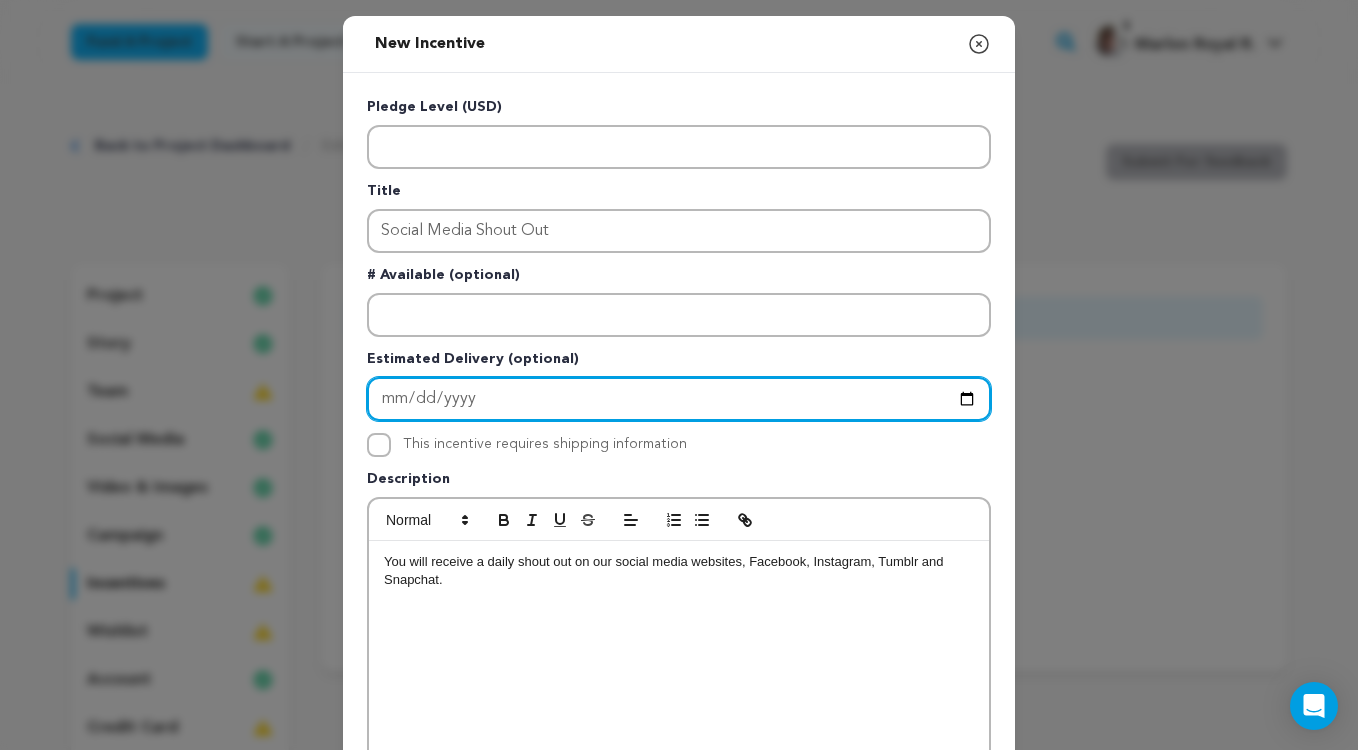 type on "2025-08-13" 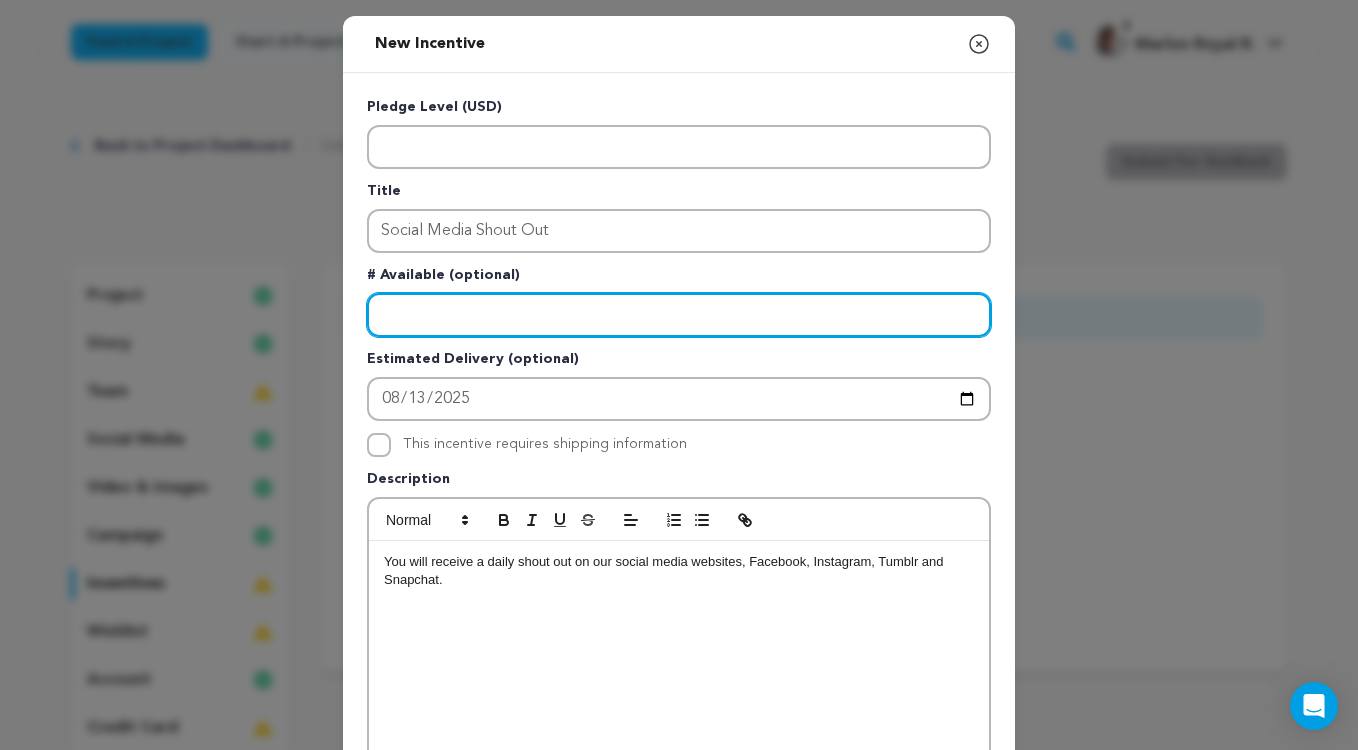 click at bounding box center [679, 315] 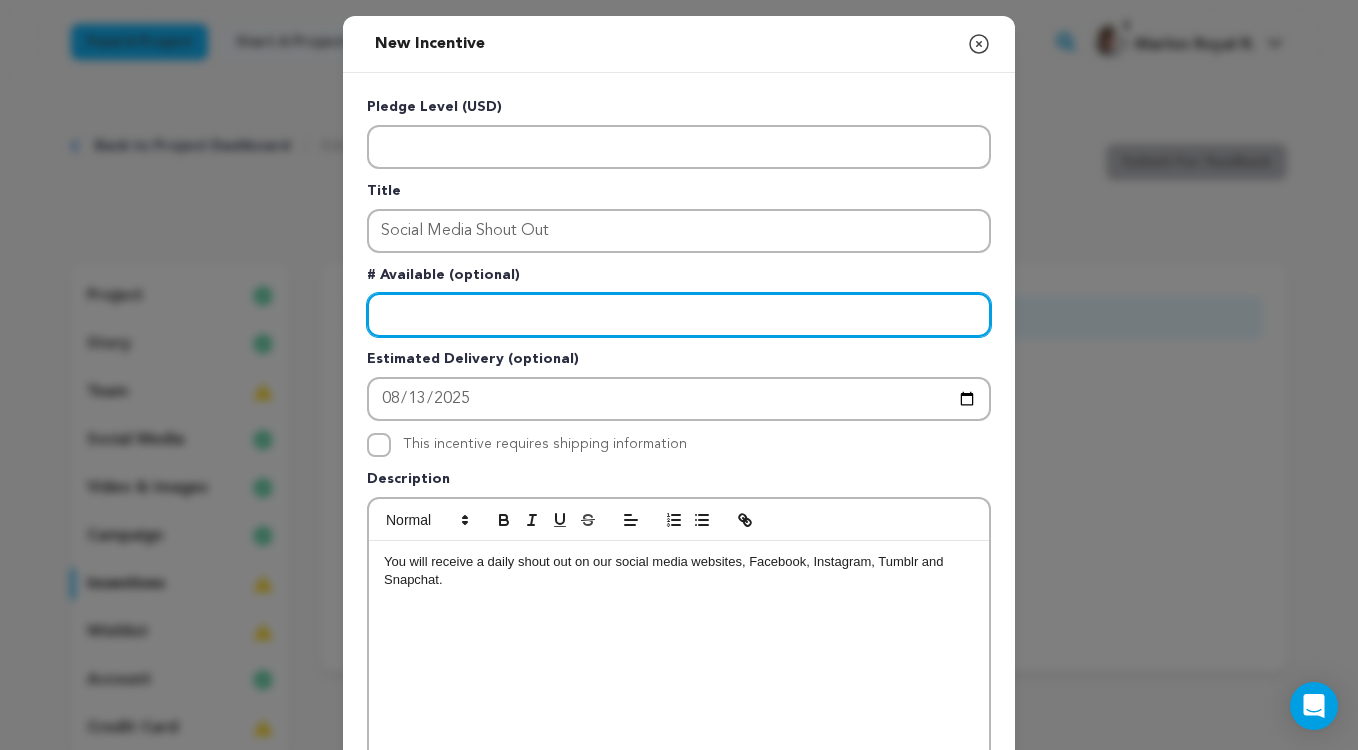 click at bounding box center (679, 315) 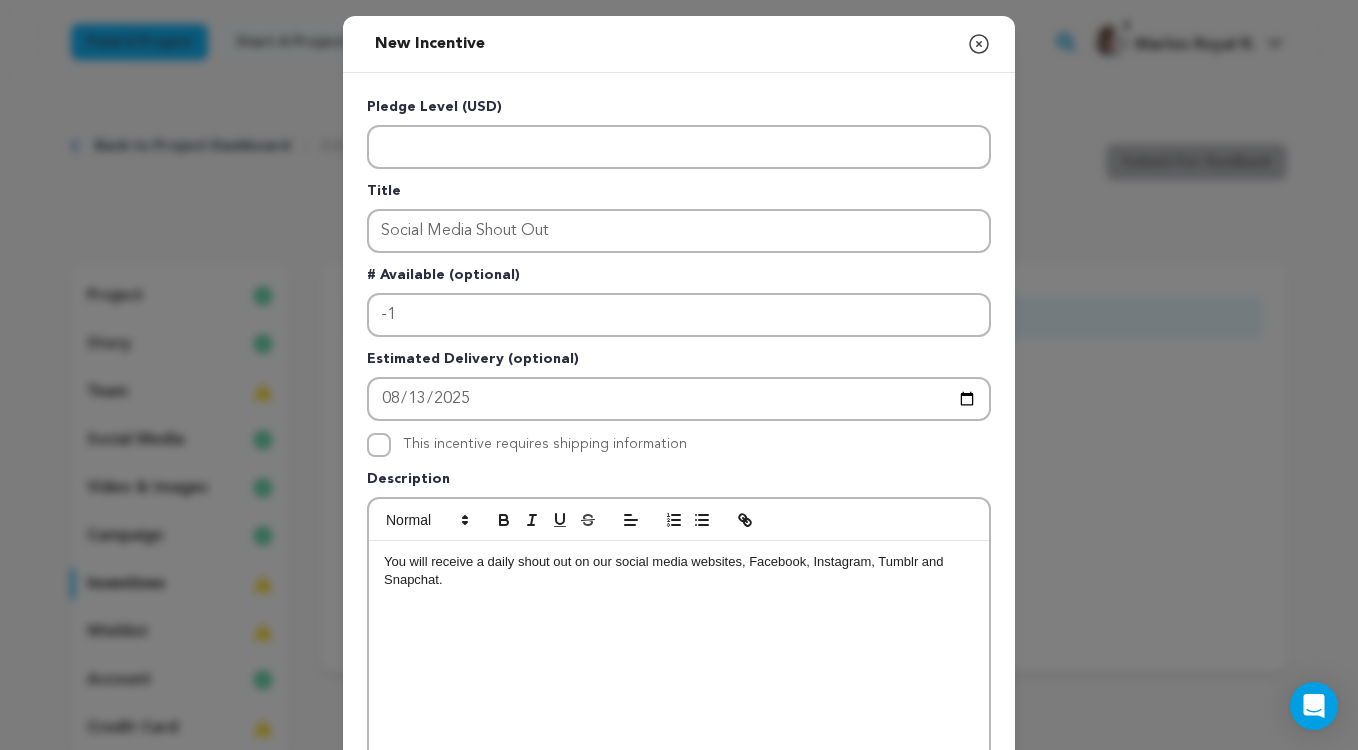 click on "You will receive a daily shout out on our social media websites, Facebook, Instagram, Tumblr and Snapchat." at bounding box center (679, 571) 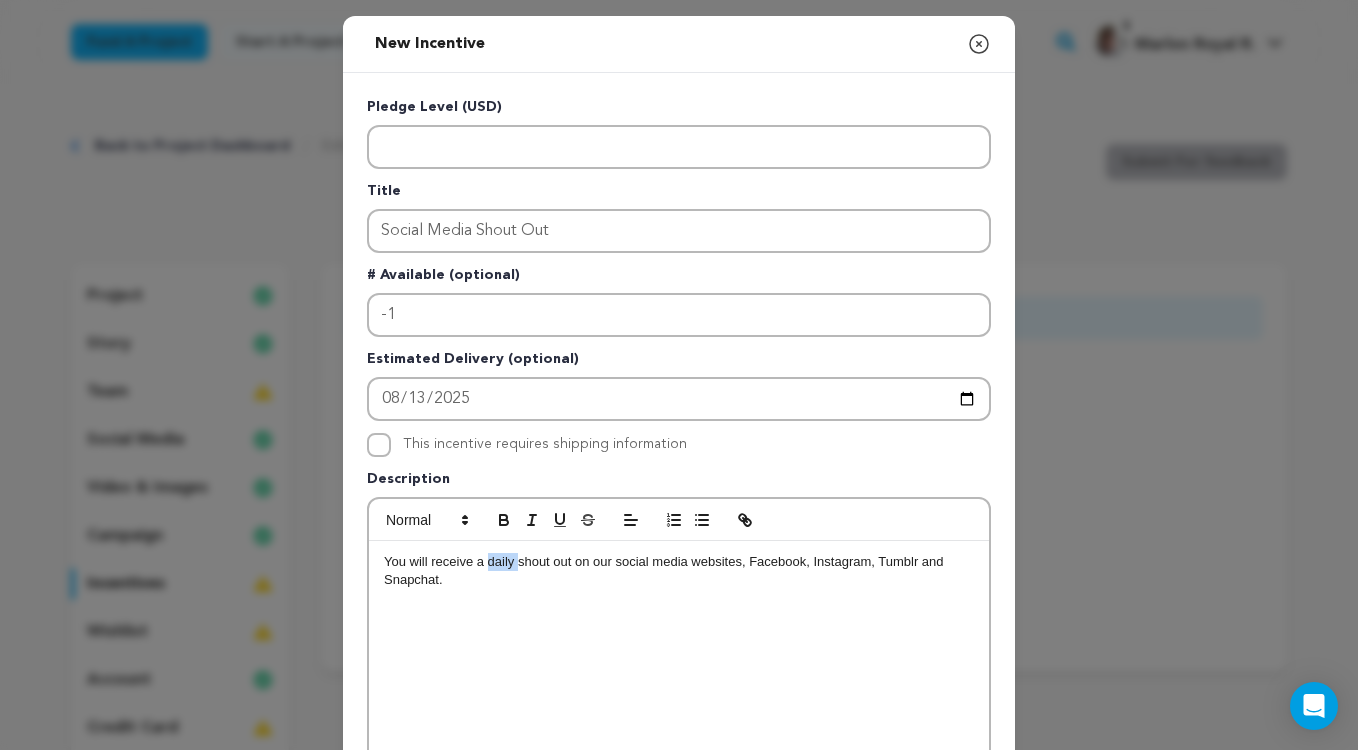 drag, startPoint x: 519, startPoint y: 564, endPoint x: 491, endPoint y: 562, distance: 28.071337 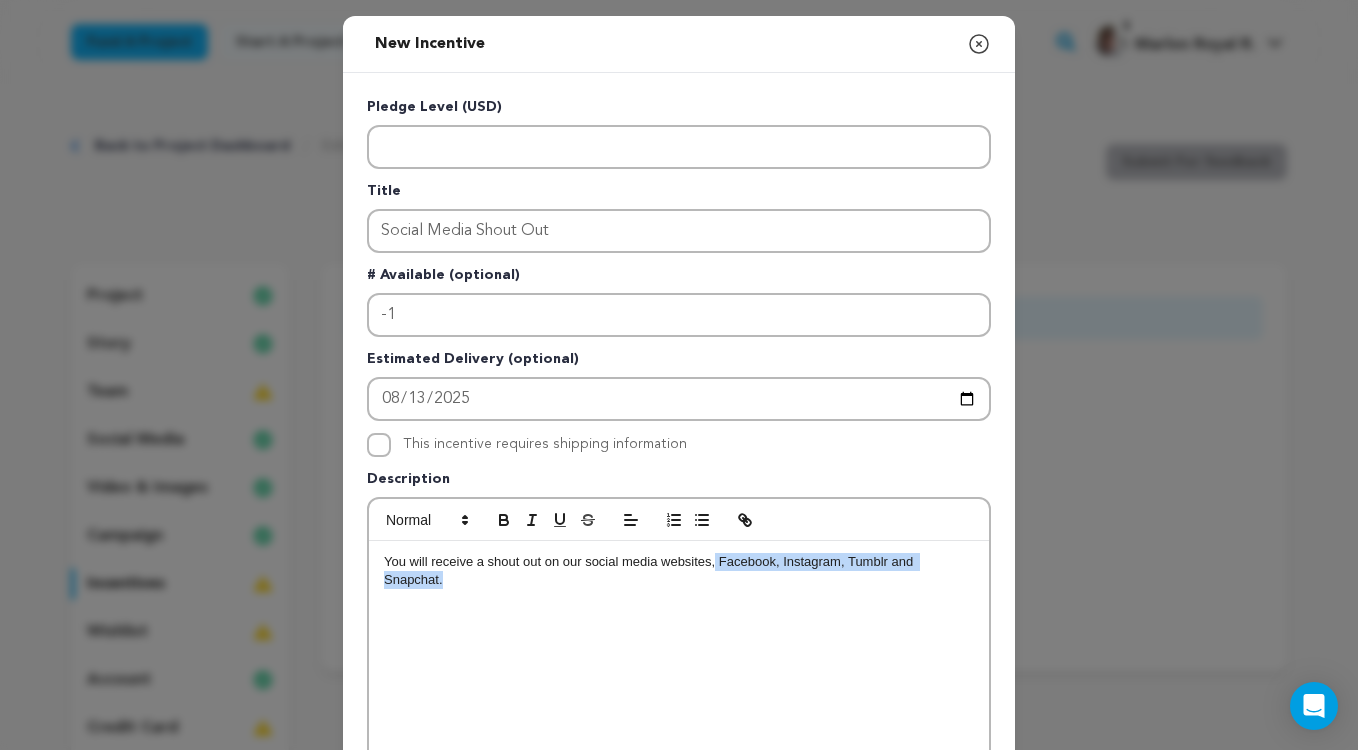 drag, startPoint x: 714, startPoint y: 563, endPoint x: 762, endPoint y: 599, distance: 60 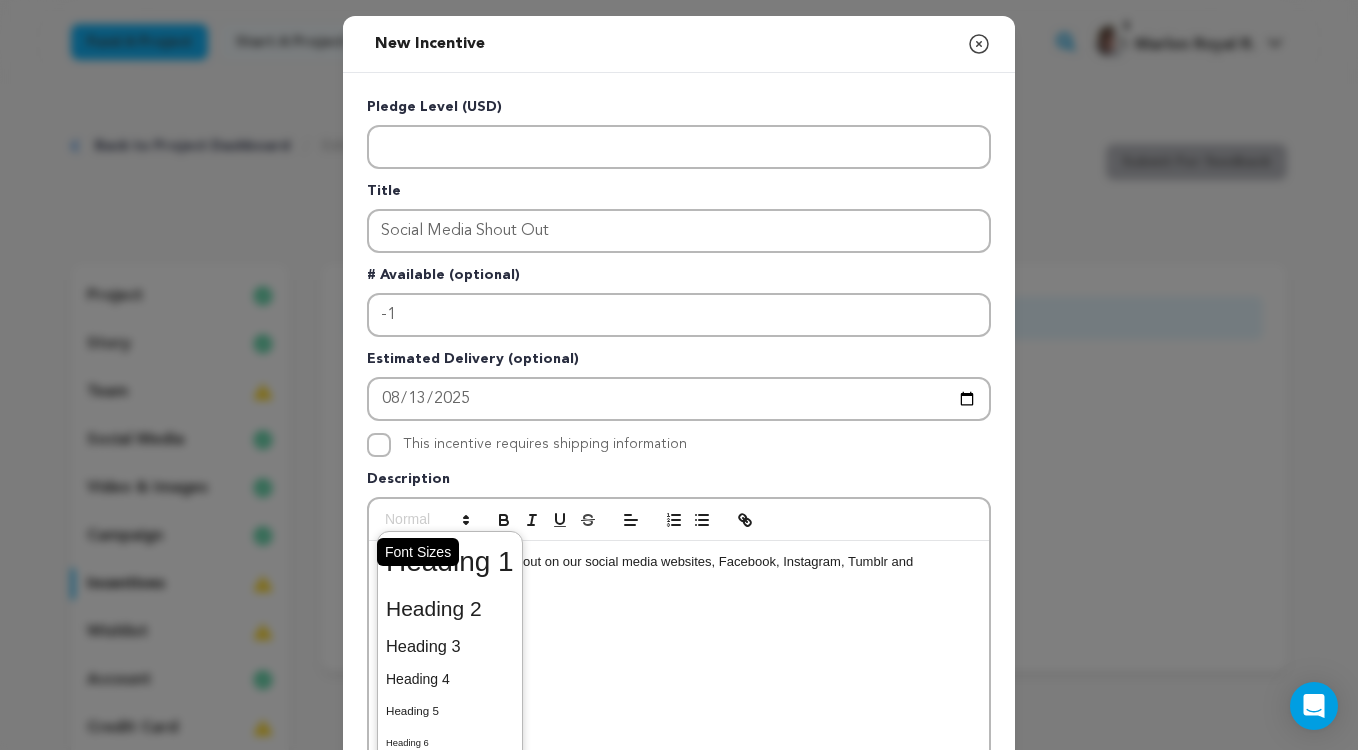 click 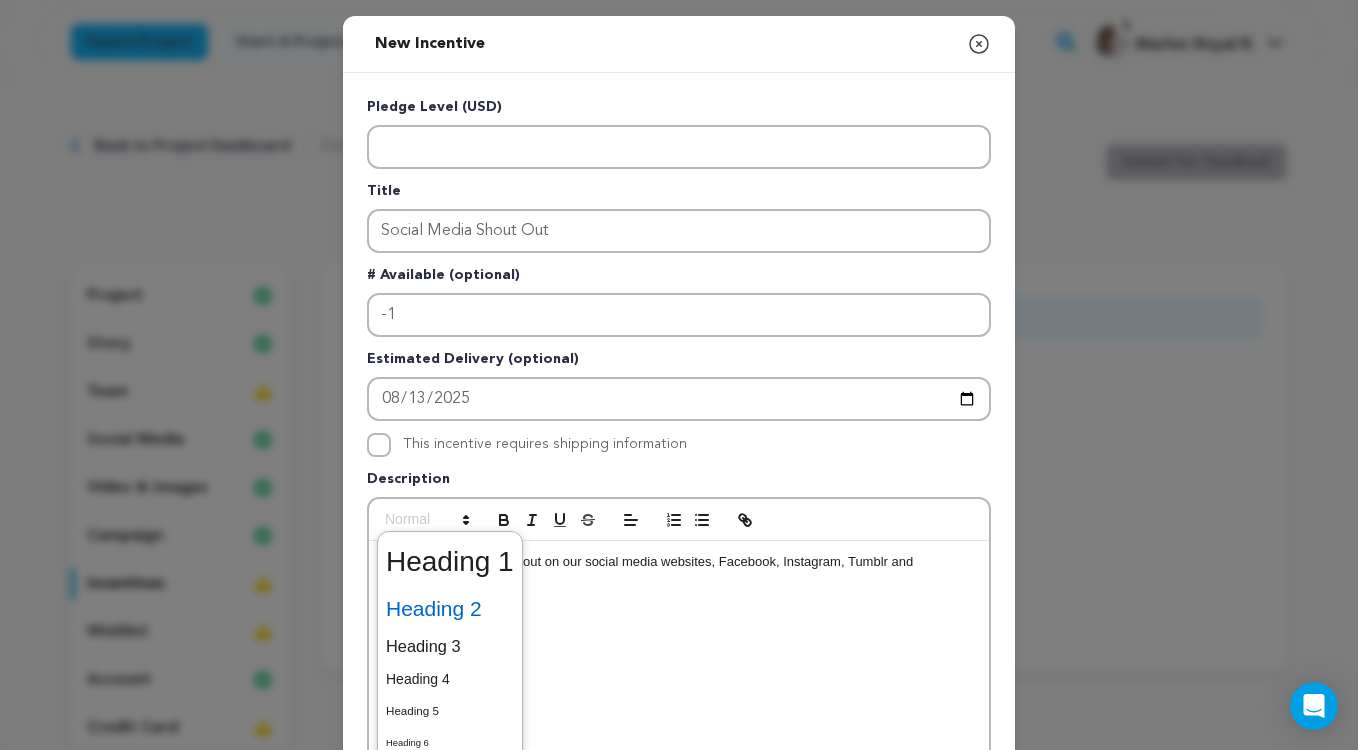 click at bounding box center [450, 609] 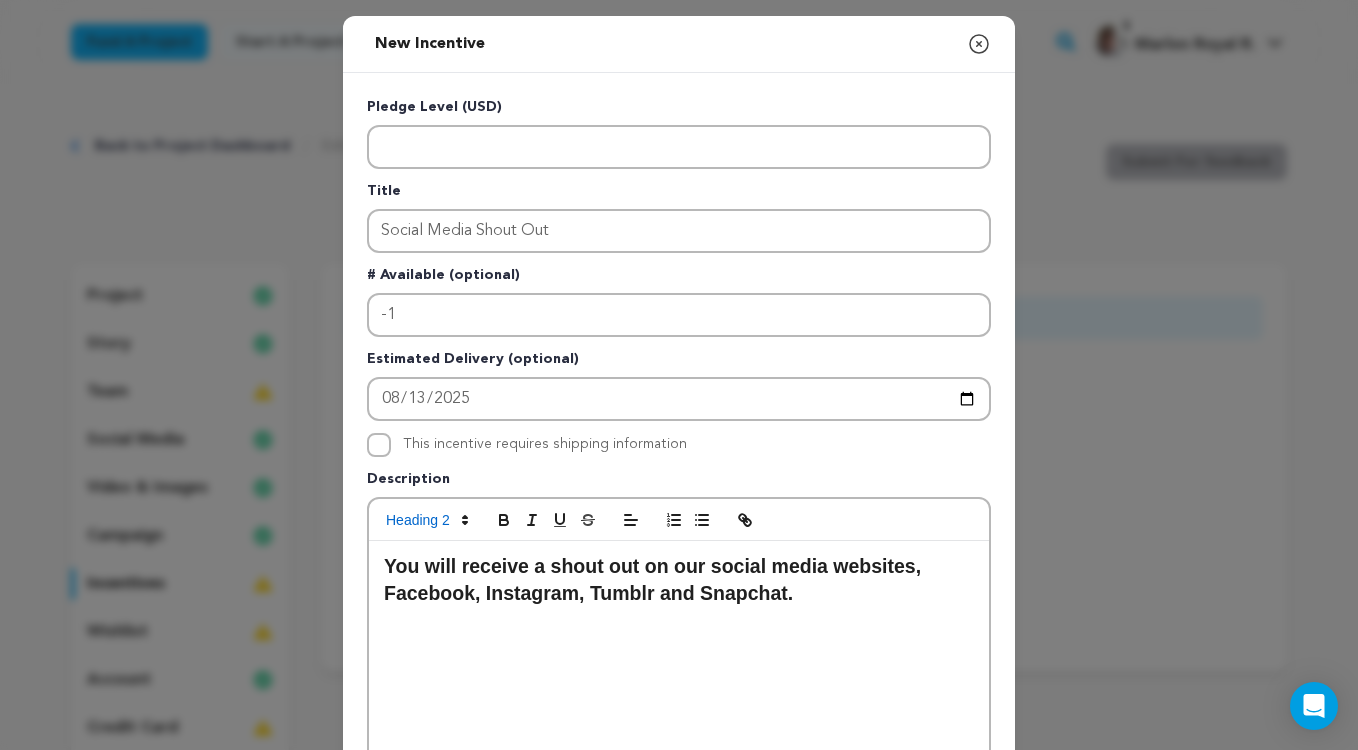 click on "You will receive a shout out on our social media websites, Facebook, Instagram, Tumblr and Snapchat." at bounding box center [679, 691] 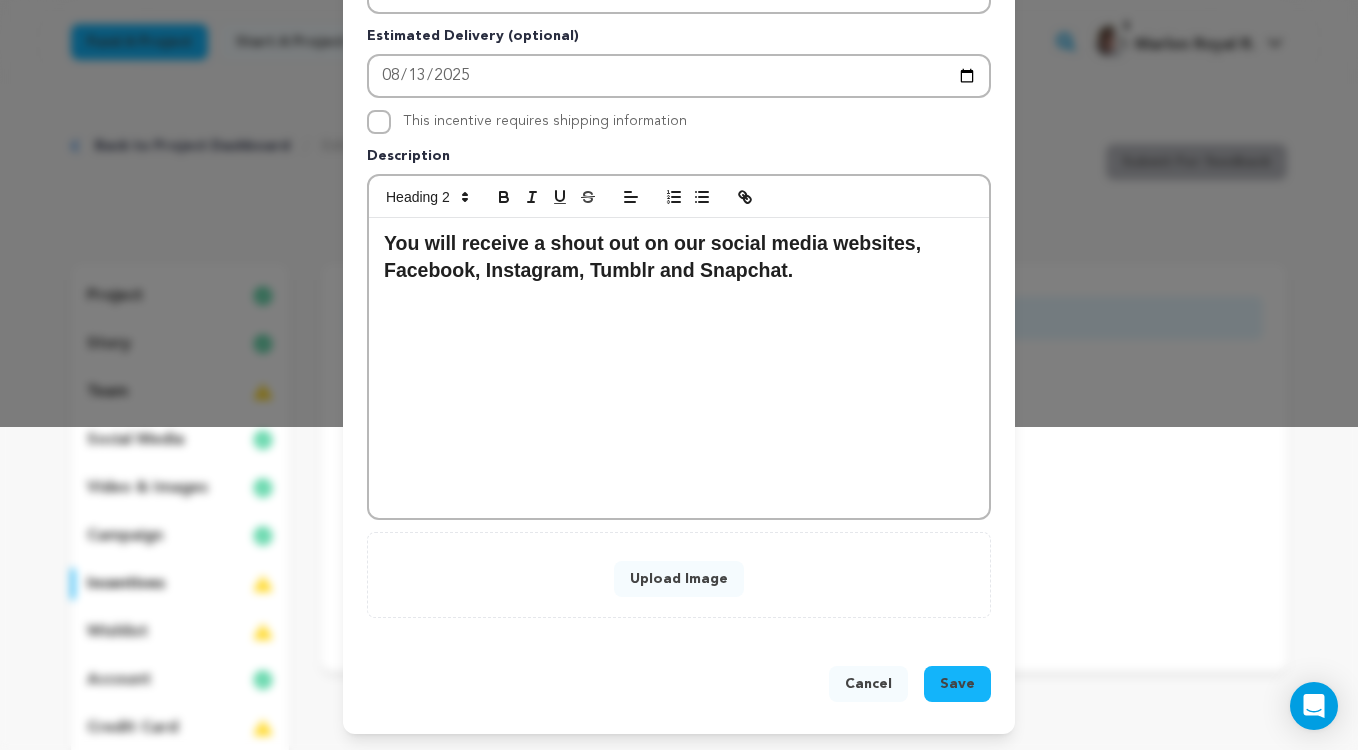 scroll, scrollTop: 324, scrollLeft: 0, axis: vertical 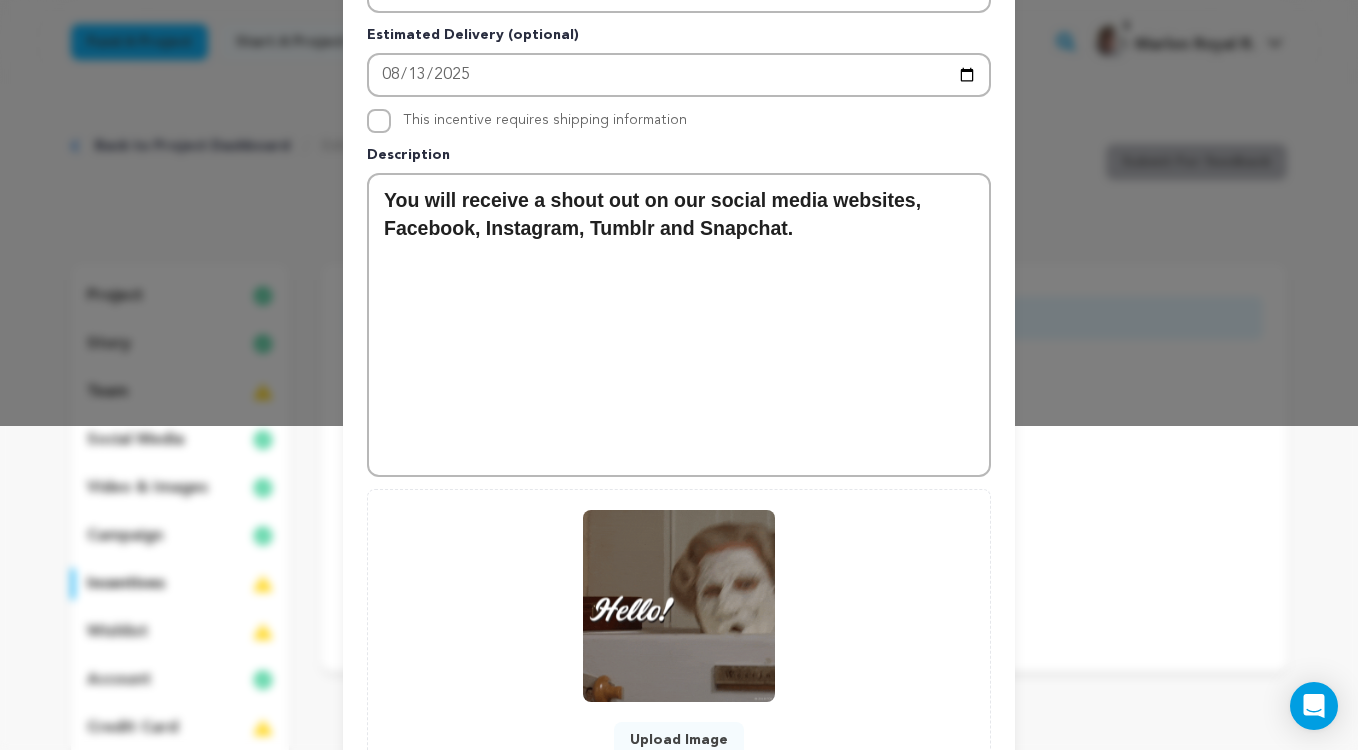 click on "Pledge Level (USD)
Title
Social Media Shout Out
# Available (optional)
-1
Estimated Delivery (optional)
2025-08-13
This incentive requires shipping information
0 0" at bounding box center (679, 276) 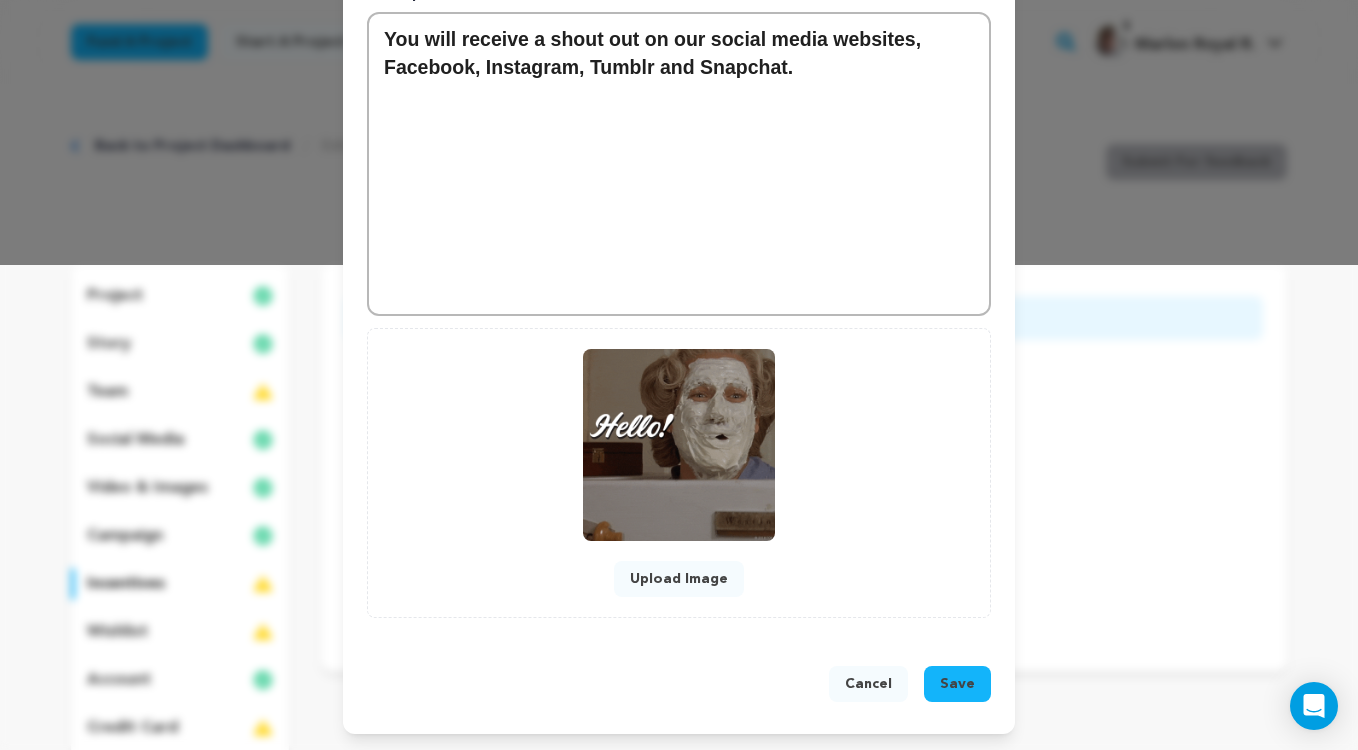 scroll, scrollTop: 485, scrollLeft: 0, axis: vertical 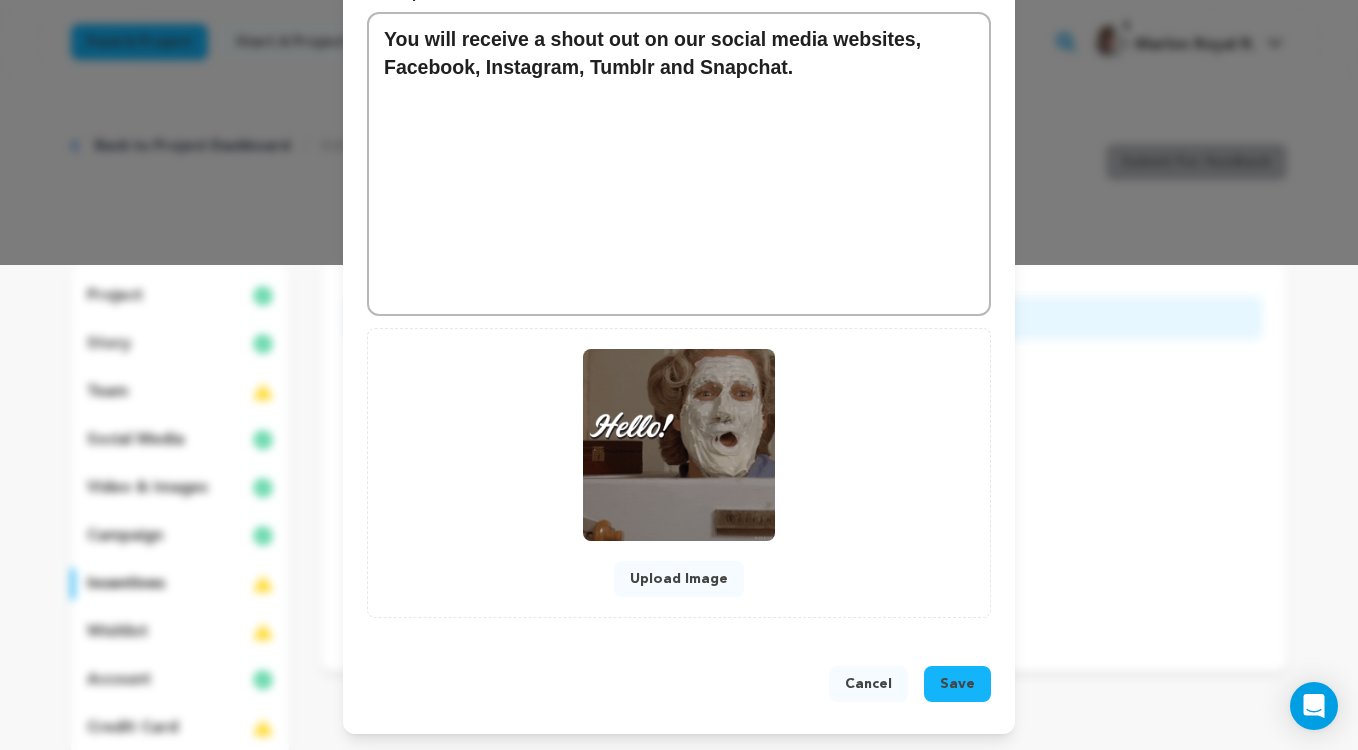 click on "Save" at bounding box center (957, 684) 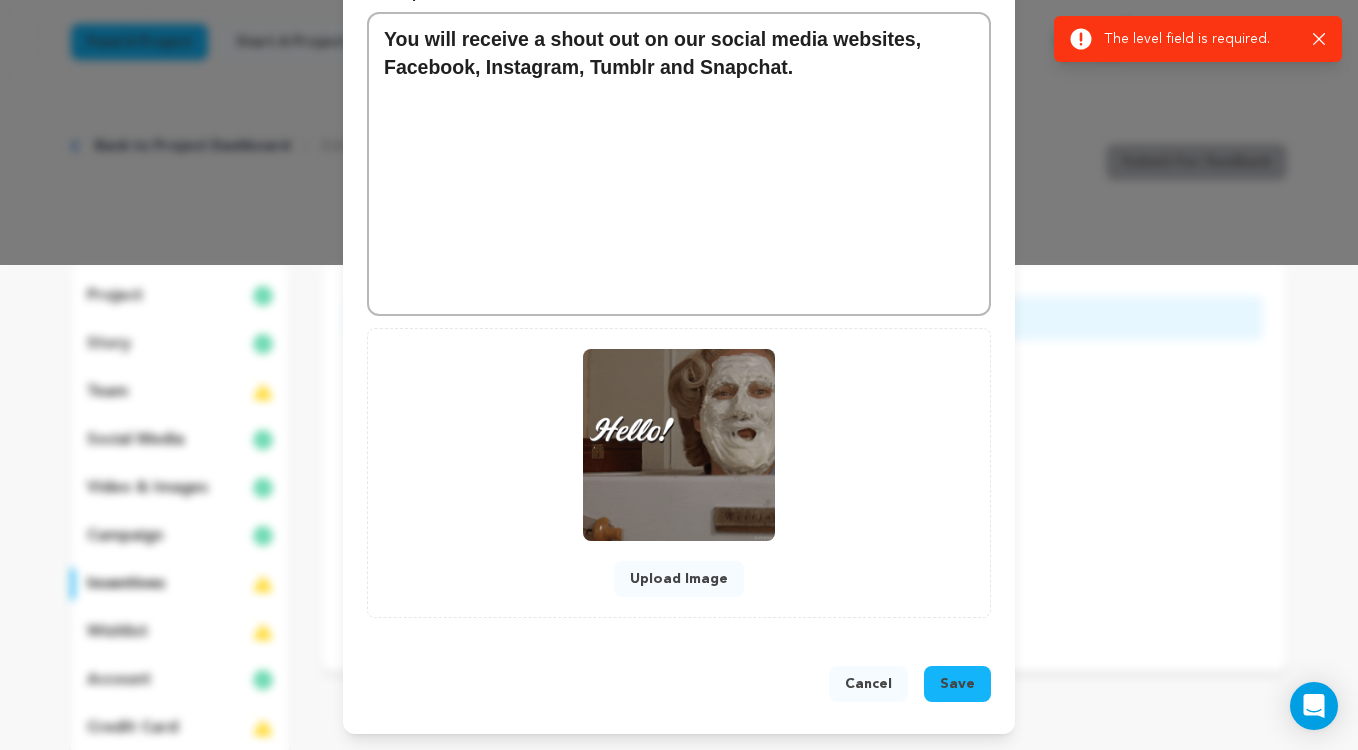 click 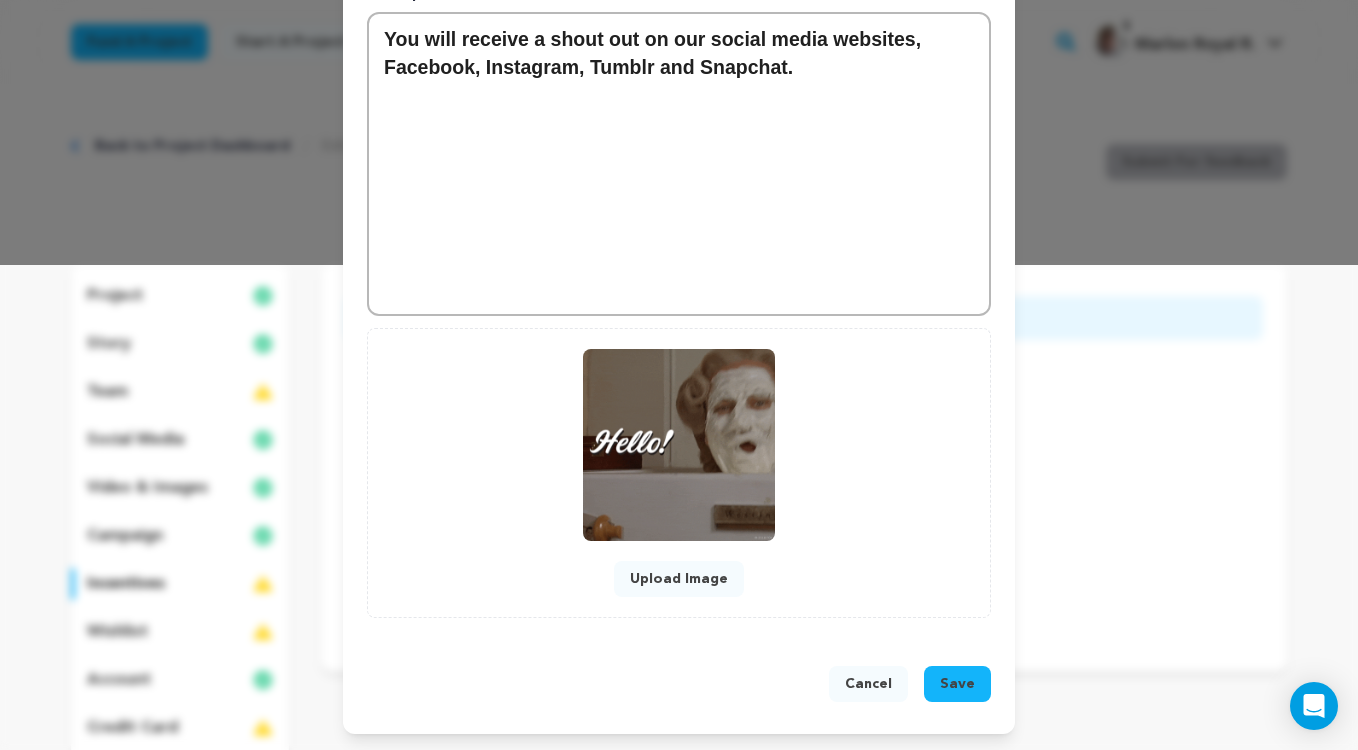 click on "Pledge Level (USD)
Title
Social Media Shout Out
# Available (optional)
-1
Estimated Delivery (optional)
2025-08-13
This incentive requires shipping information
0 0" at bounding box center [679, 115] 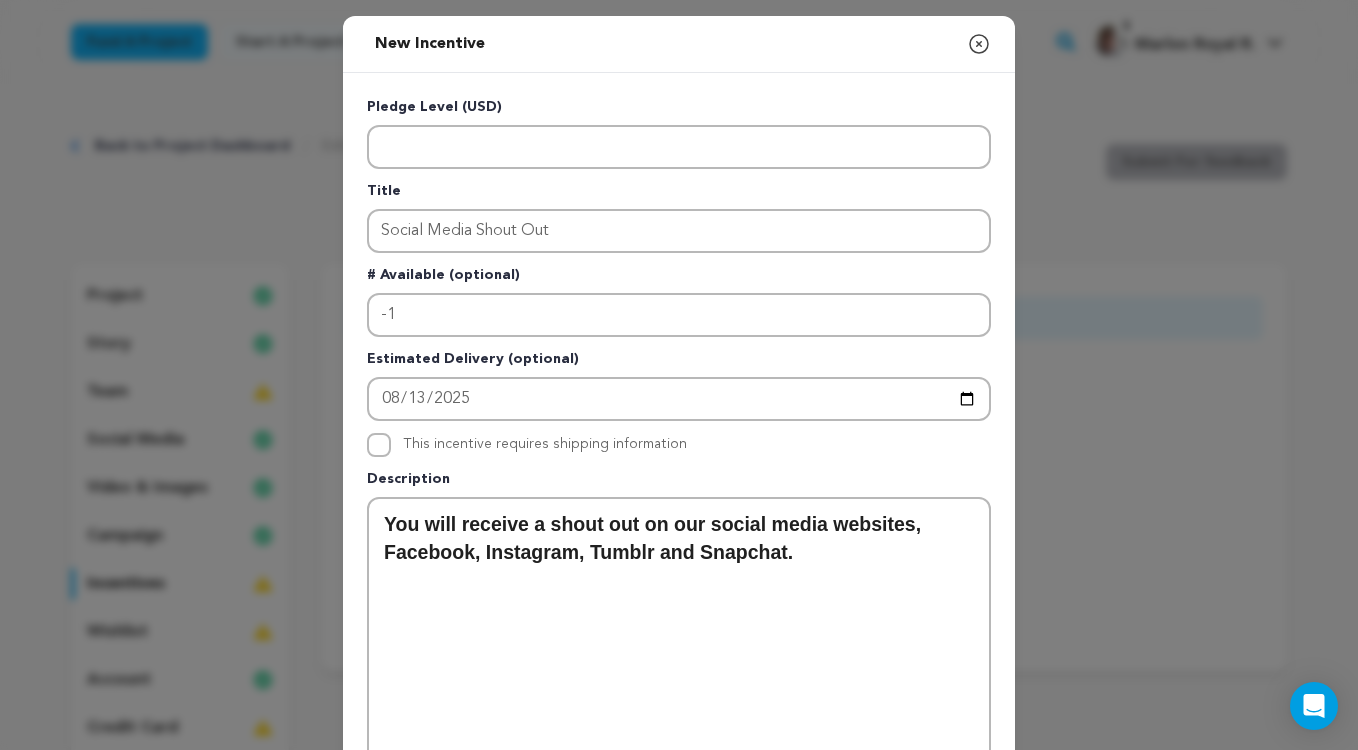 scroll, scrollTop: 0, scrollLeft: 0, axis: both 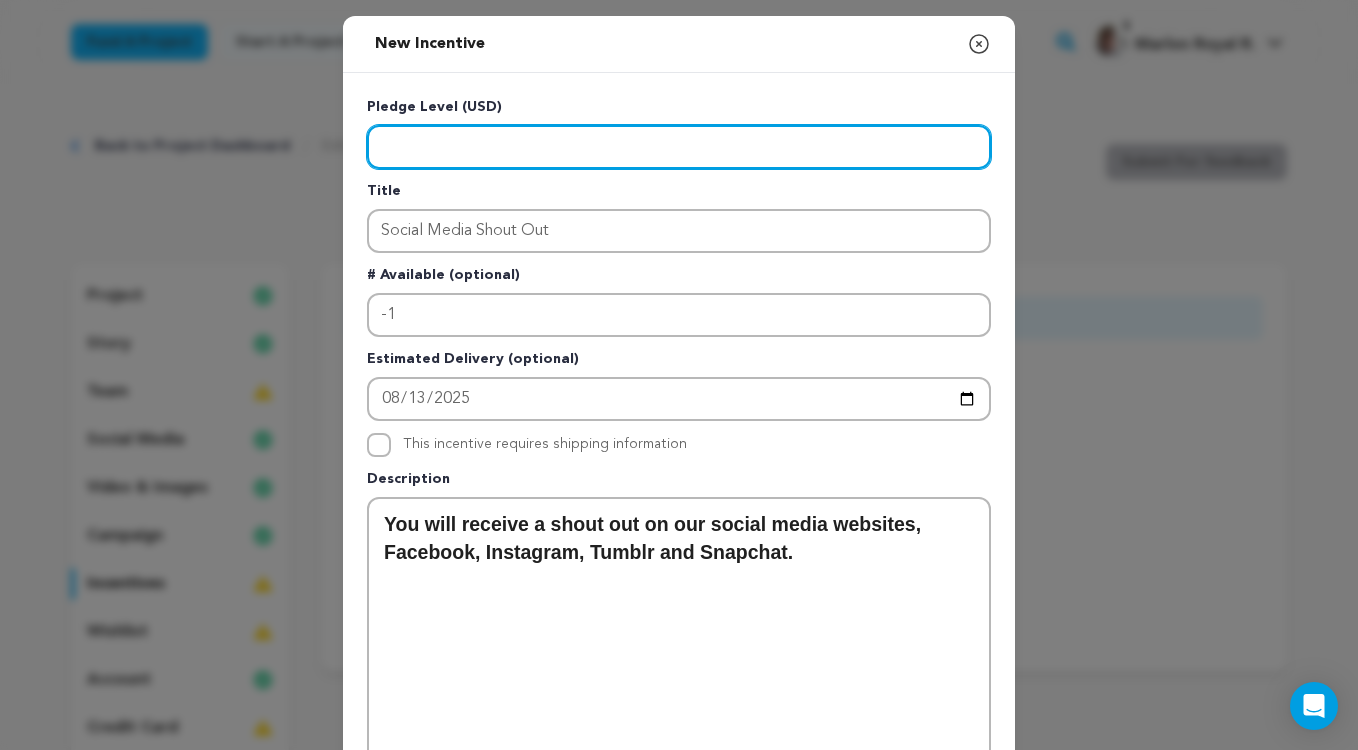 click at bounding box center (679, 147) 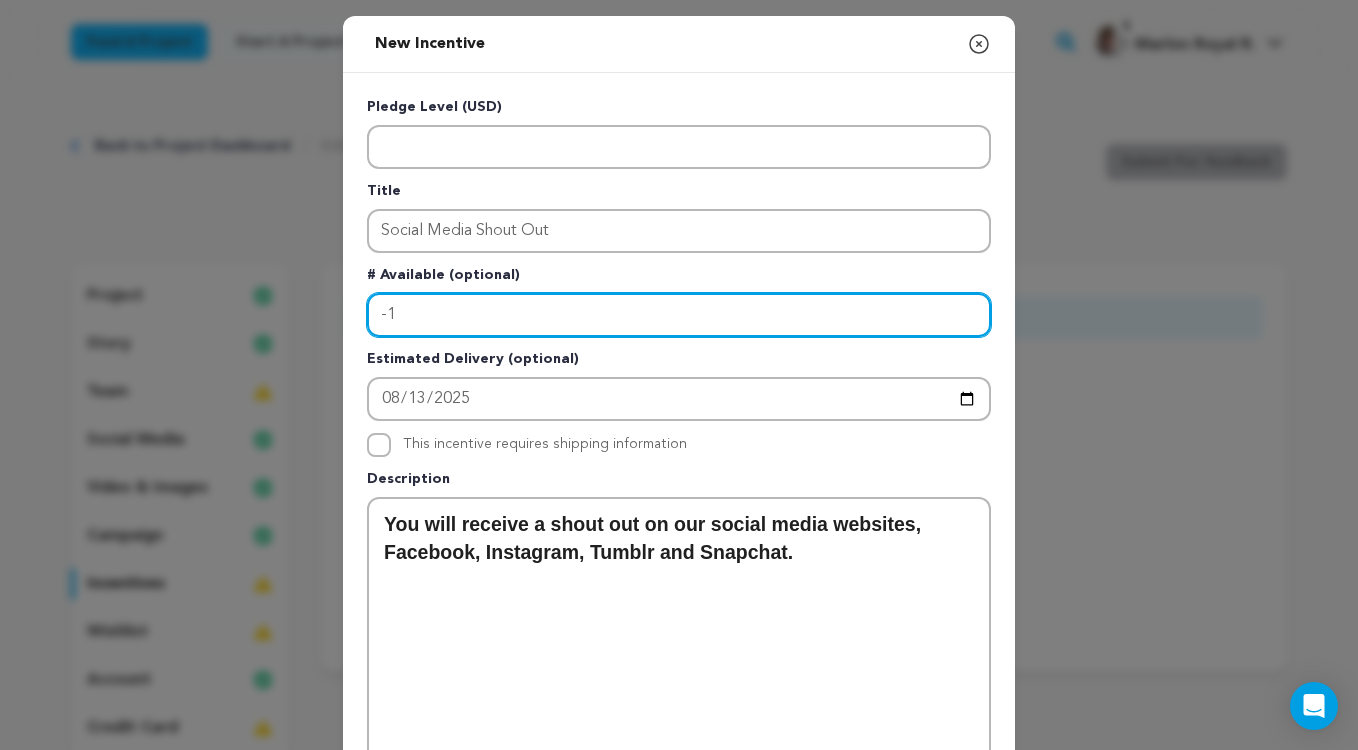click on "-1" at bounding box center [679, 315] 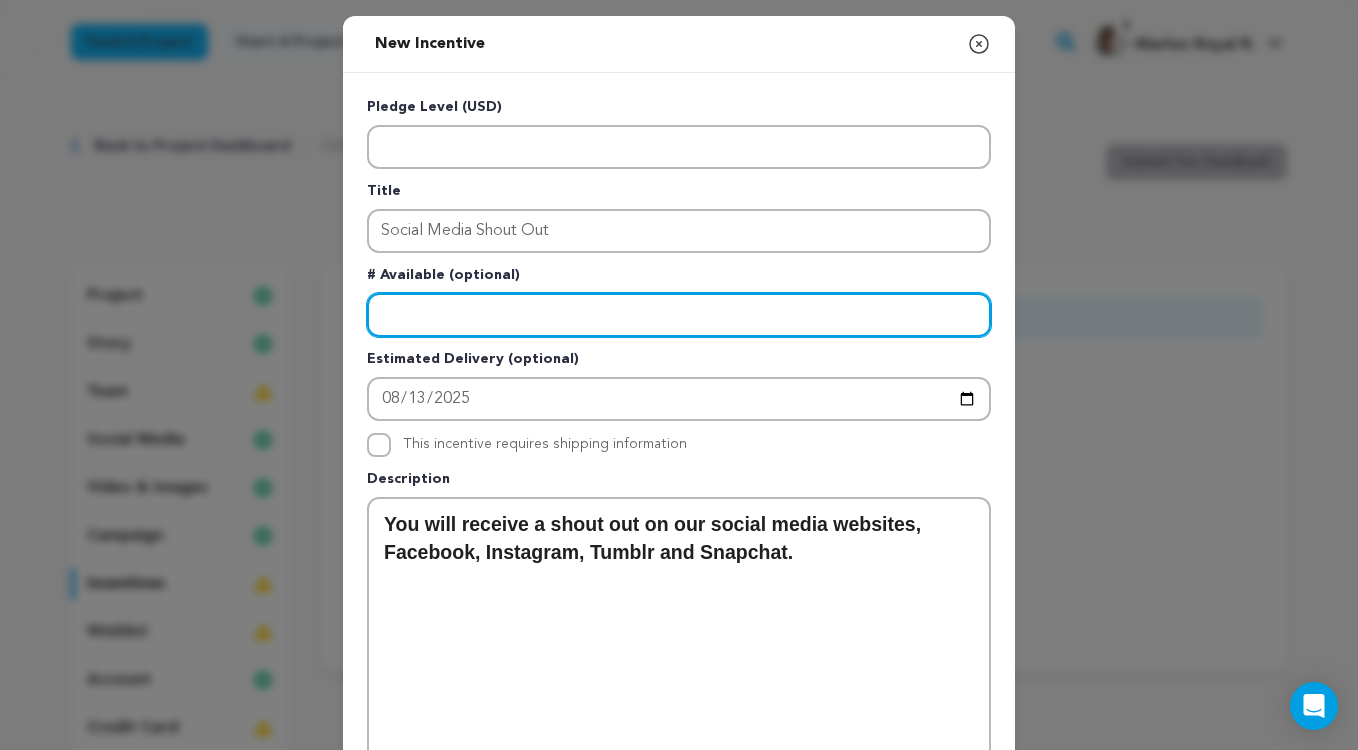 type 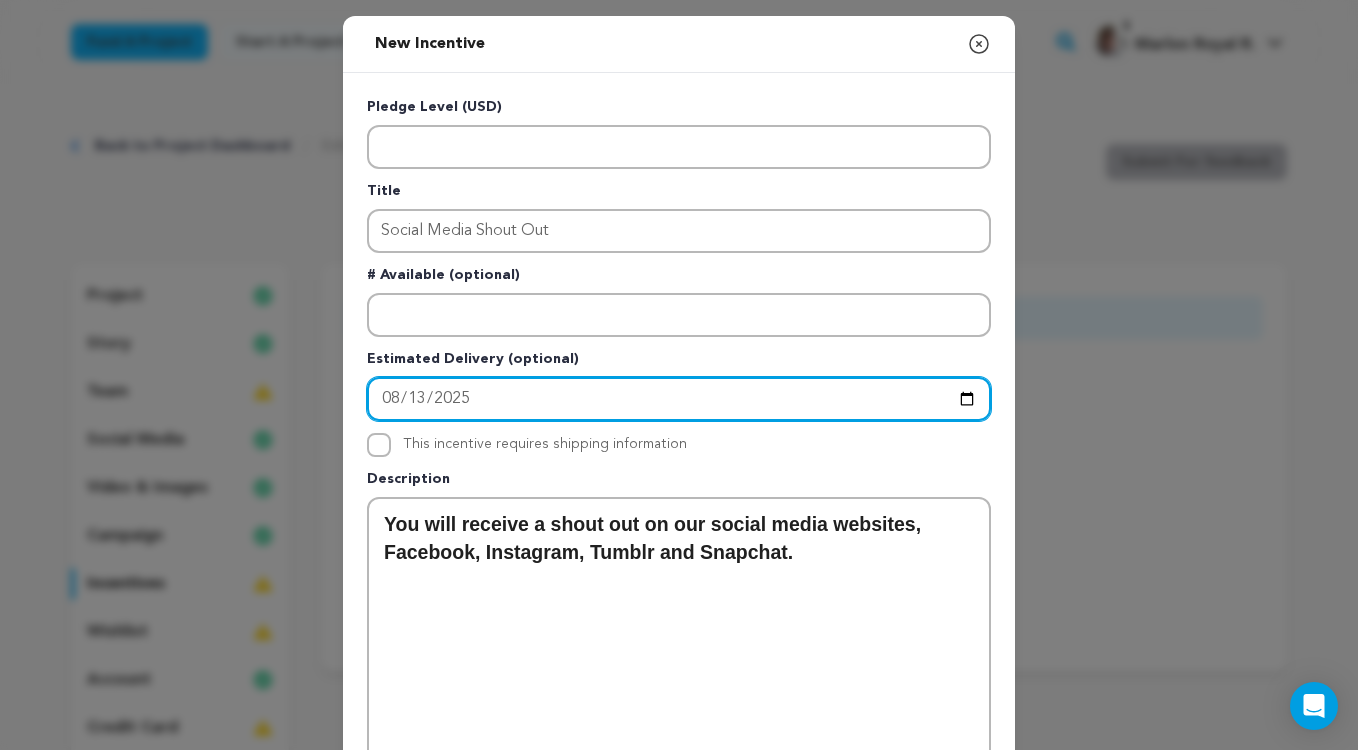 drag, startPoint x: 473, startPoint y: 398, endPoint x: 318, endPoint y: 386, distance: 155.46382 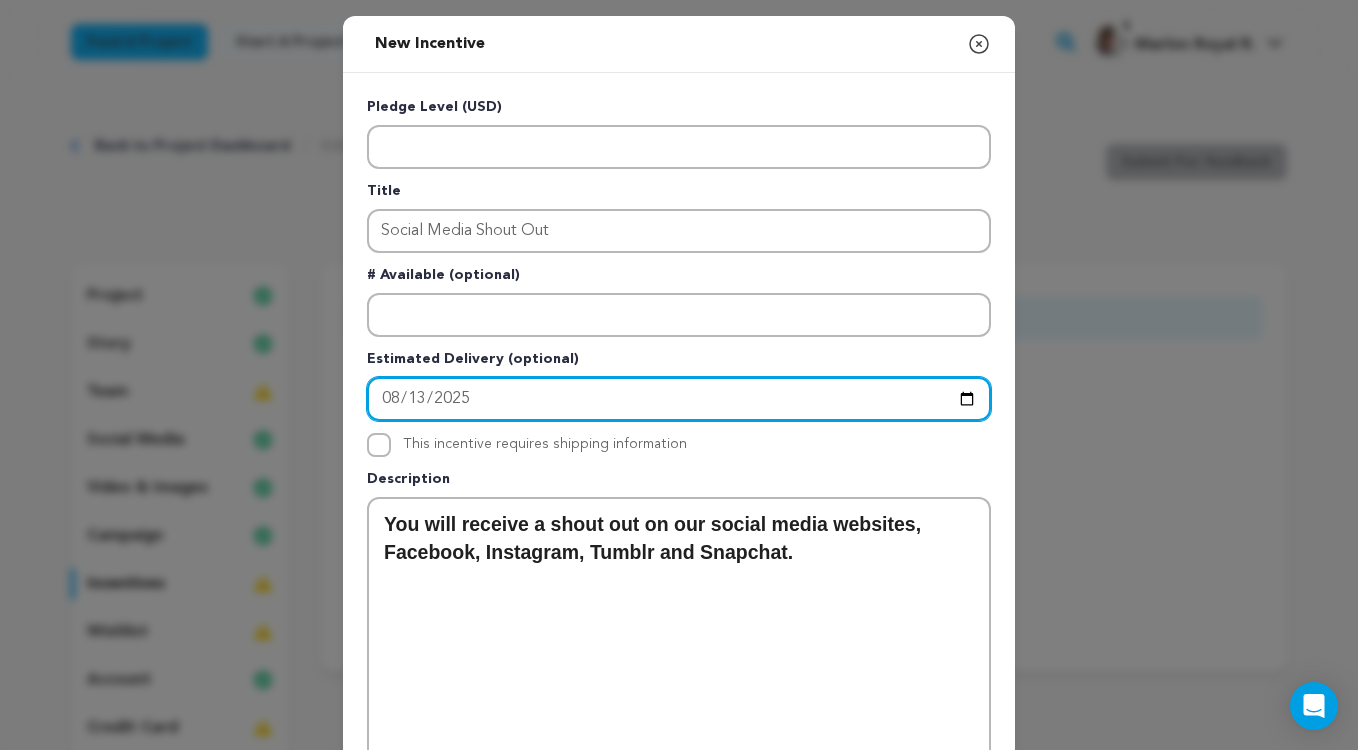 click on "2025-08-13" at bounding box center [679, 399] 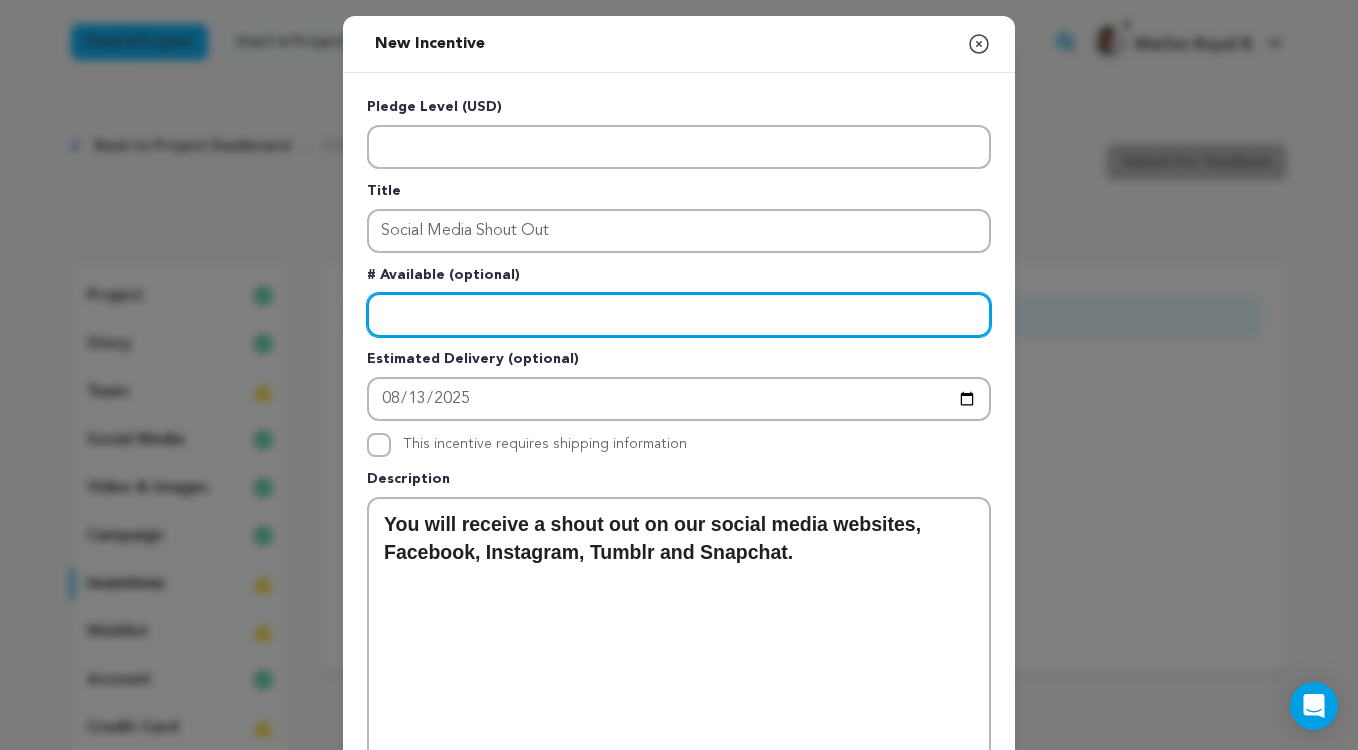 click at bounding box center (679, 315) 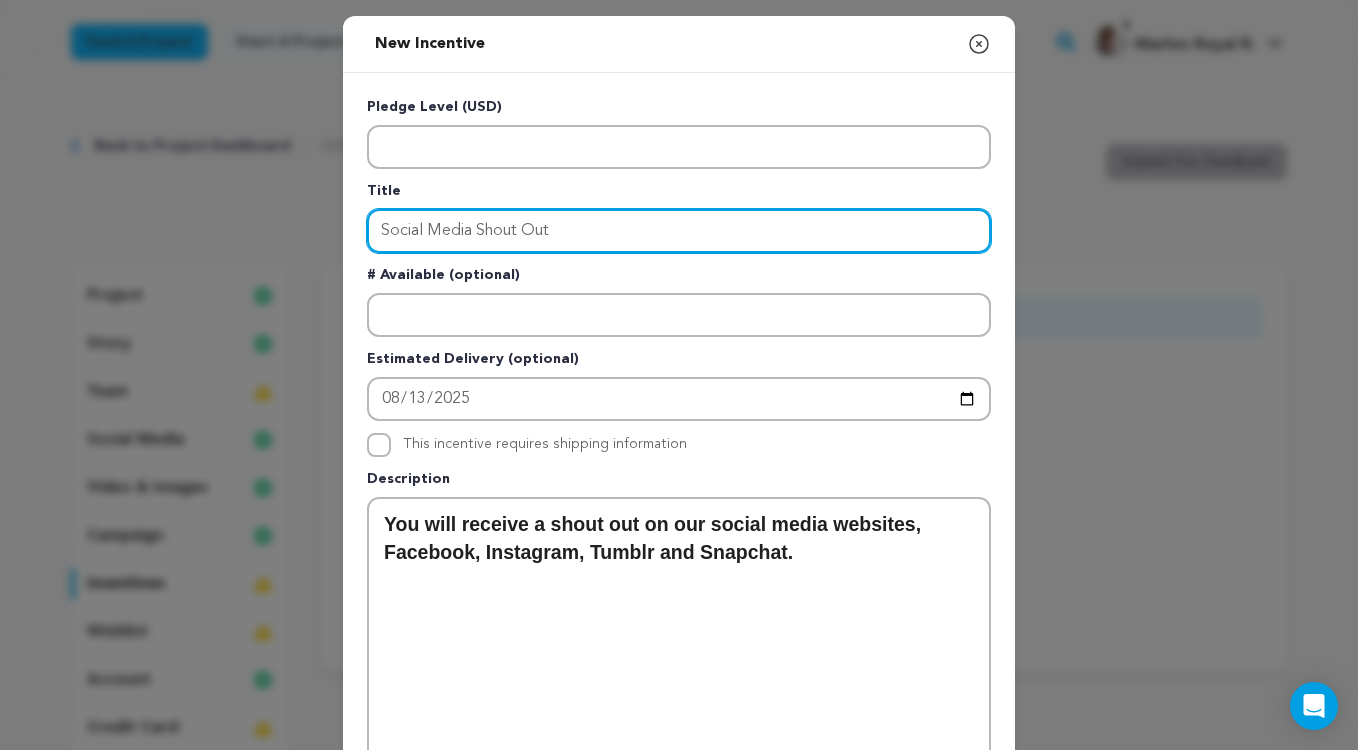 click on "Social Media Shout Out" at bounding box center (679, 231) 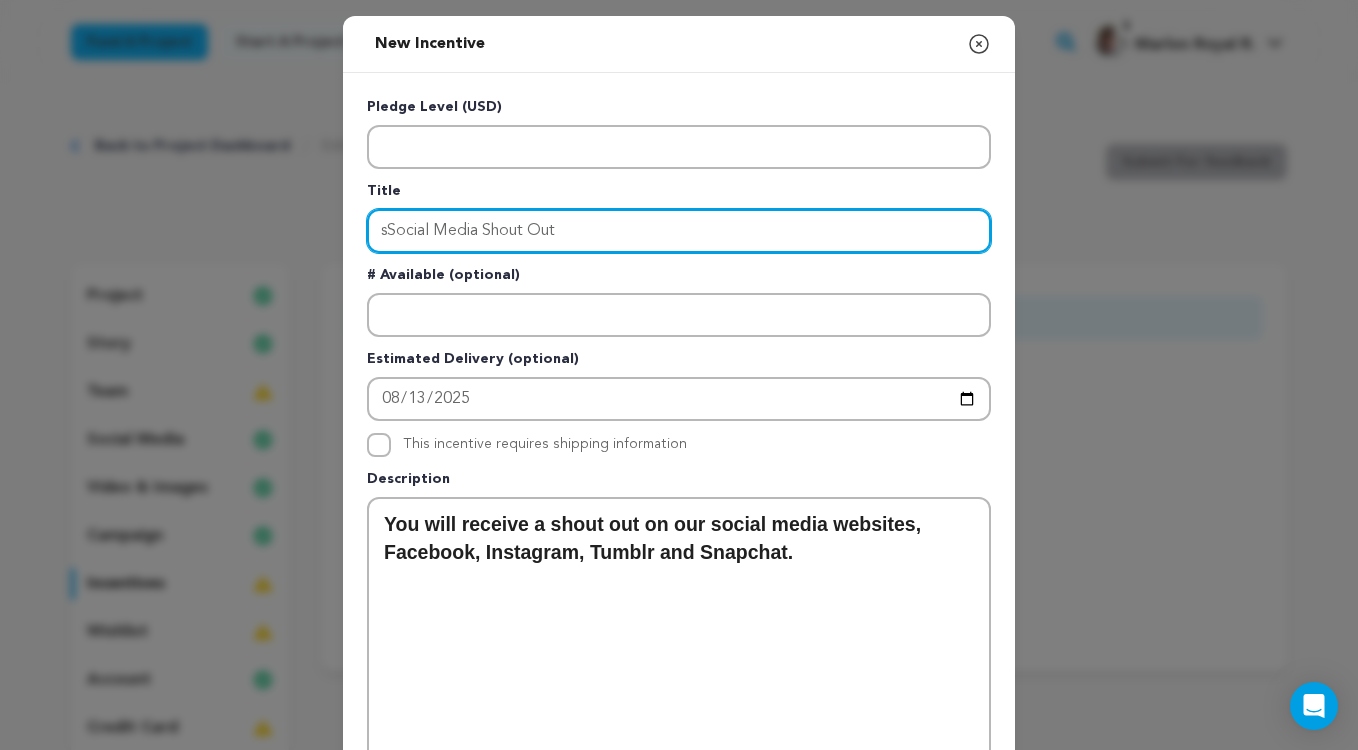 type on "Social Media Shout Out" 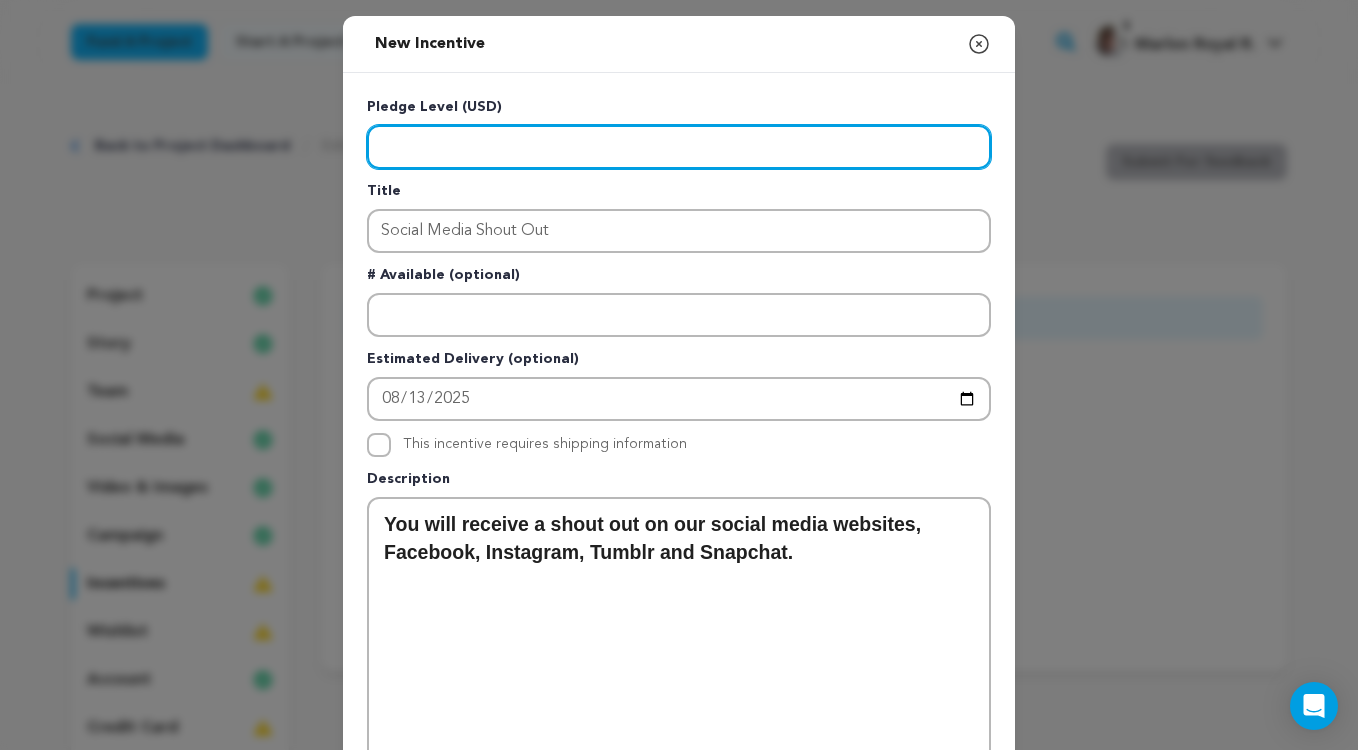 click at bounding box center (679, 147) 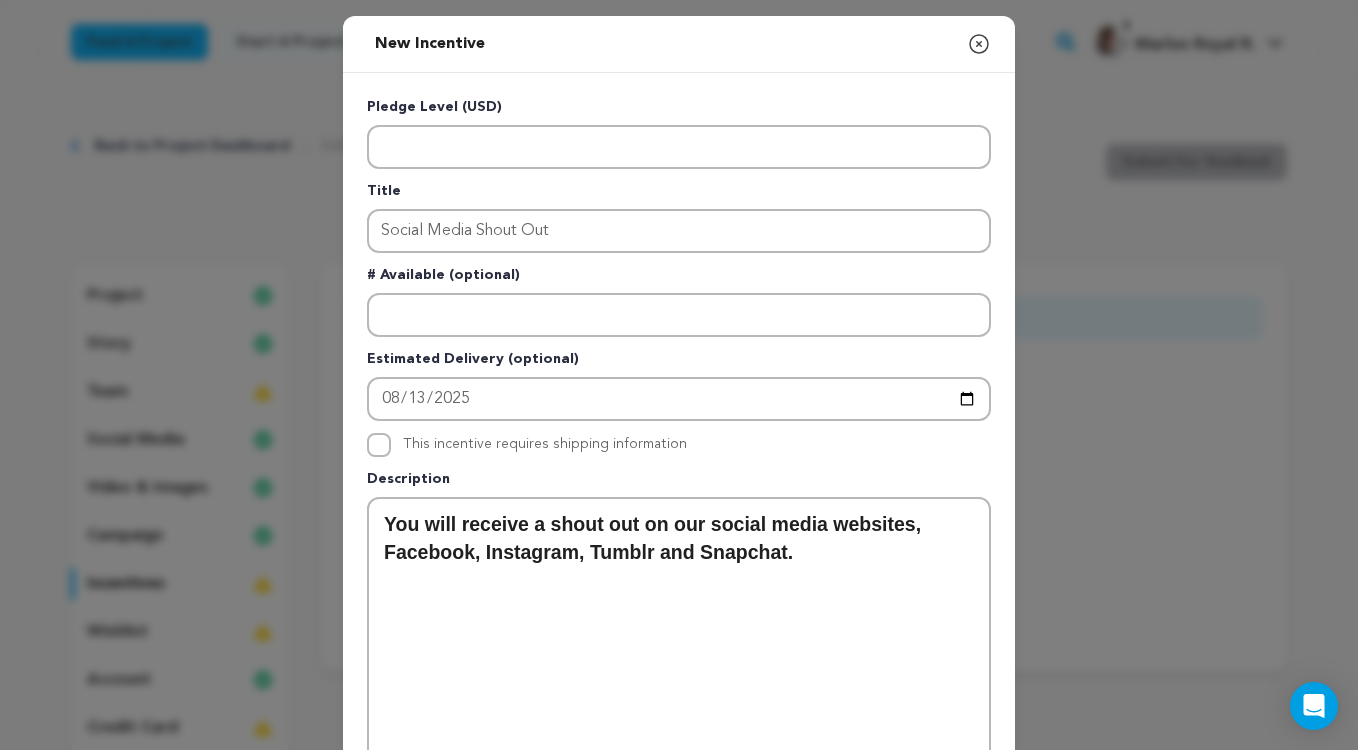 click on "Pledge Level (USD)
Title
Social Media Shout Out
# Available (optional)
Estimated Delivery (optional)
2025-08-13
This incentive requires shipping information
0 0" at bounding box center [679, 600] 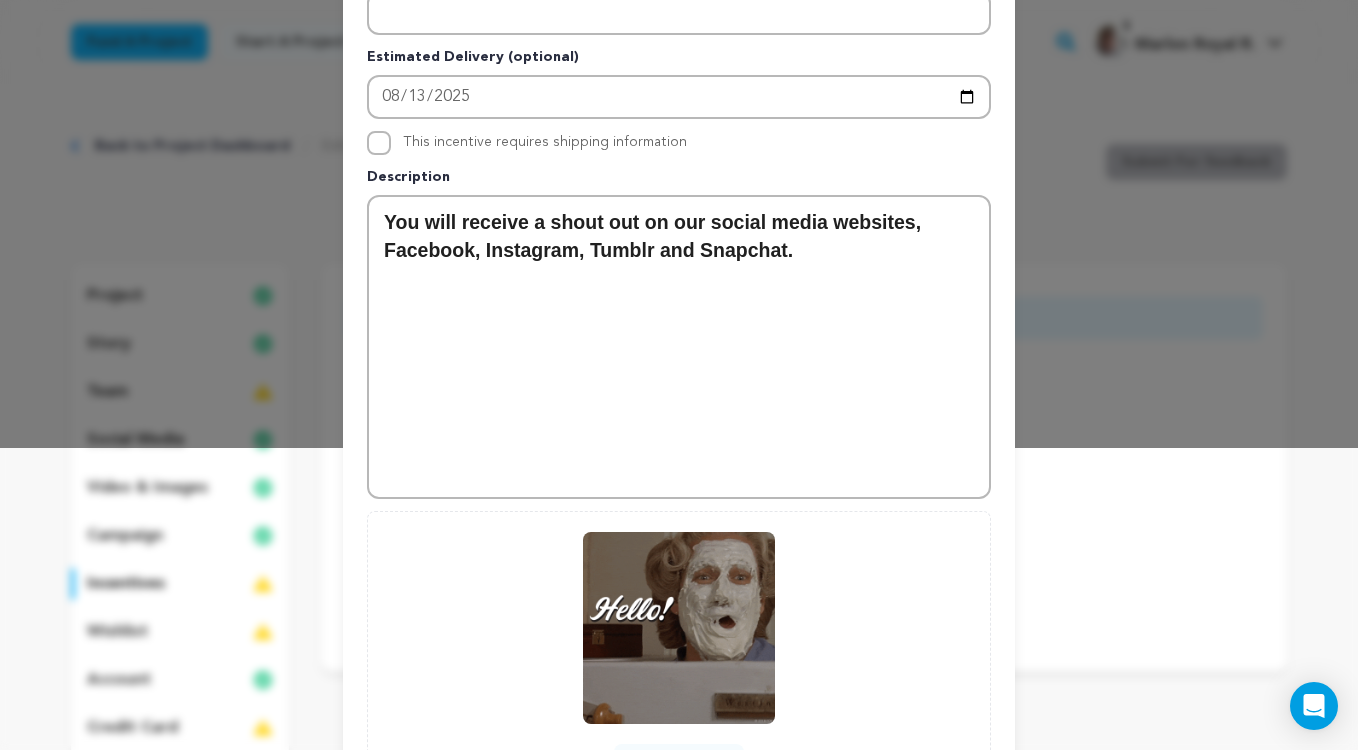 scroll, scrollTop: 313, scrollLeft: 0, axis: vertical 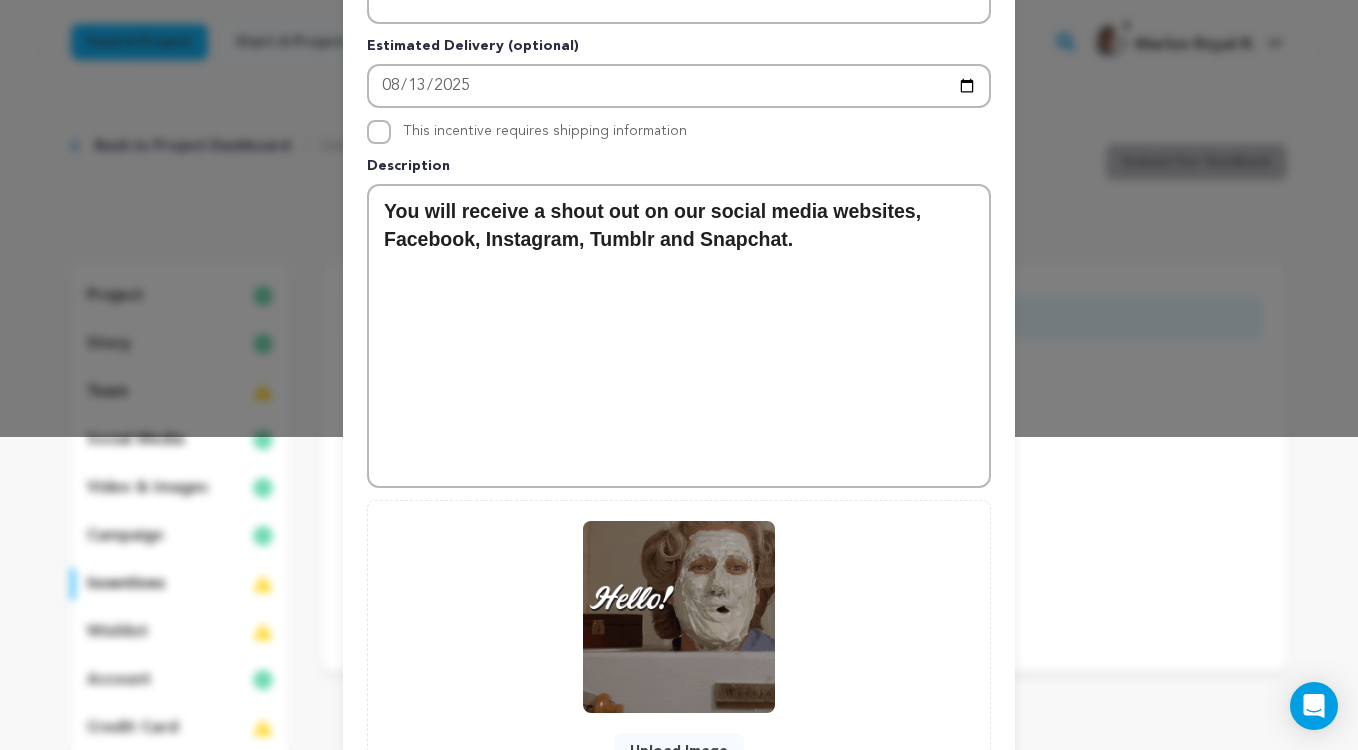 click on "You will receive a shout out on our social media websites, Facebook, Instagram, Tumblr and Snapchat." at bounding box center [679, 225] 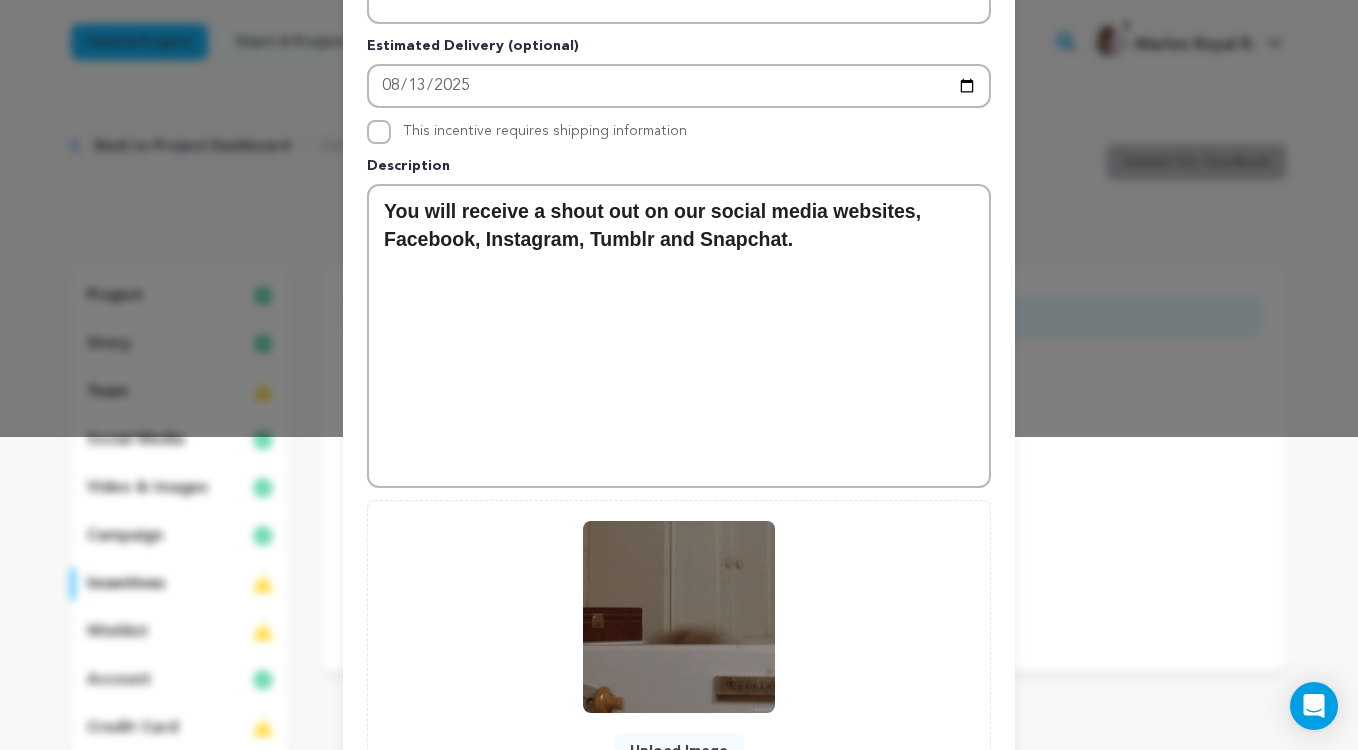 type 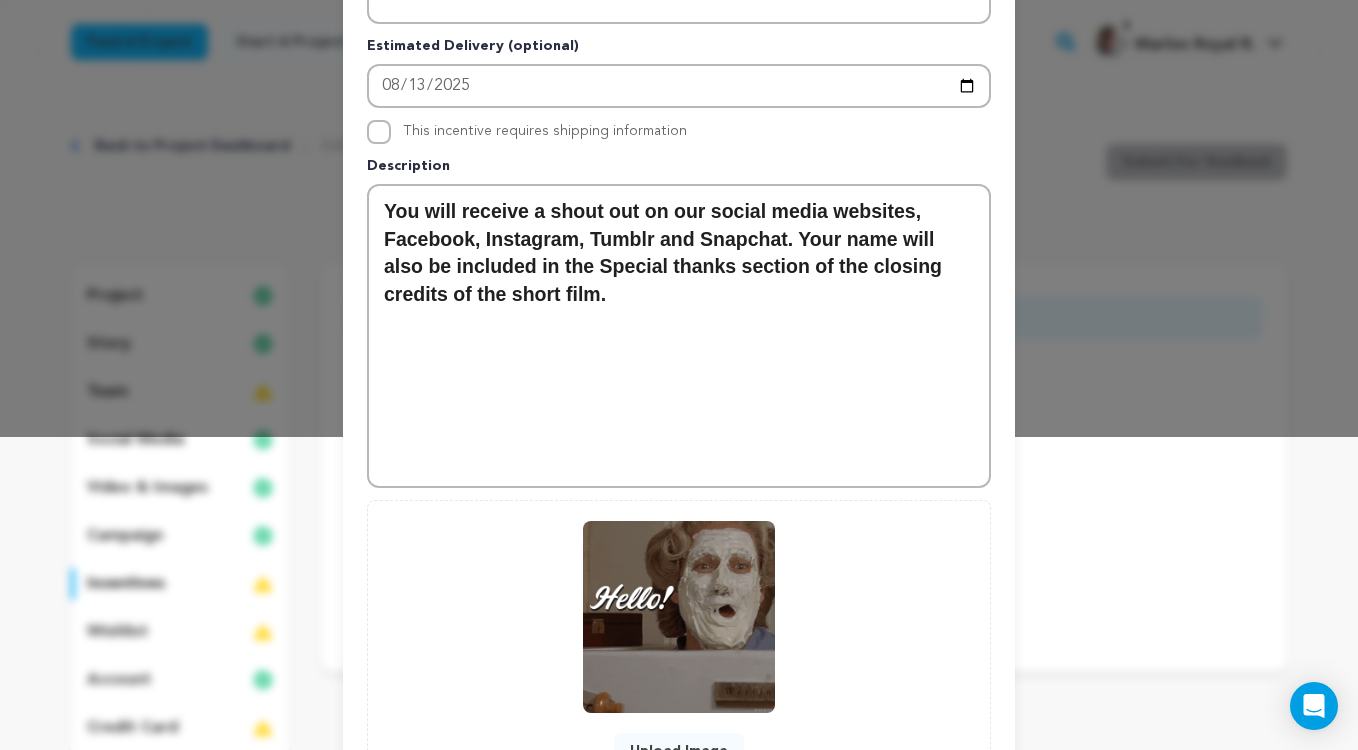 click on "Pledge Level (USD)
Title
Social Media Shout Out
# Available (optional)
Estimated Delivery (optional)
2025-08-13
This incentive requires shipping information
0 0" at bounding box center [679, 287] 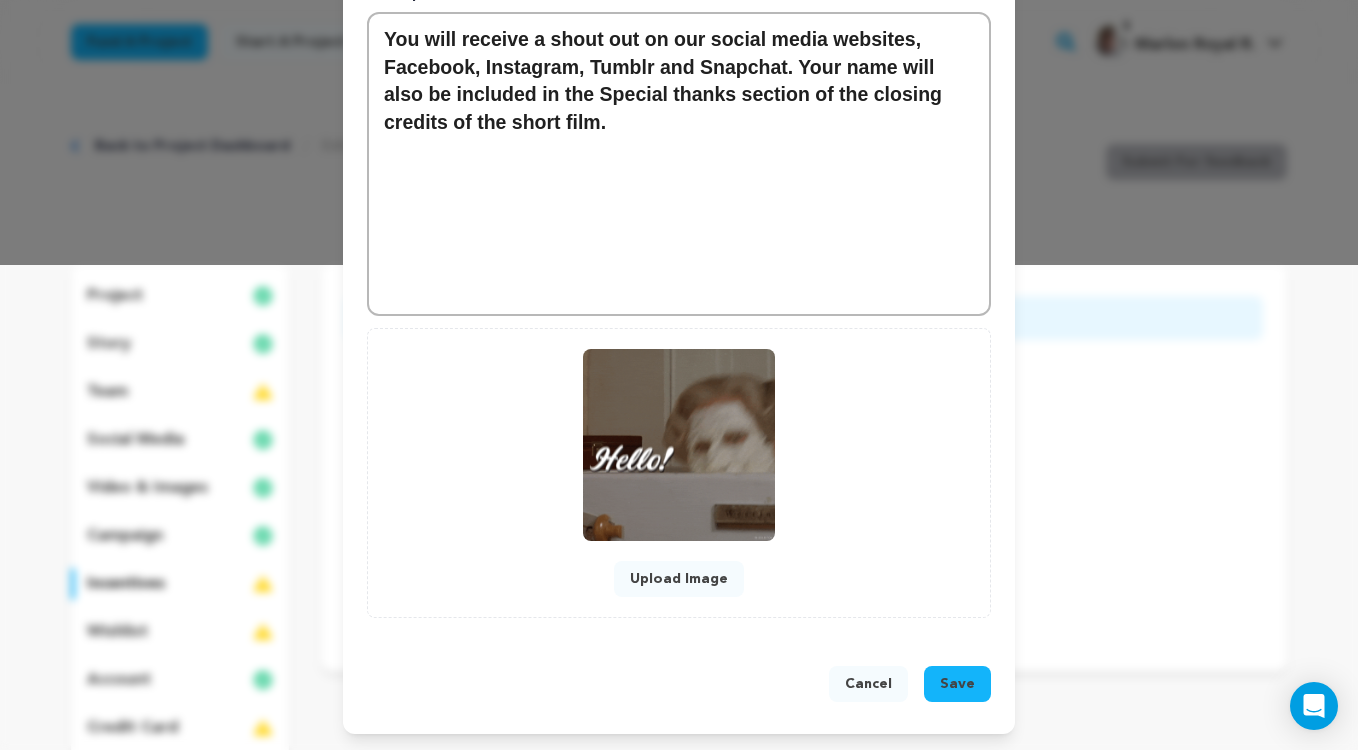 scroll, scrollTop: 485, scrollLeft: 0, axis: vertical 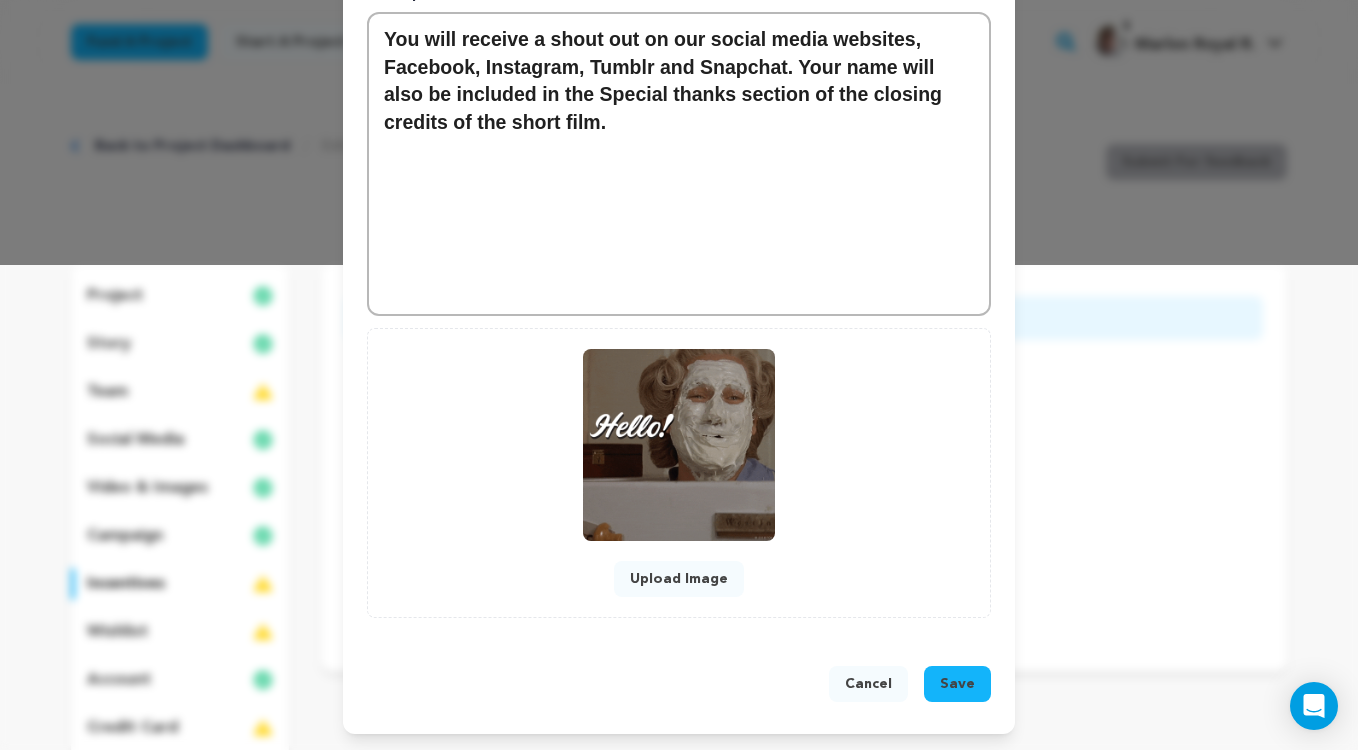 click on "Save" at bounding box center (957, 684) 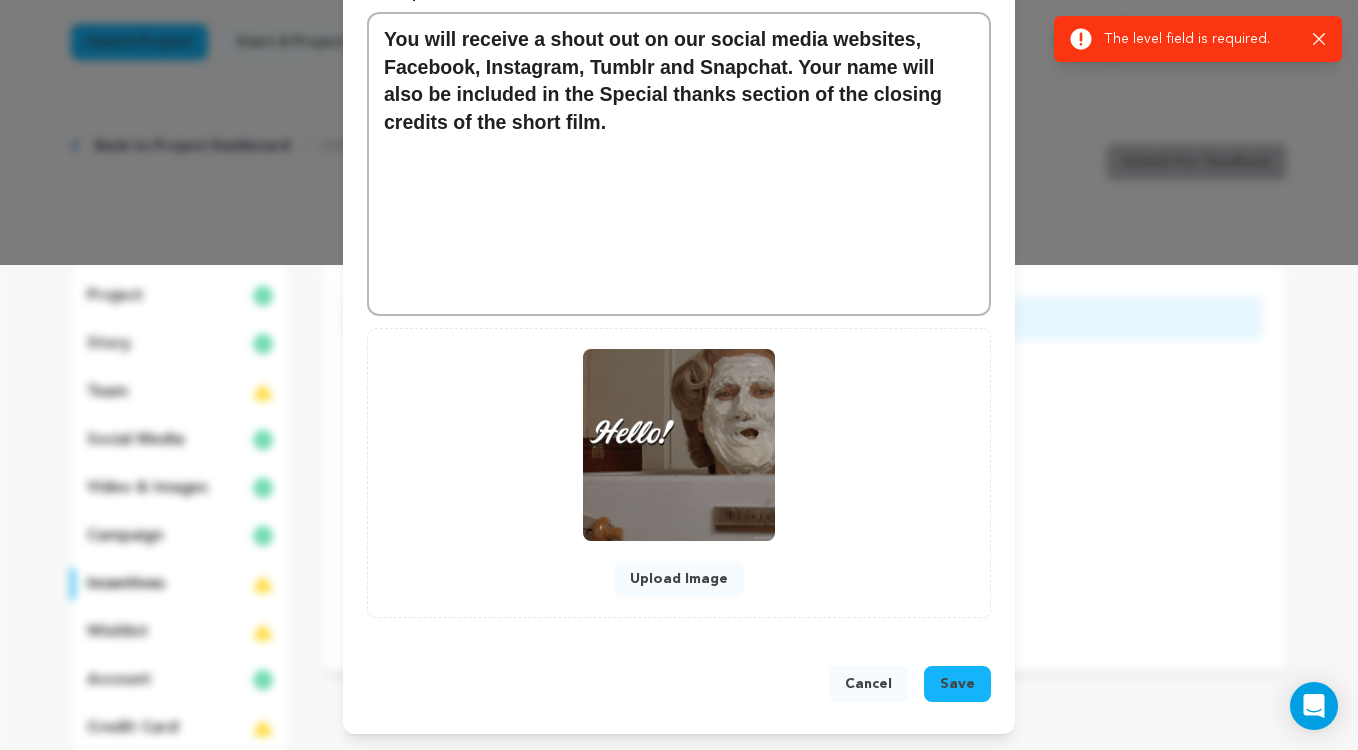 click 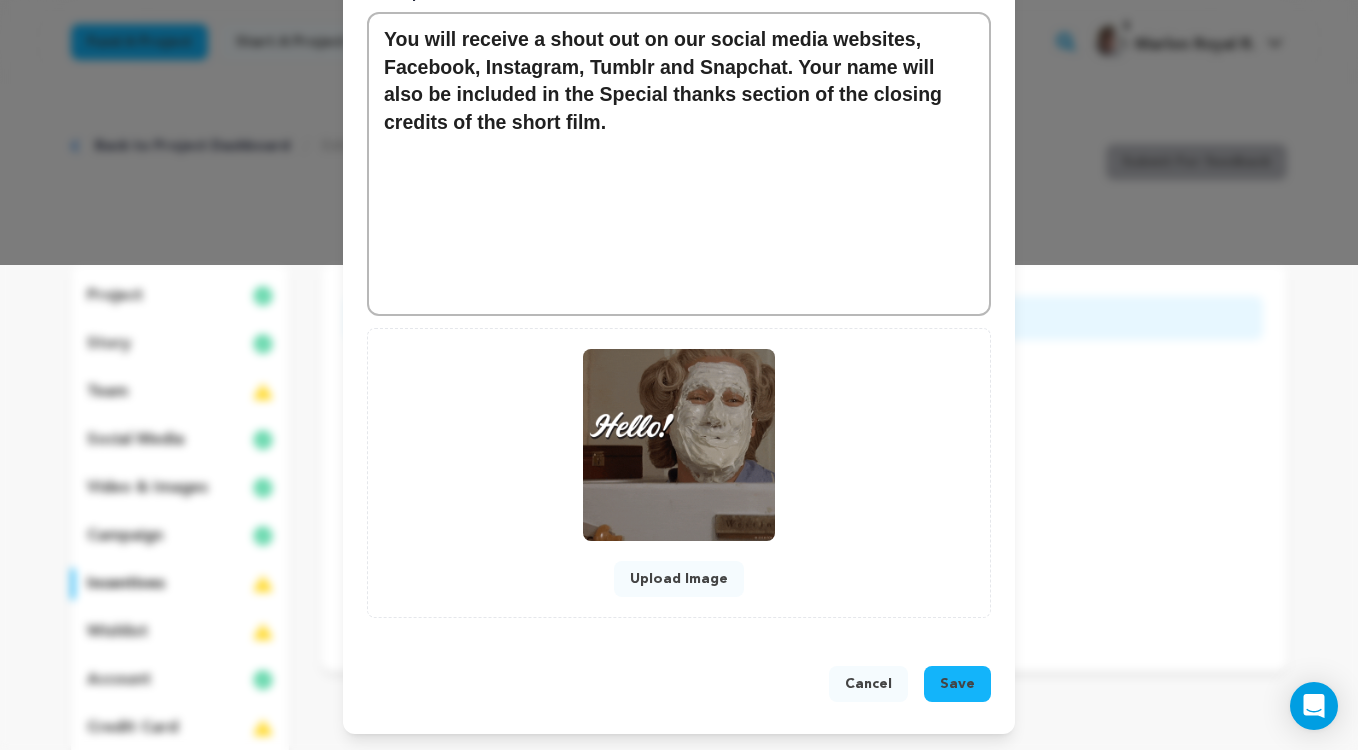 click on "Pledge Level (USD)
Title
Social Media Shout Out
# Available (optional)
Estimated Delivery (optional)
2025-08-13
This incentive requires shipping information
0 0" at bounding box center [679, 115] 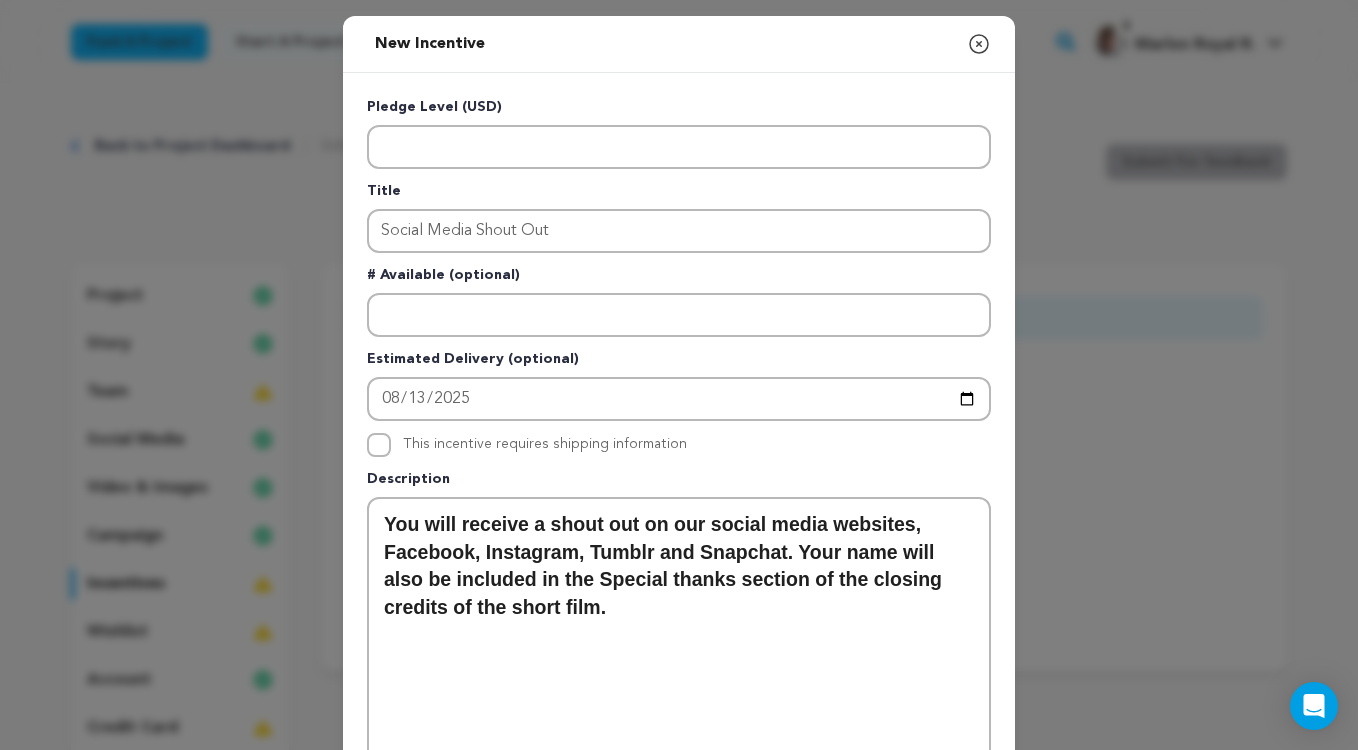scroll, scrollTop: 0, scrollLeft: 0, axis: both 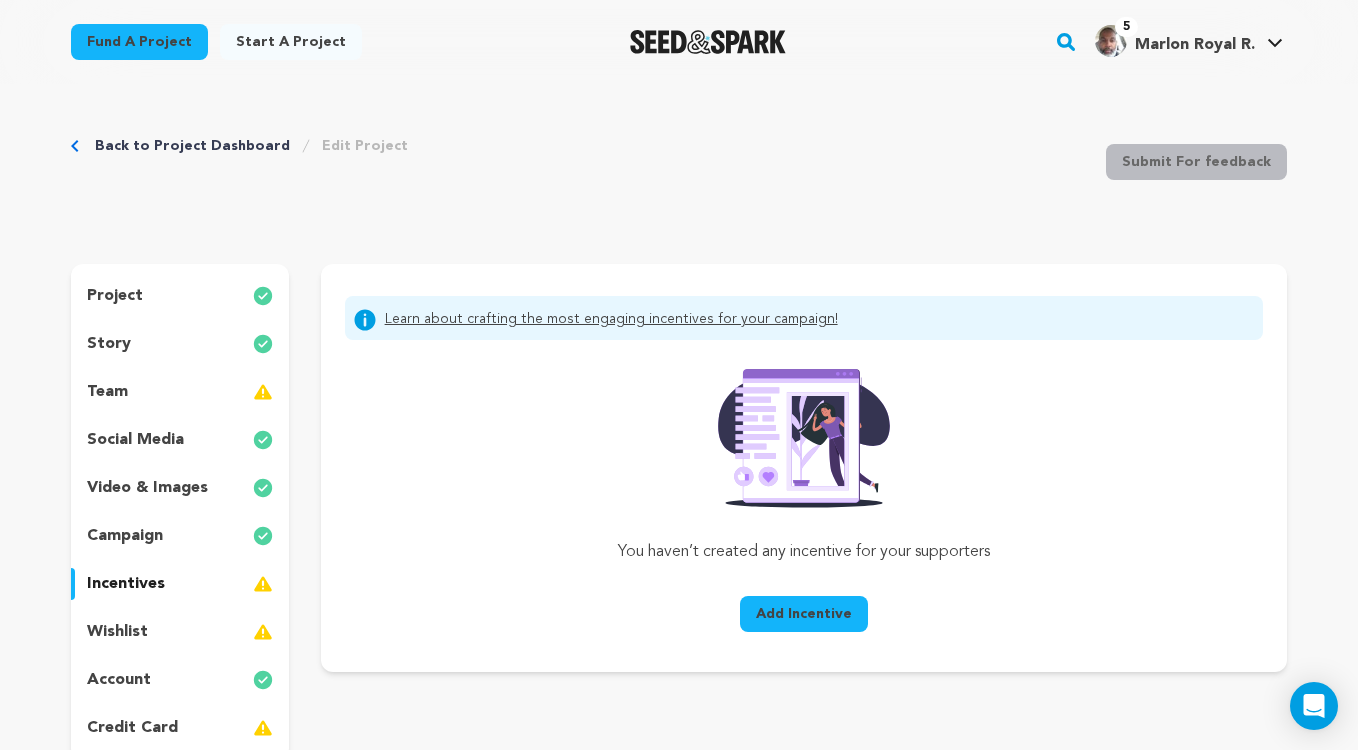click on "Add Incentive" at bounding box center (804, 614) 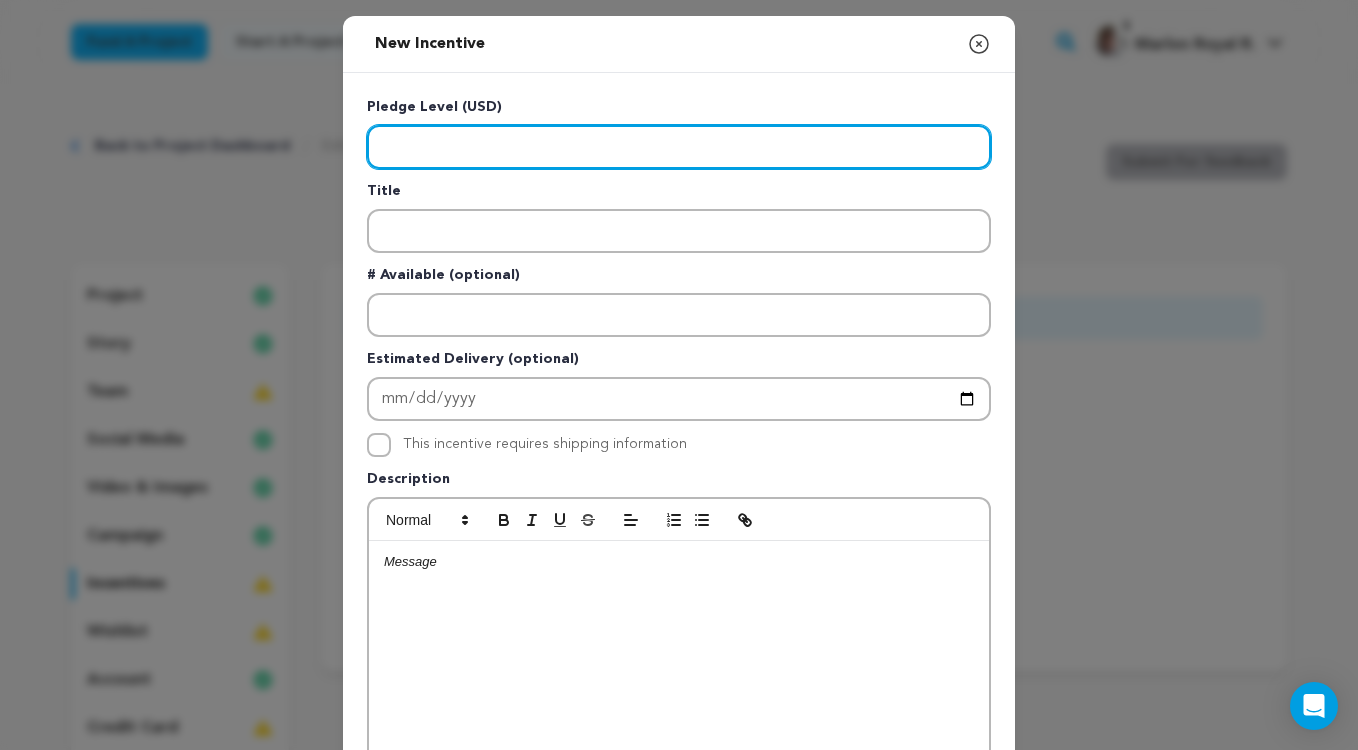 click at bounding box center (679, 147) 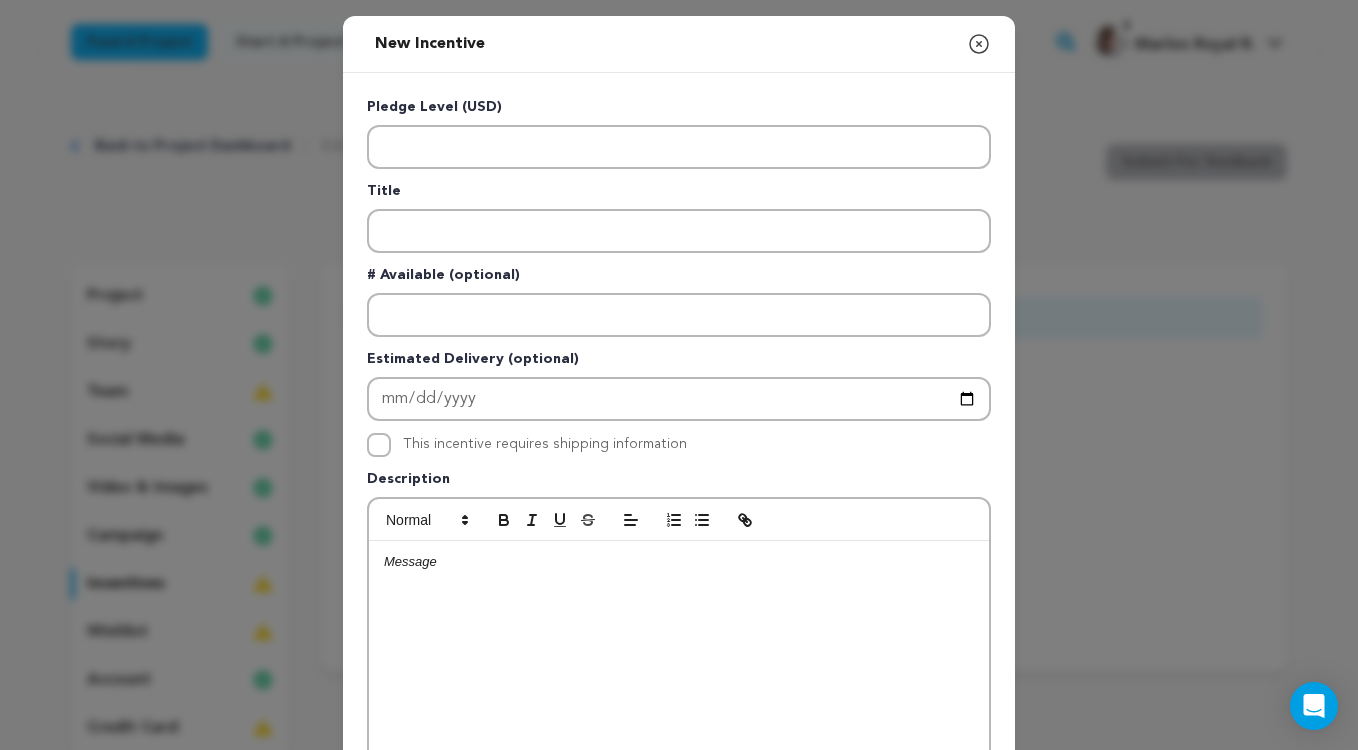 click 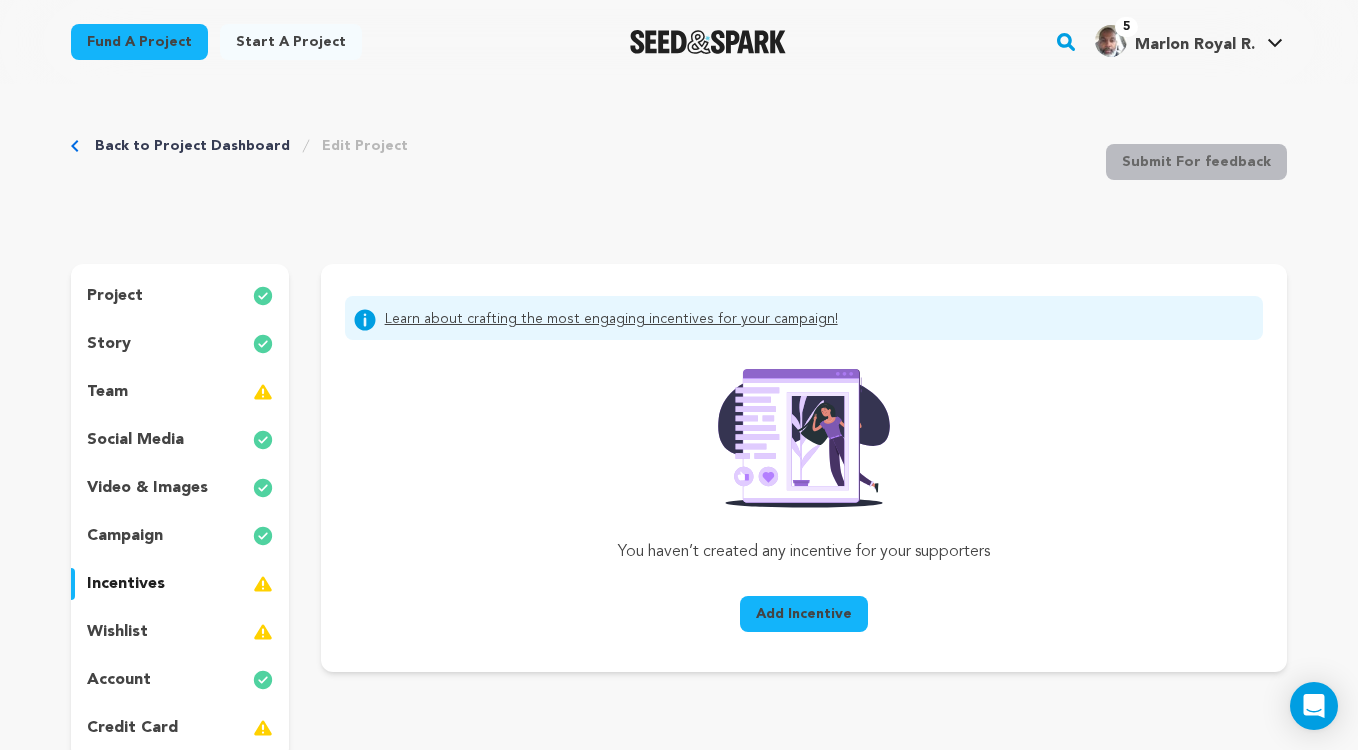 click on "Learn about crafting the most engaging incentives for your campaign!" at bounding box center [611, 320] 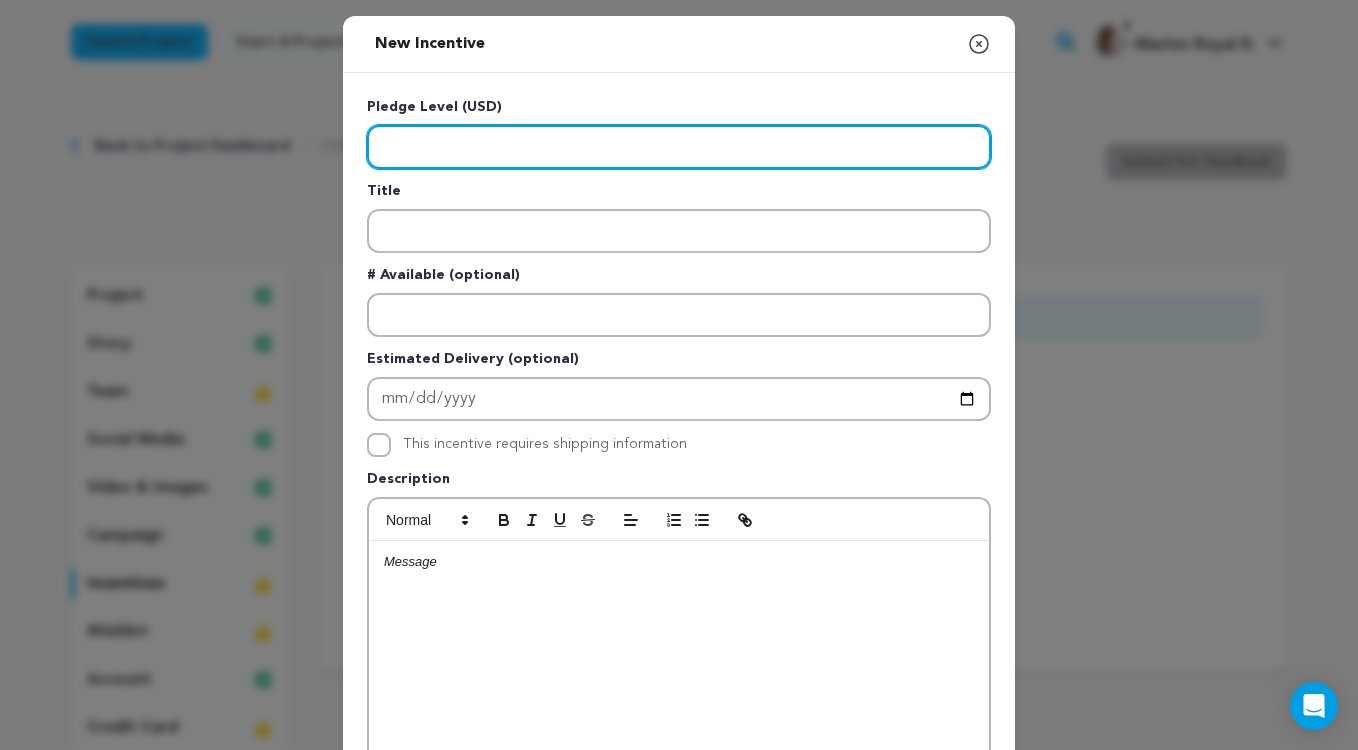 click at bounding box center [679, 147] 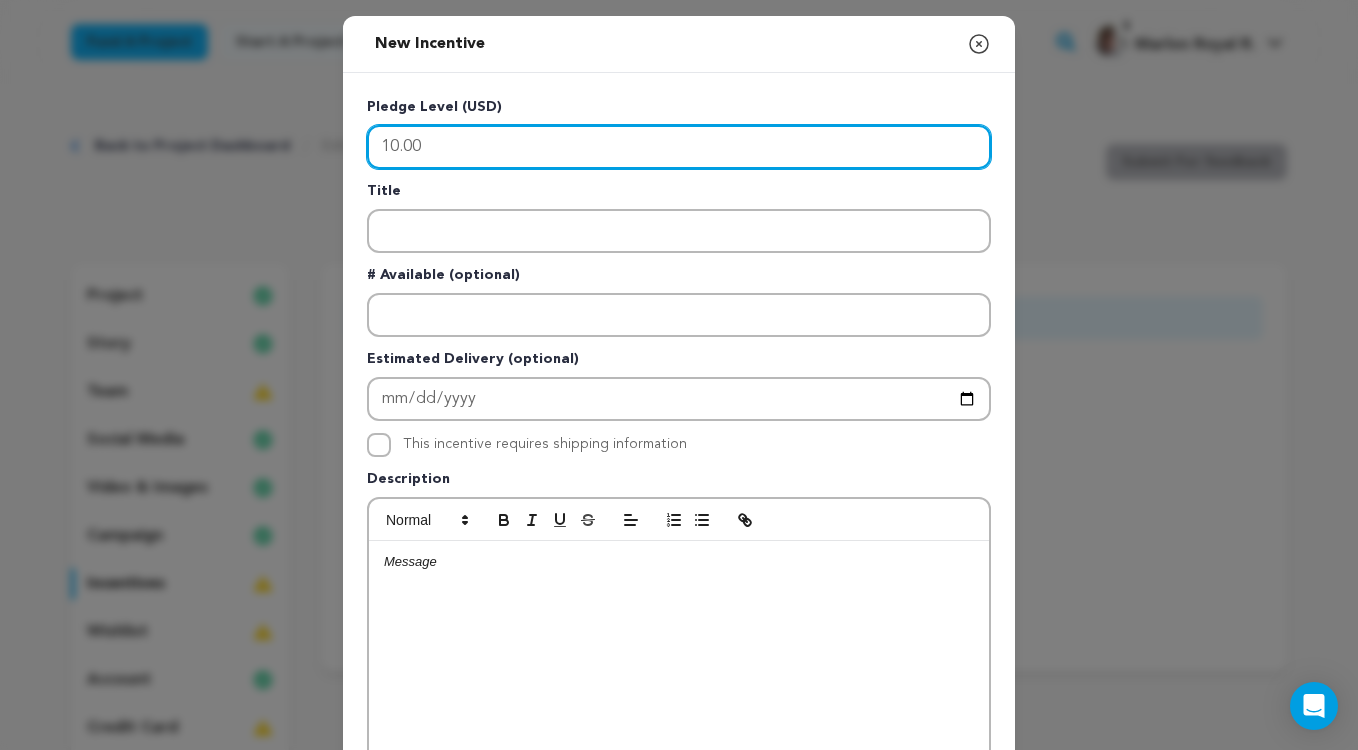 type on "10.00" 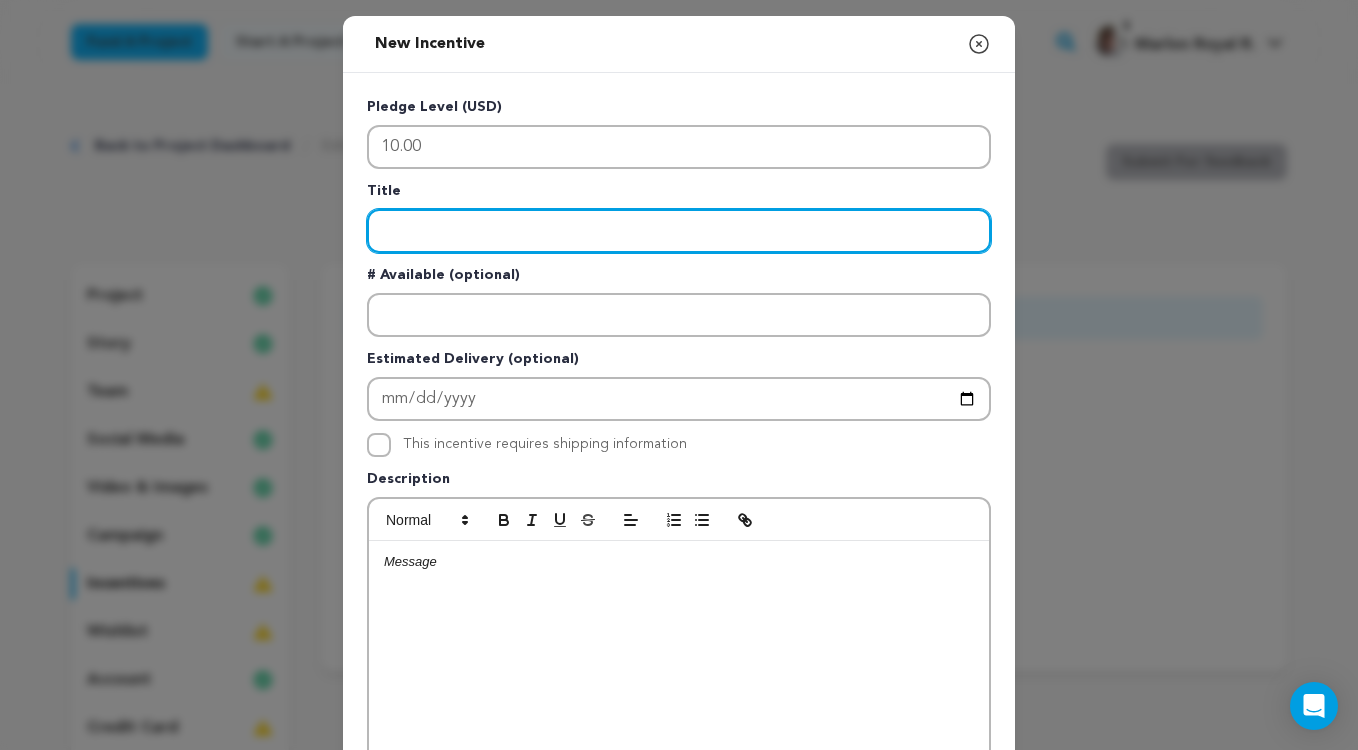 click at bounding box center (679, 231) 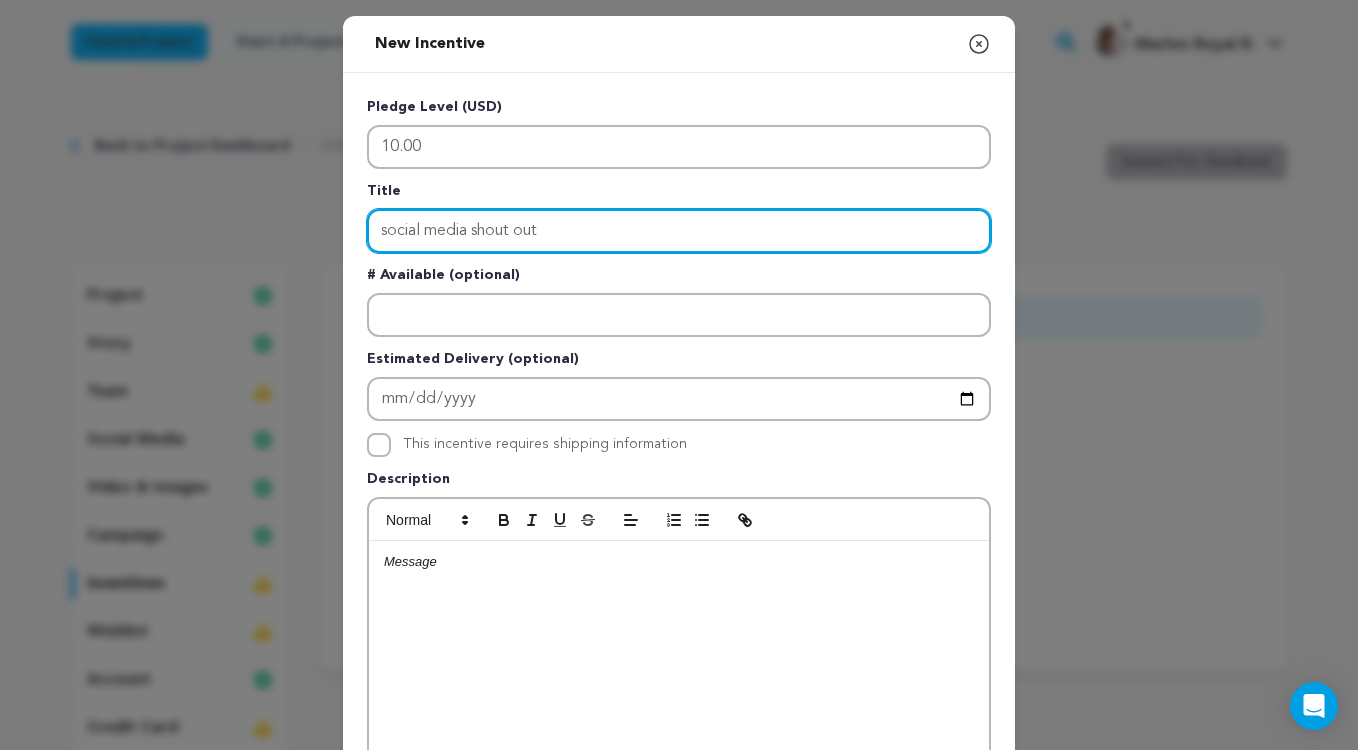 type on "social media shout out" 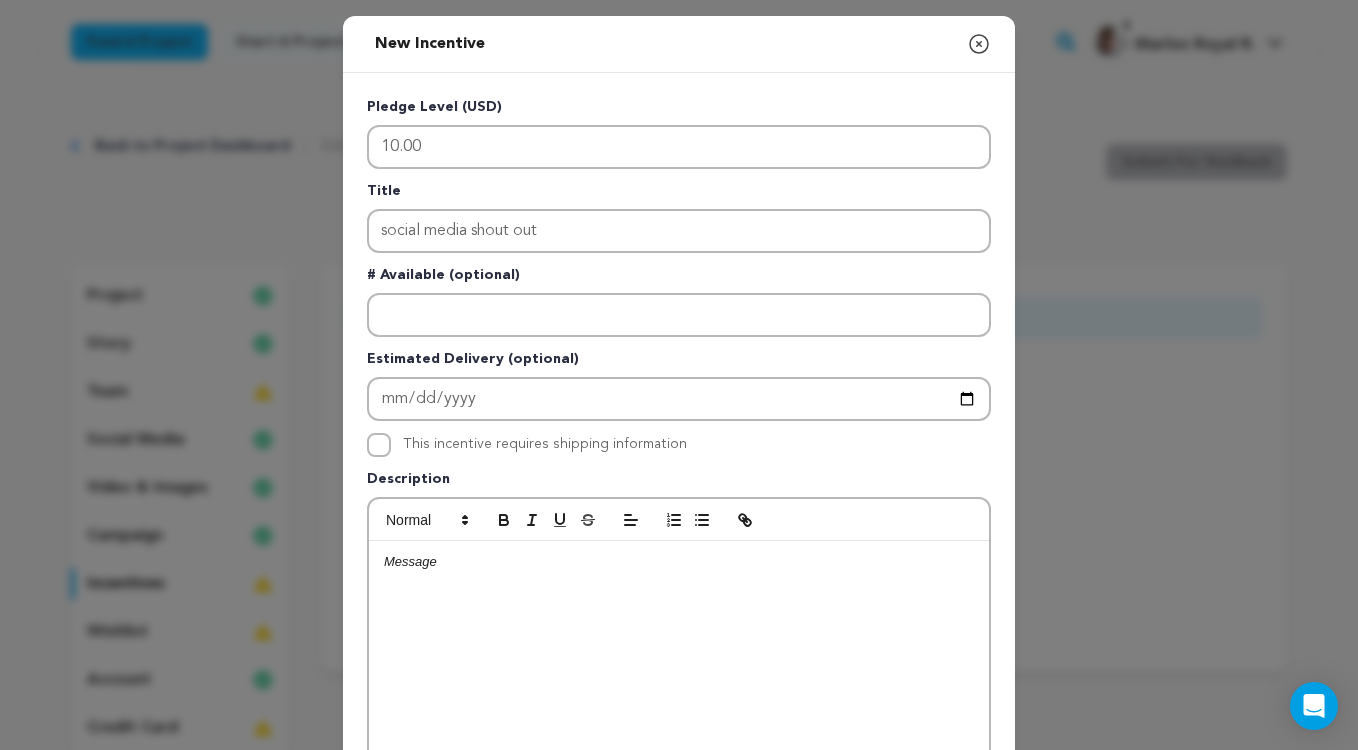 click on "Pledge Level (USD)
10.00
Title
social media shout out
# Available (optional)
Estimated Delivery (optional)
This incentive requires shipping information" at bounding box center (679, 519) 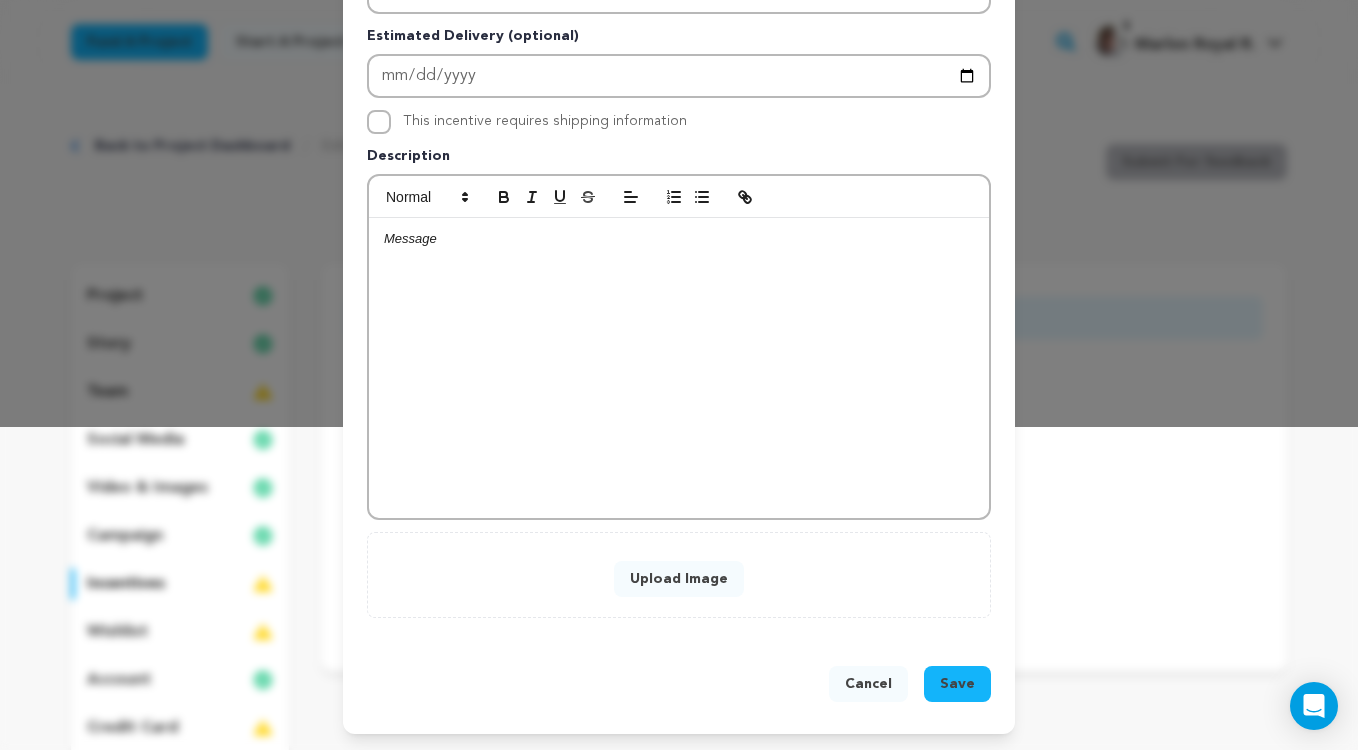 scroll, scrollTop: 324, scrollLeft: 0, axis: vertical 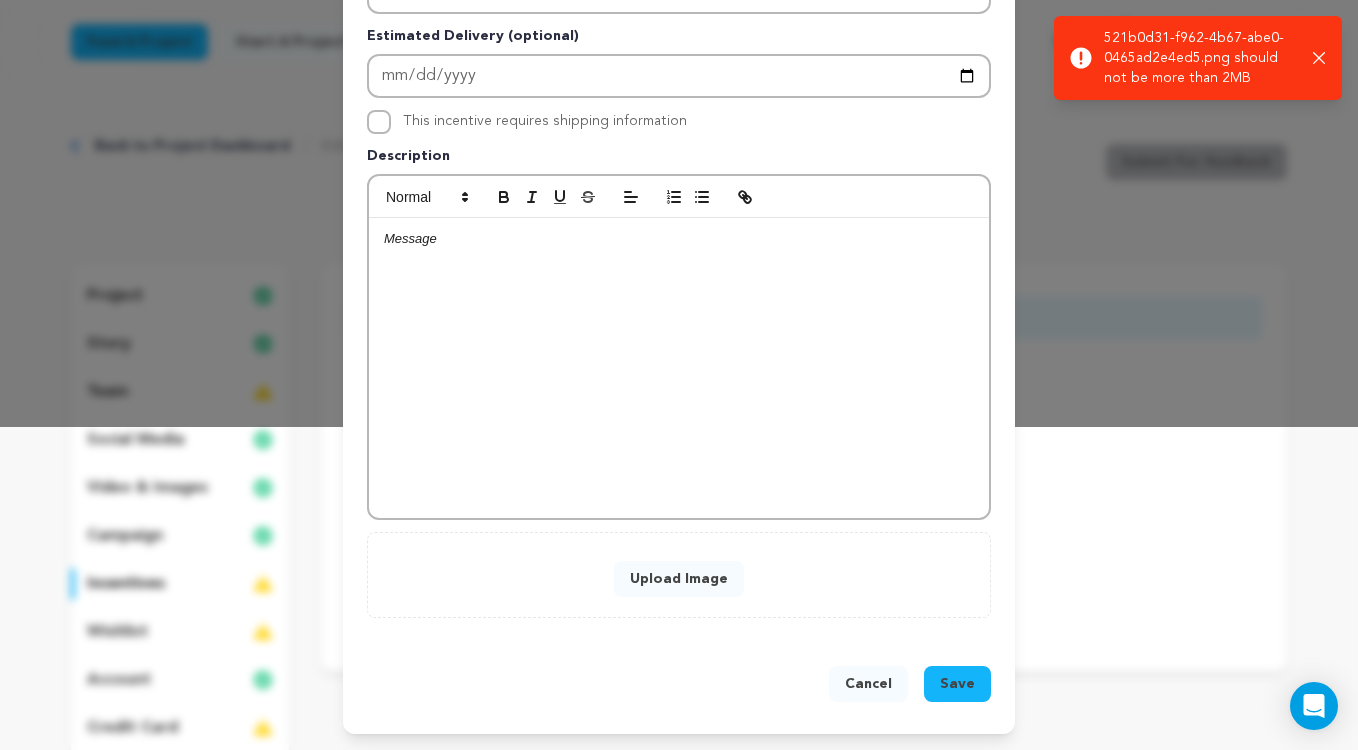 click 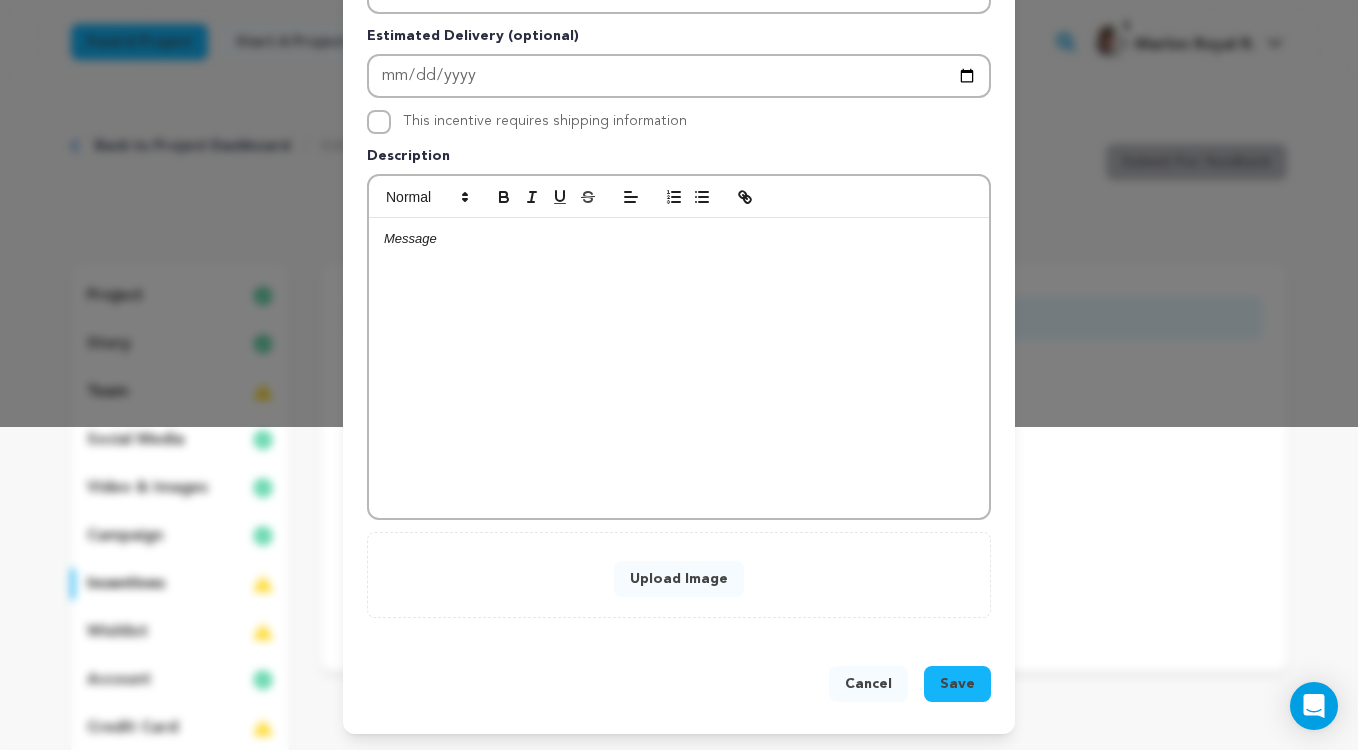 click at bounding box center [679, 368] 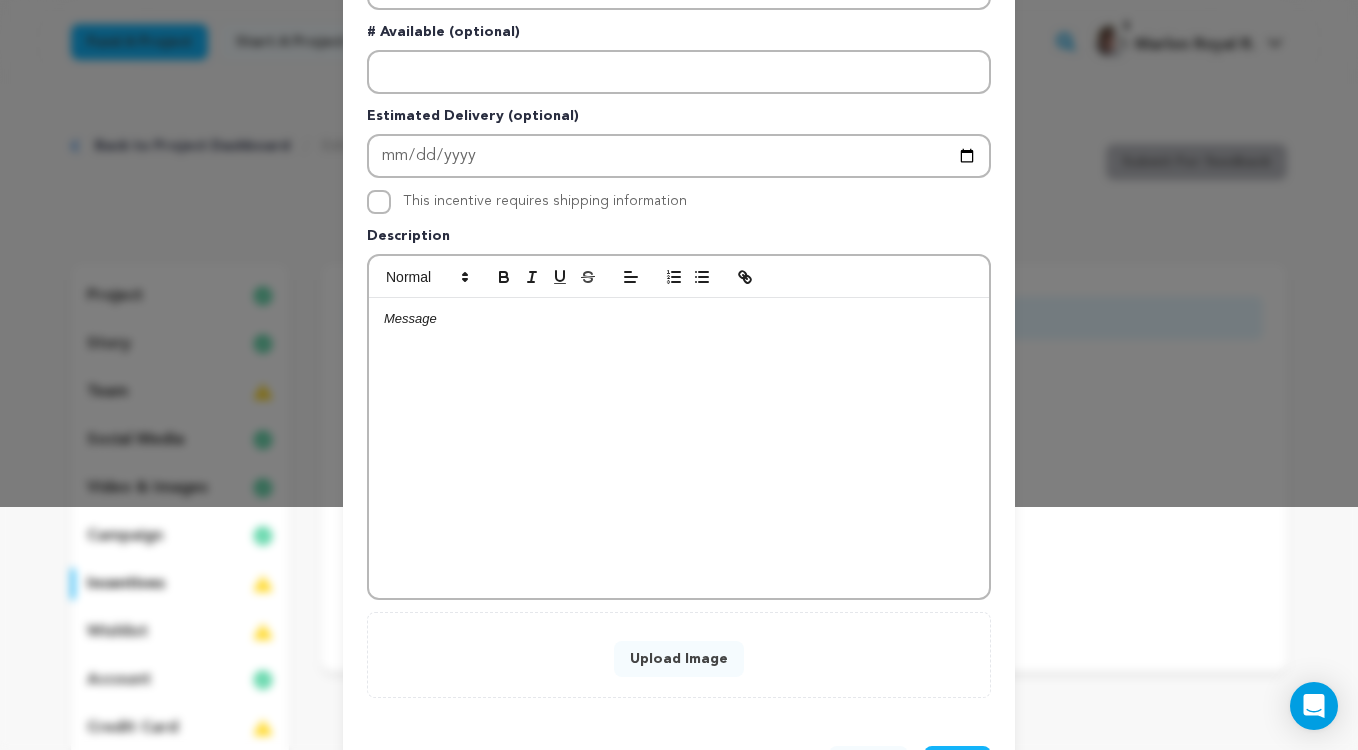 scroll, scrollTop: 248, scrollLeft: 0, axis: vertical 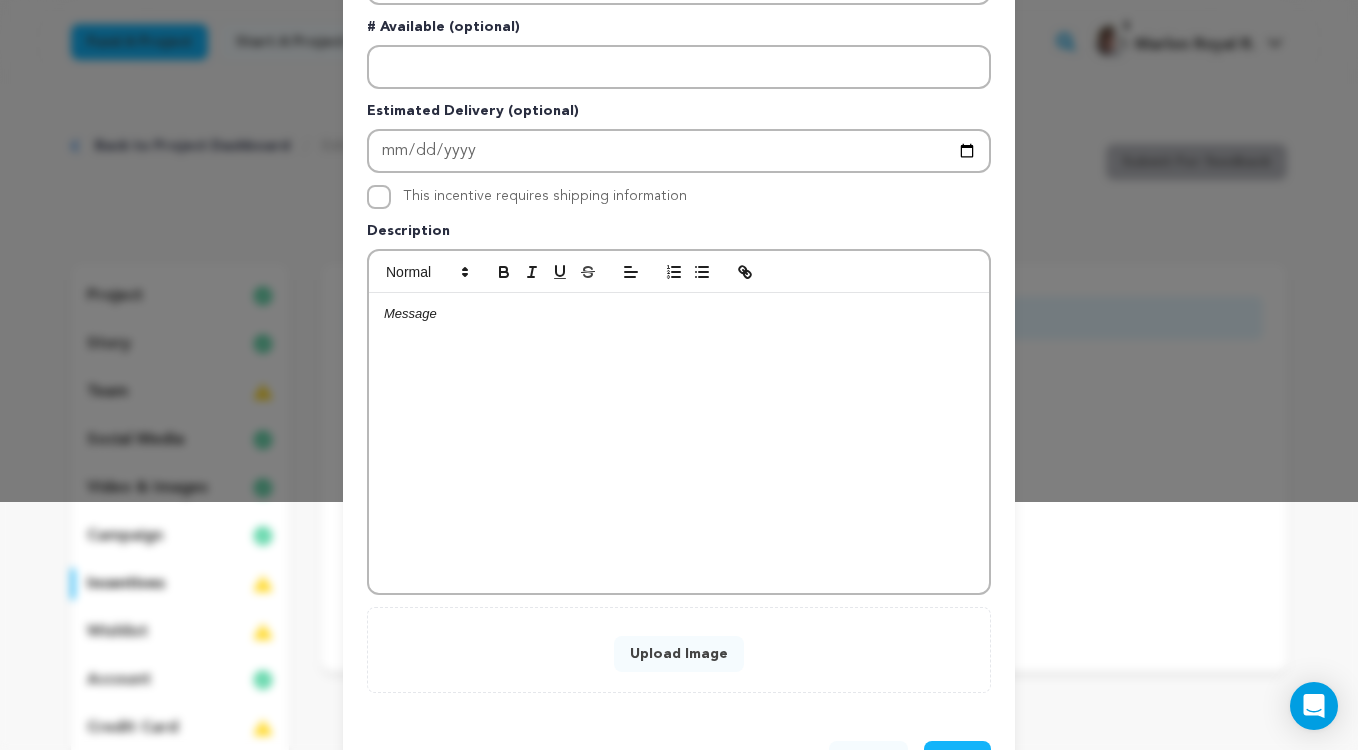 click at bounding box center (679, 443) 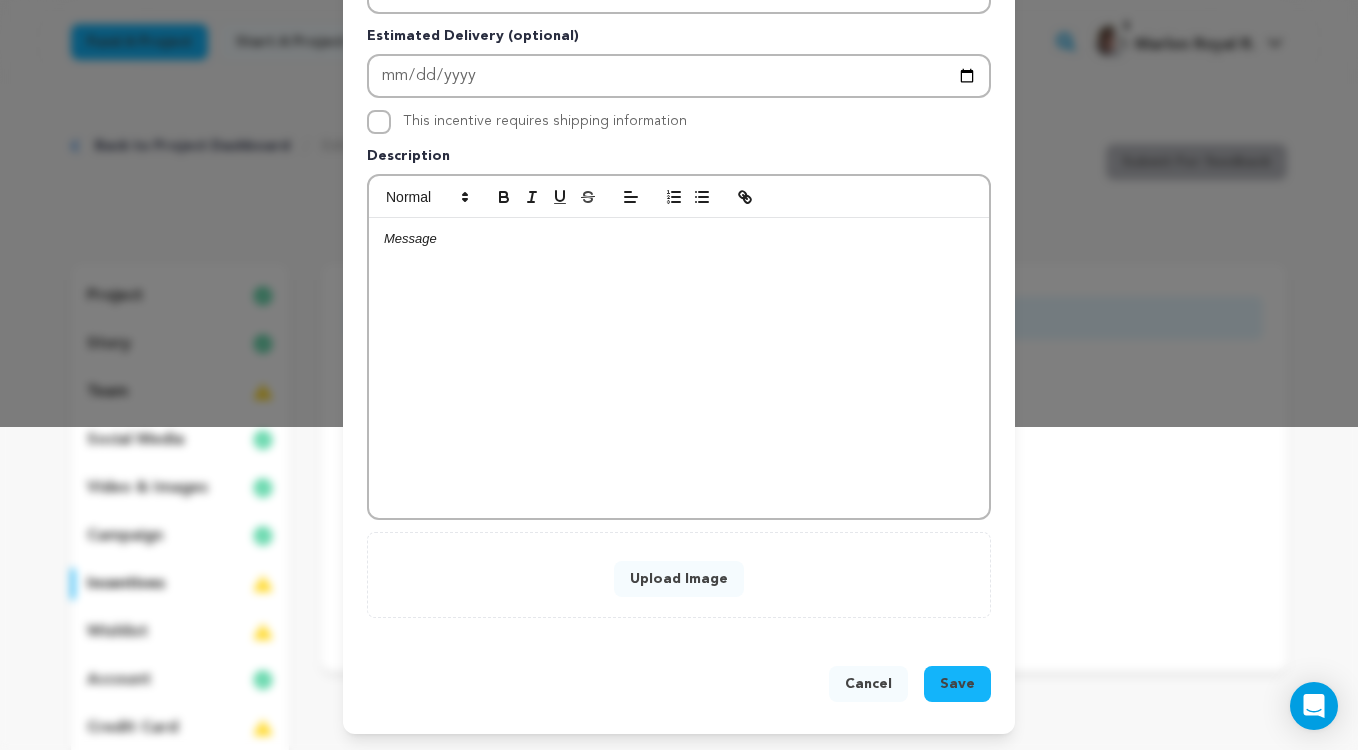 scroll, scrollTop: 324, scrollLeft: 0, axis: vertical 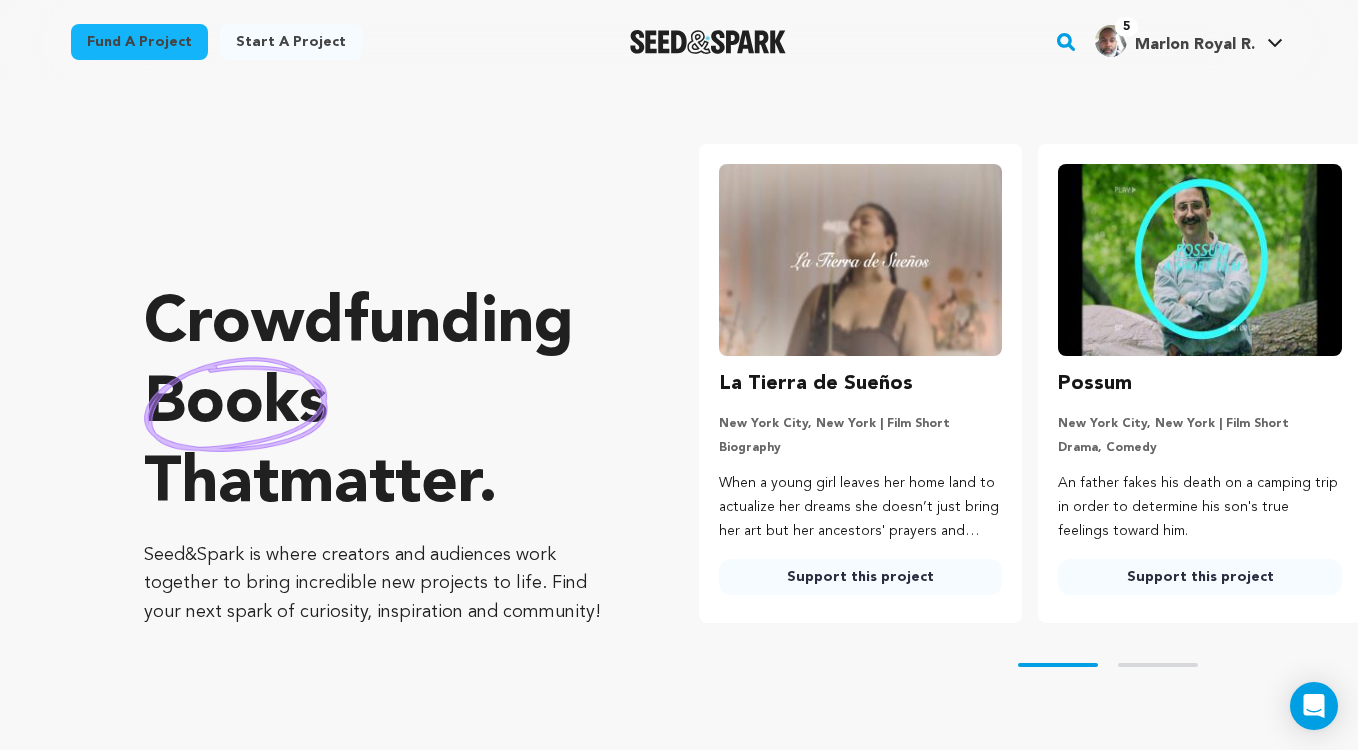 click at bounding box center [861, 260] 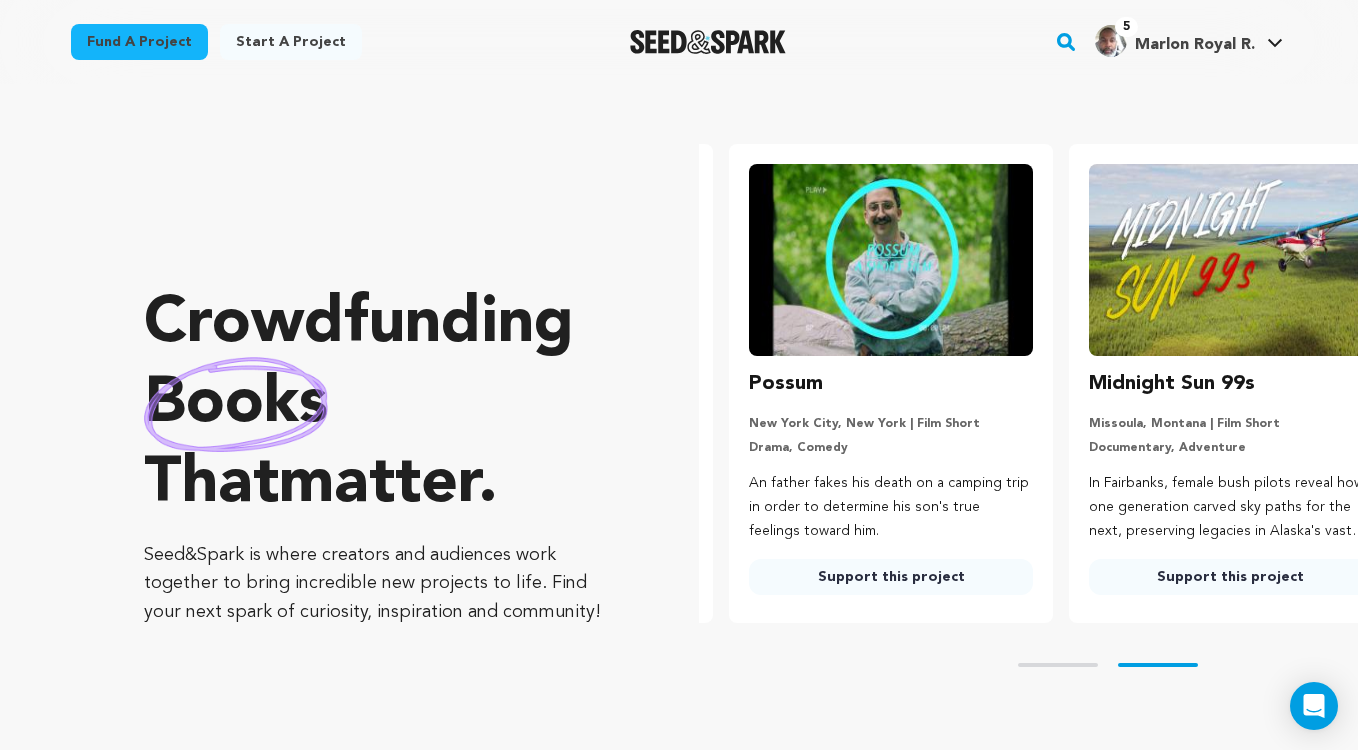 scroll, scrollTop: 0, scrollLeft: 356, axis: horizontal 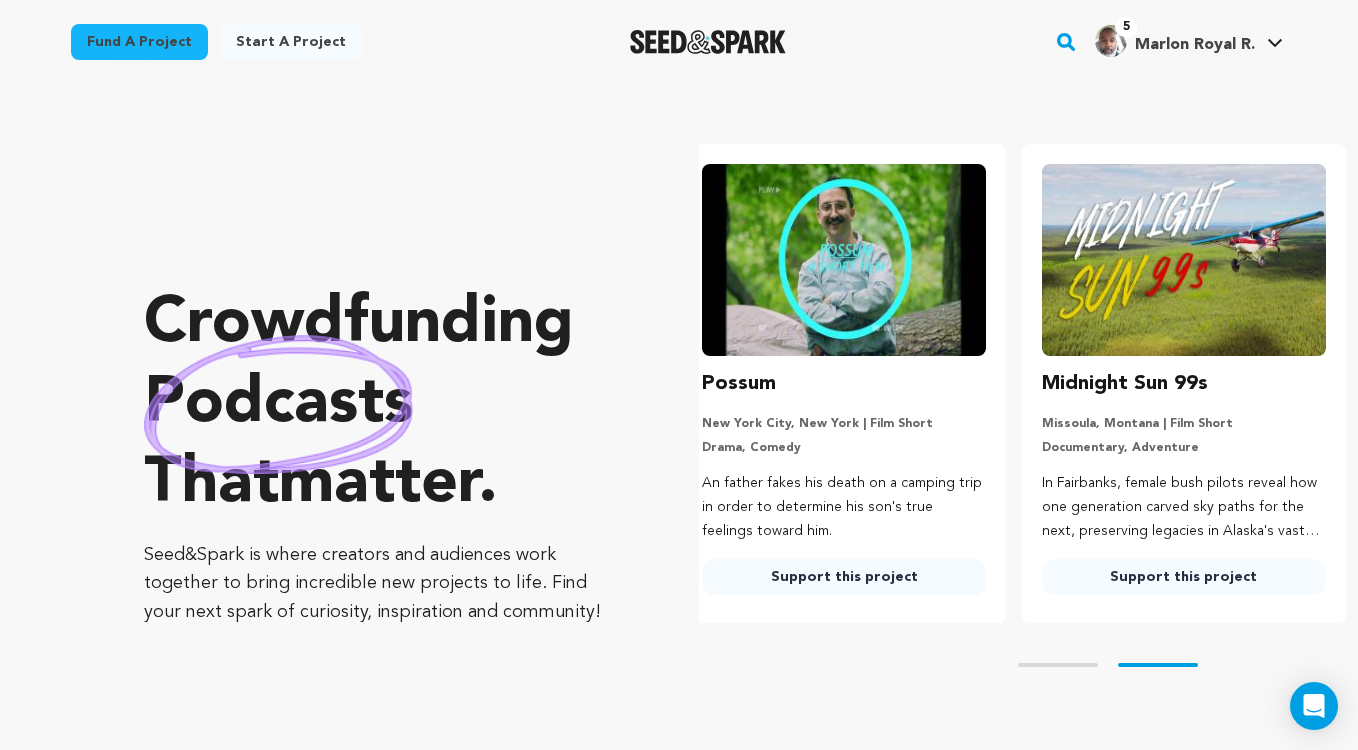 click on "Support this project" at bounding box center [1184, 577] 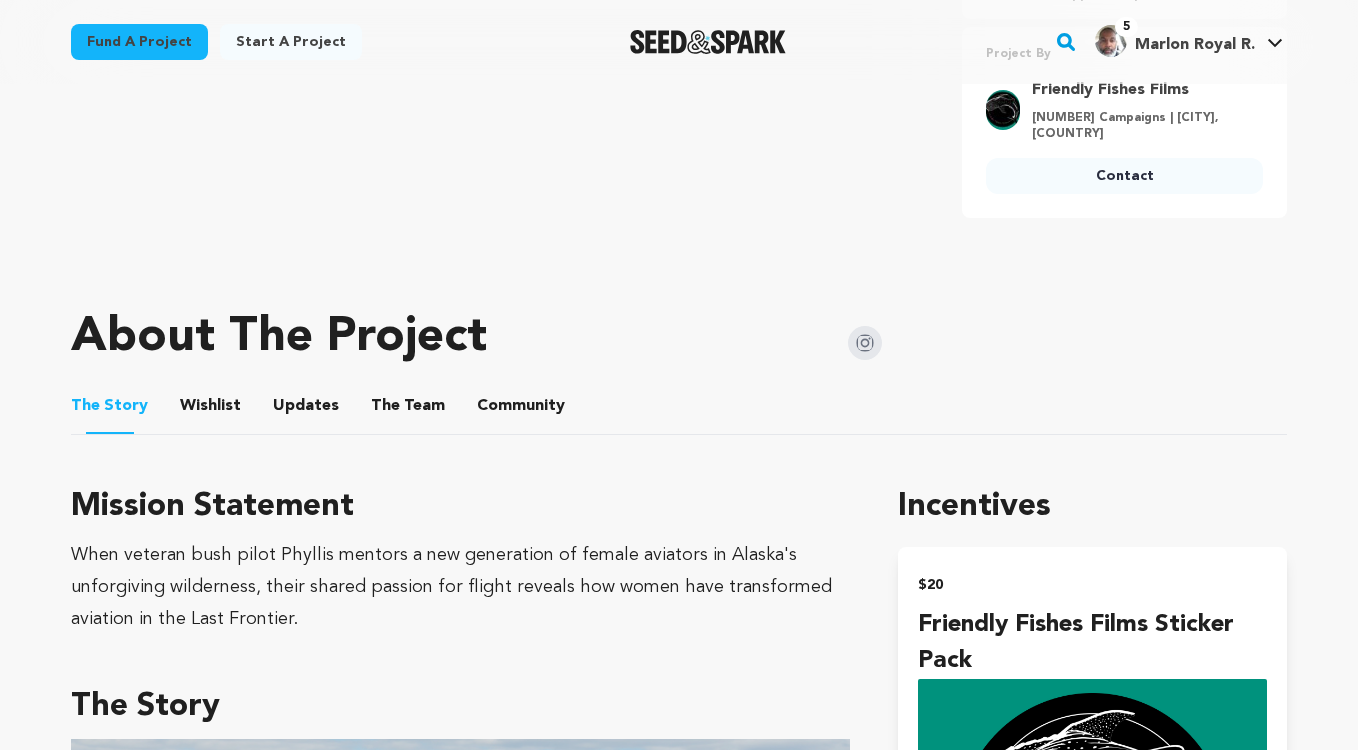 scroll, scrollTop: 782, scrollLeft: 0, axis: vertical 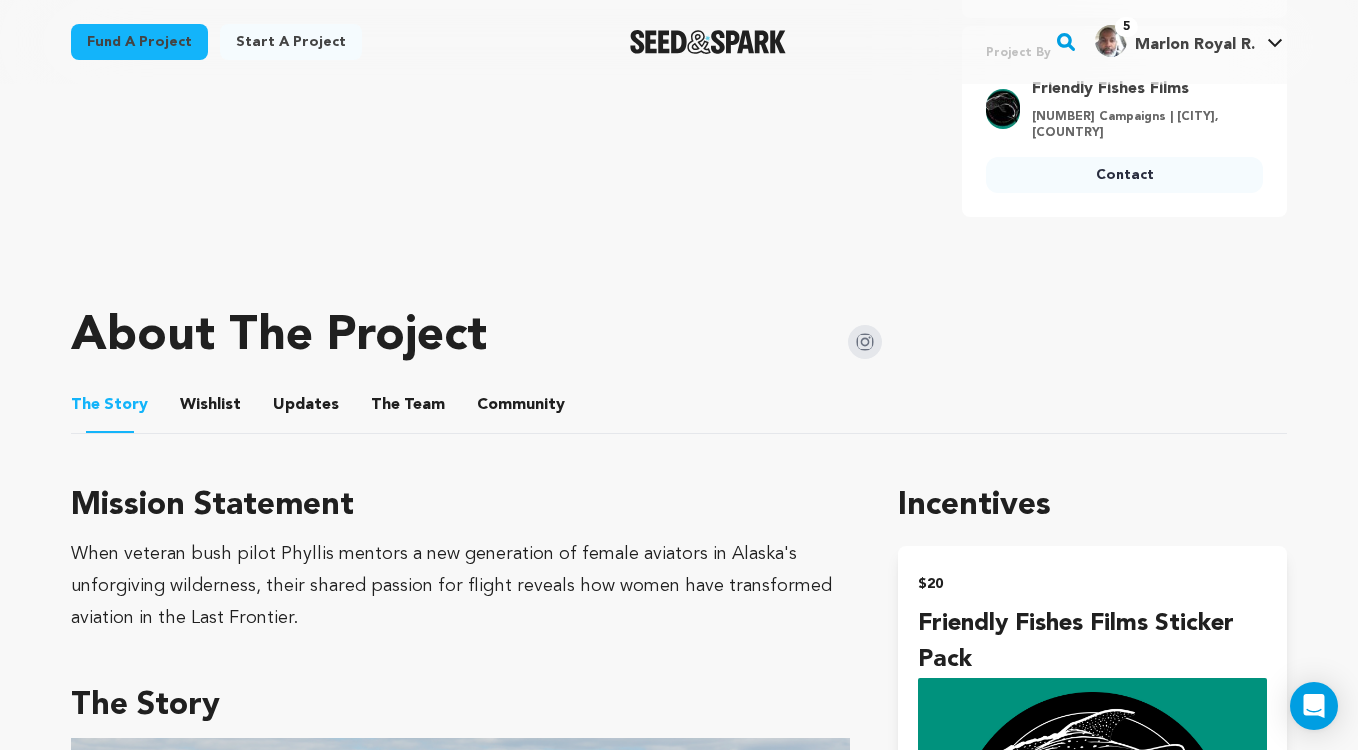 click on "Wishlist" at bounding box center (211, 409) 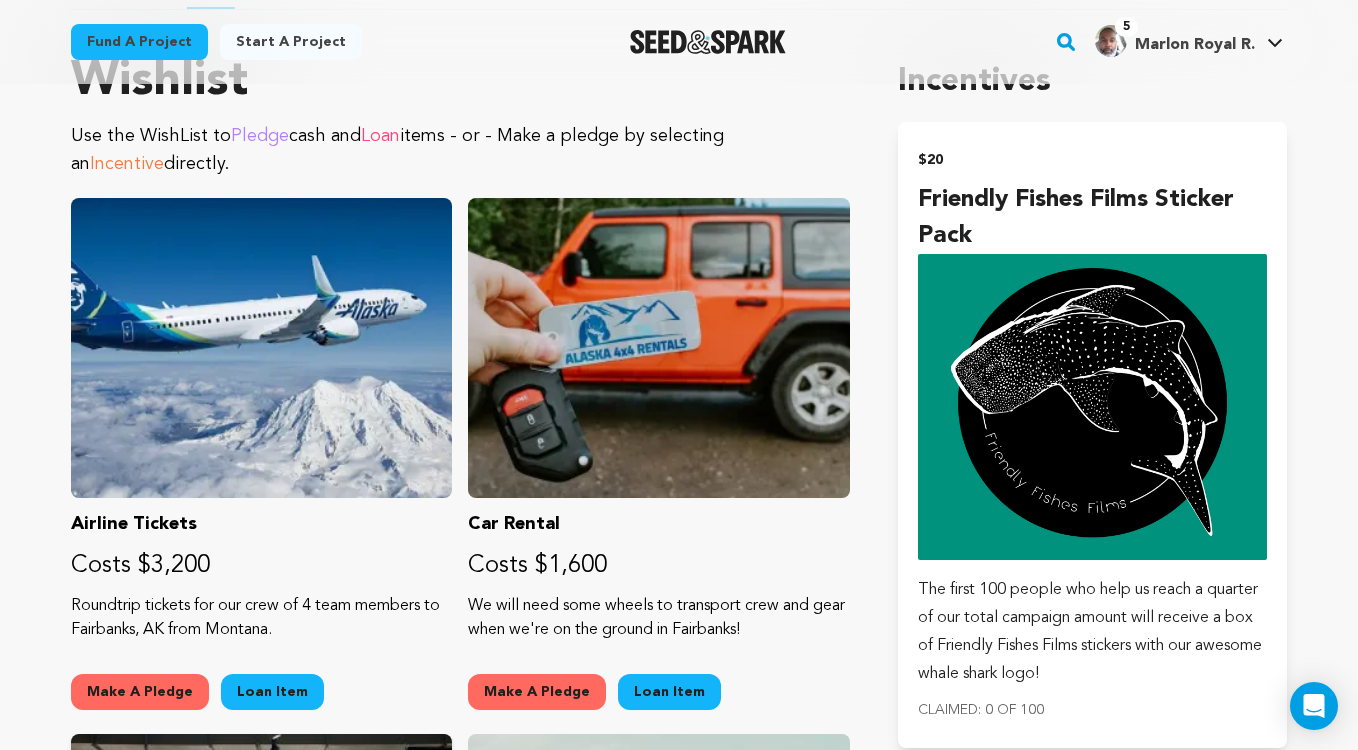 scroll, scrollTop: 1201, scrollLeft: 0, axis: vertical 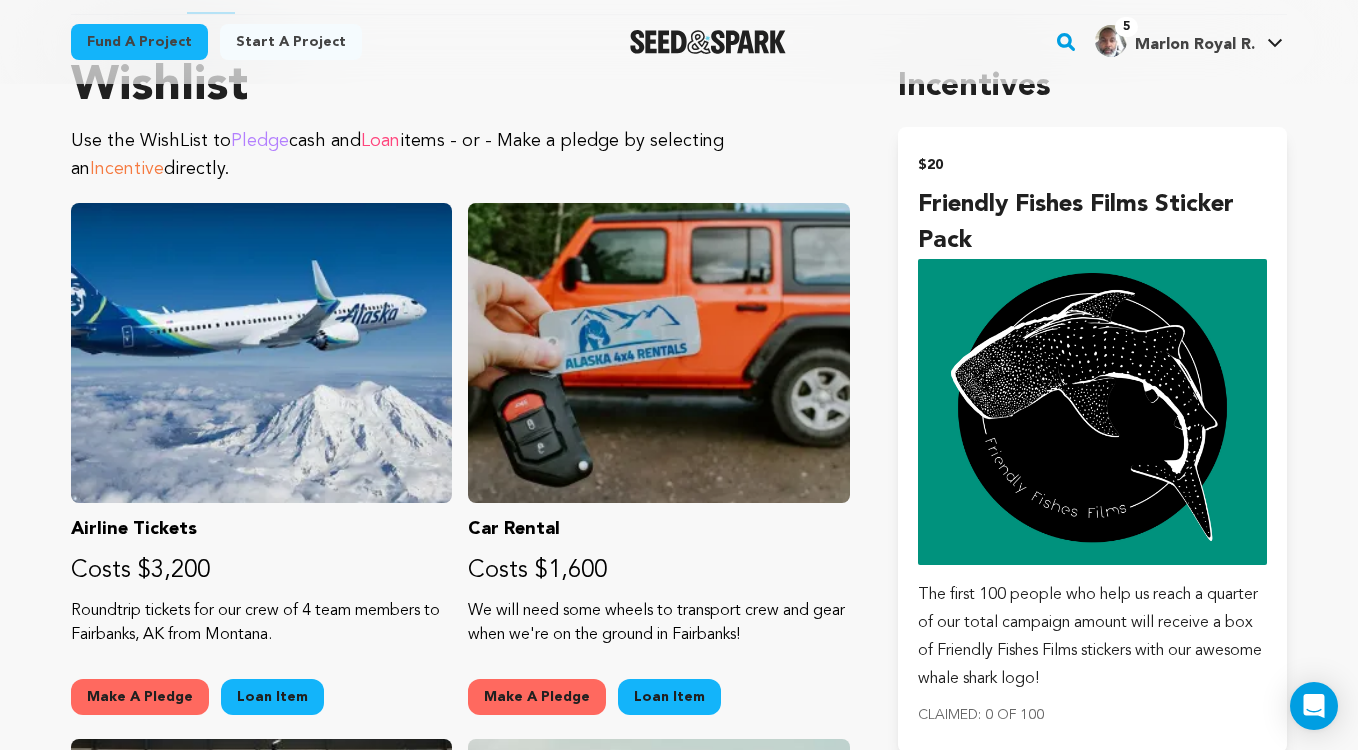 click on "Fund a project
Project details
[PERSON]
[CITY], [STATE] |                                 Film Short
Documentary,
Adventure" at bounding box center (679, 1821) 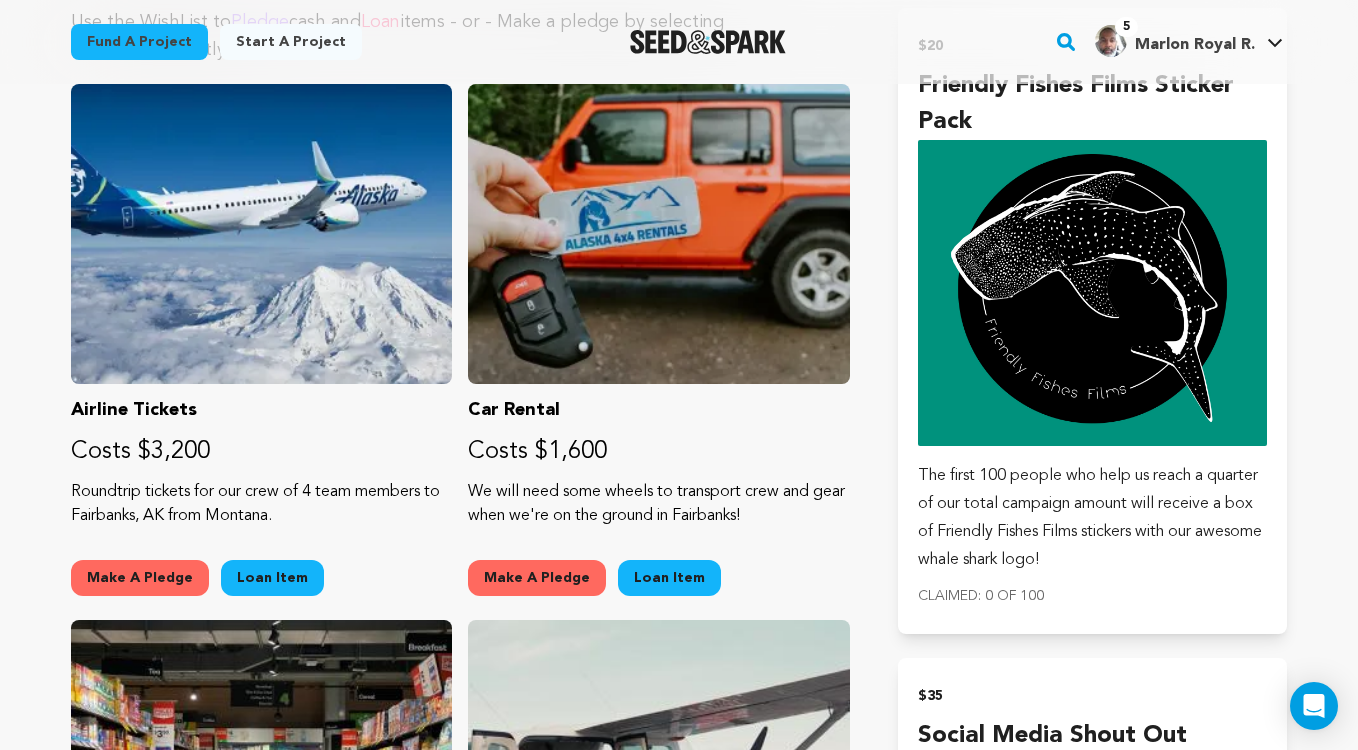 scroll, scrollTop: 1417, scrollLeft: 0, axis: vertical 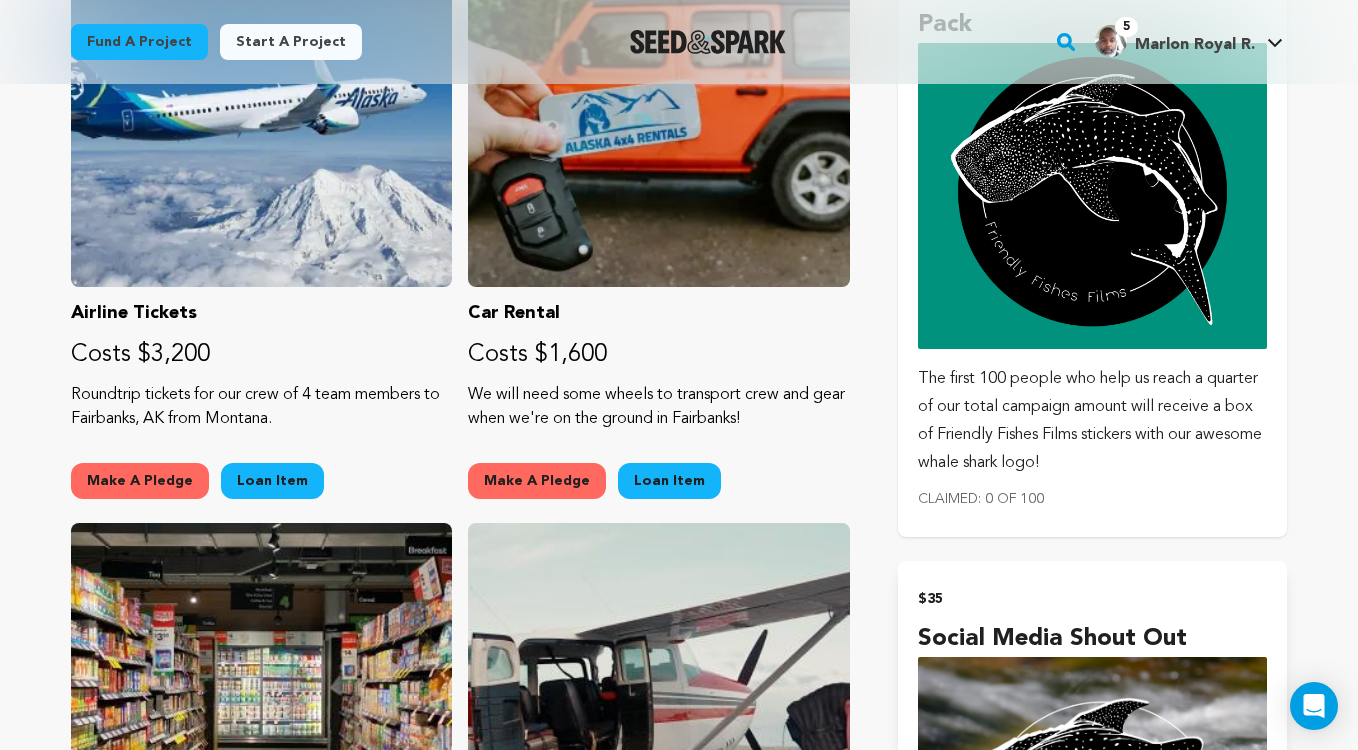 drag, startPoint x: 1139, startPoint y: 483, endPoint x: 932, endPoint y: 446, distance: 210.28076 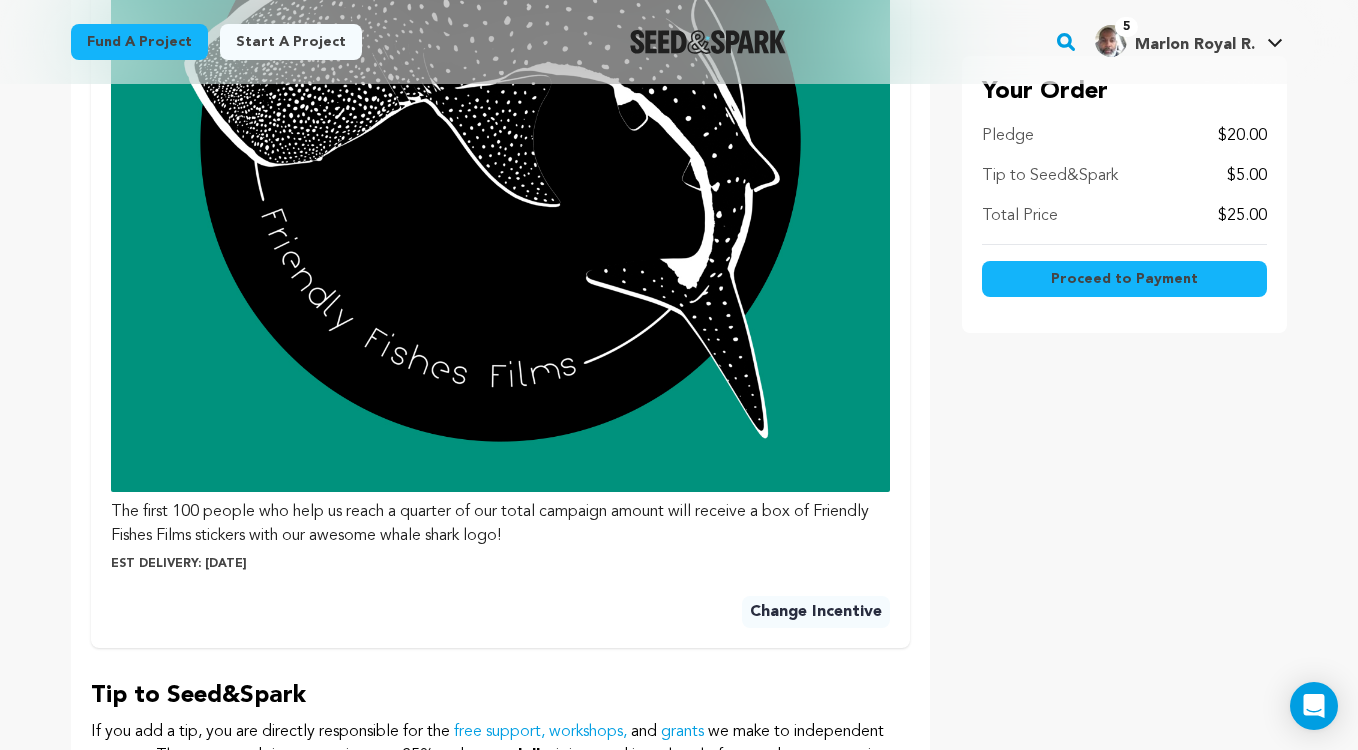 scroll, scrollTop: 946, scrollLeft: 0, axis: vertical 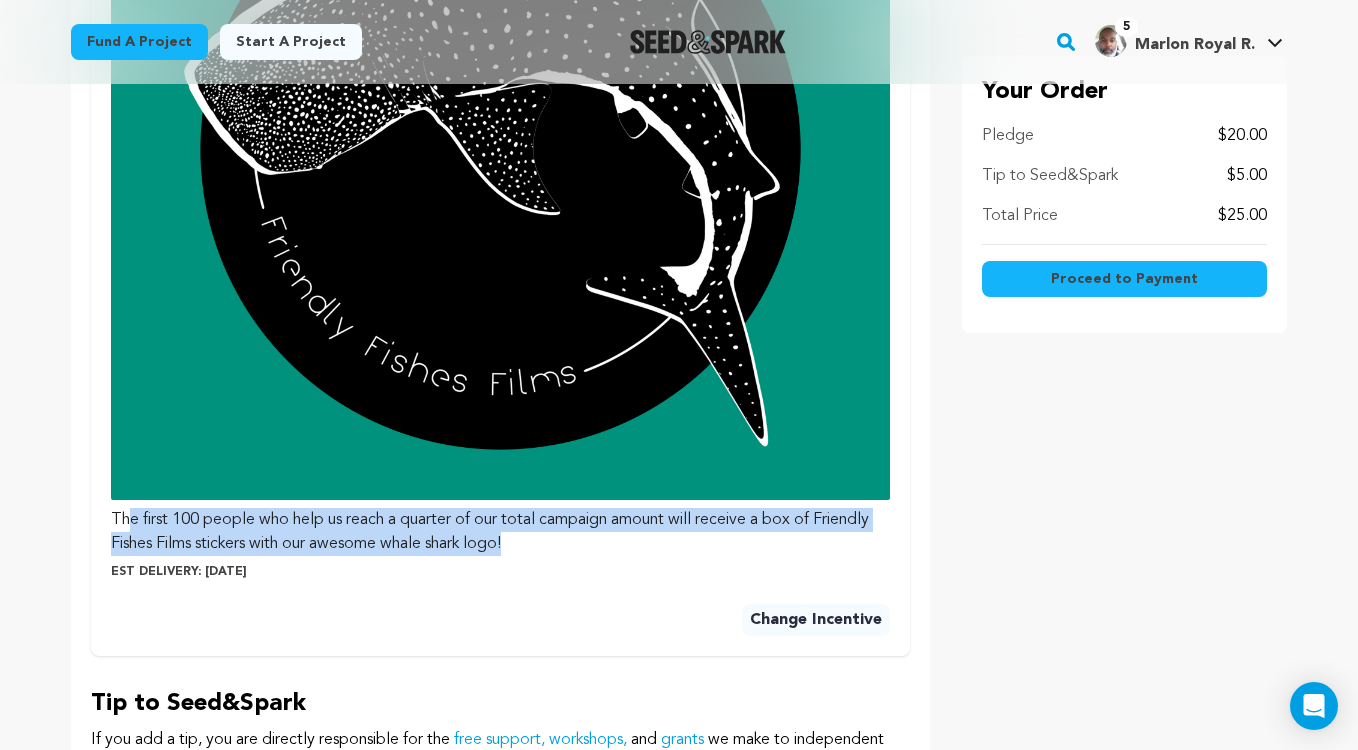 drag, startPoint x: 527, startPoint y: 543, endPoint x: 128, endPoint y: 517, distance: 399.84622 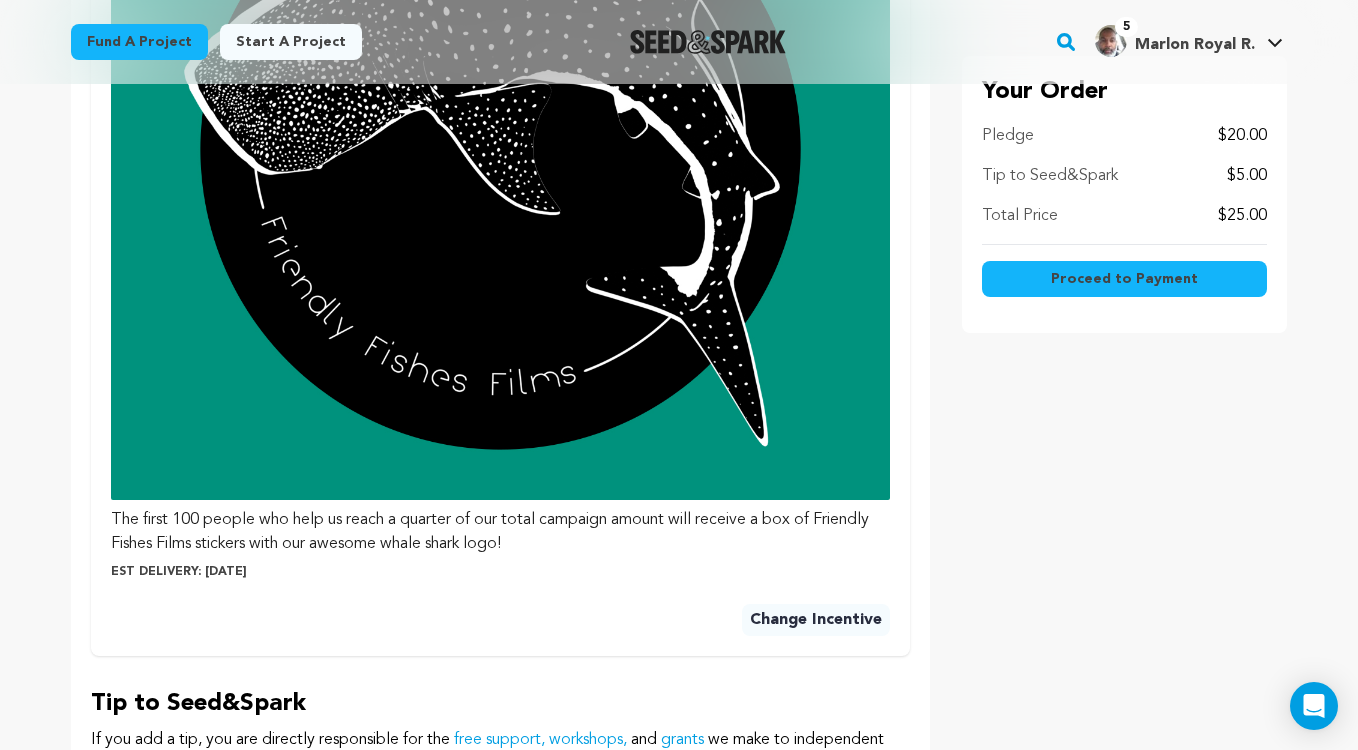 click on "The first 100 people who help us reach a quarter of our total campaign amount will receive a box of Friendly Fishes Films stickers with our awesome whale shark logo!" at bounding box center [500, 532] 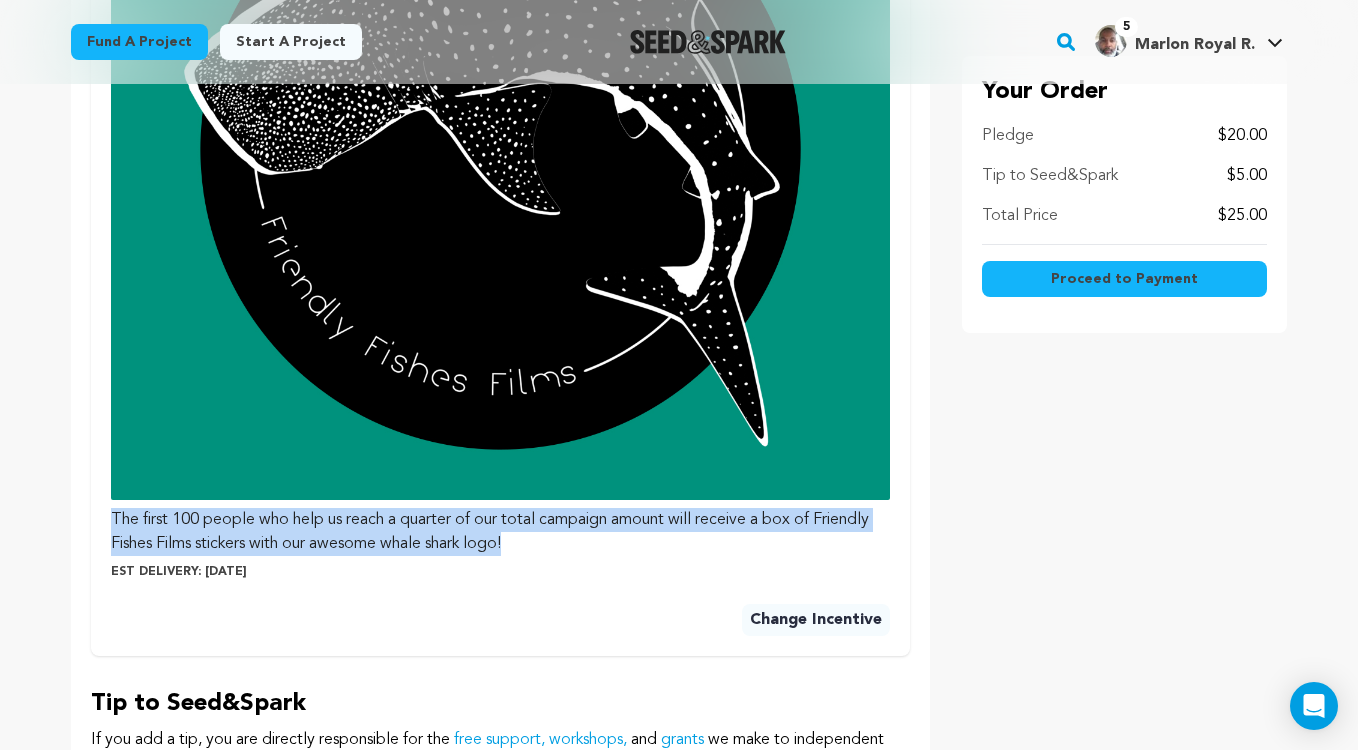 drag, startPoint x: 536, startPoint y: 545, endPoint x: 69, endPoint y: 516, distance: 467.89957 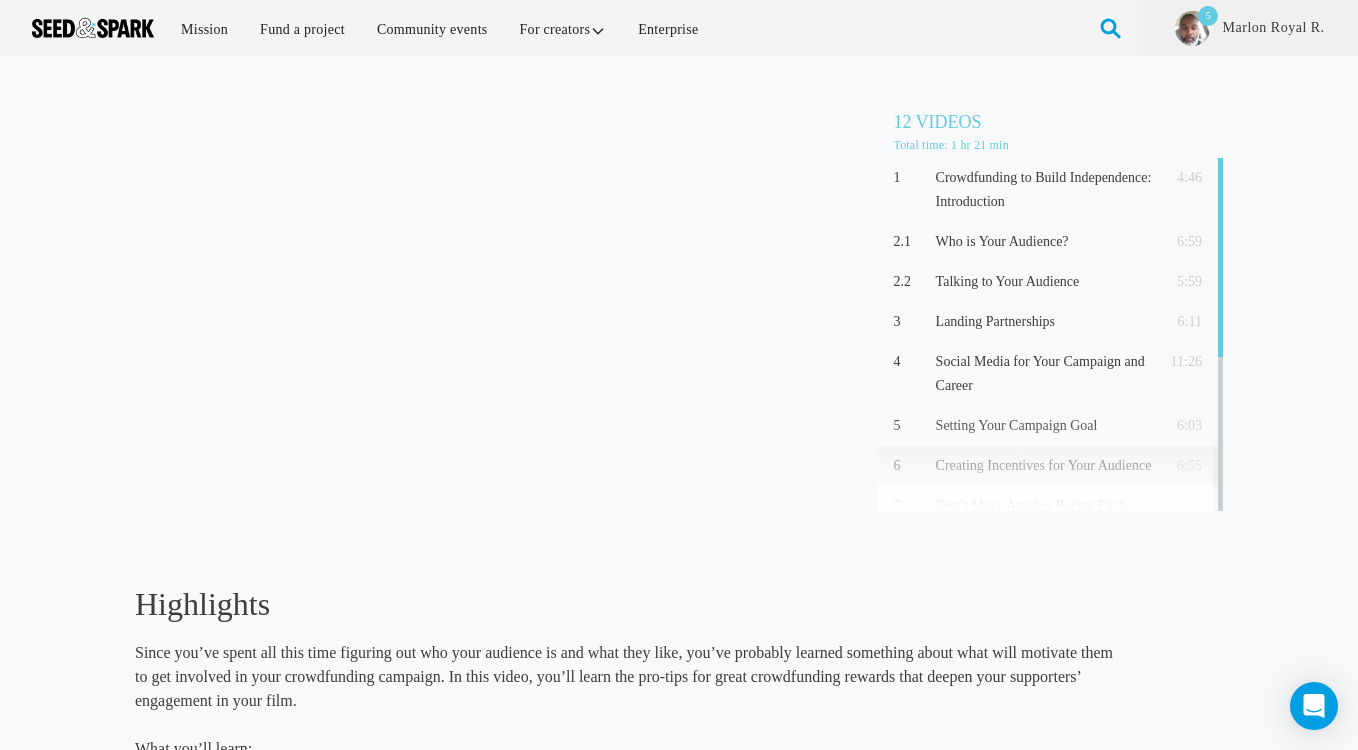 scroll, scrollTop: 0, scrollLeft: 0, axis: both 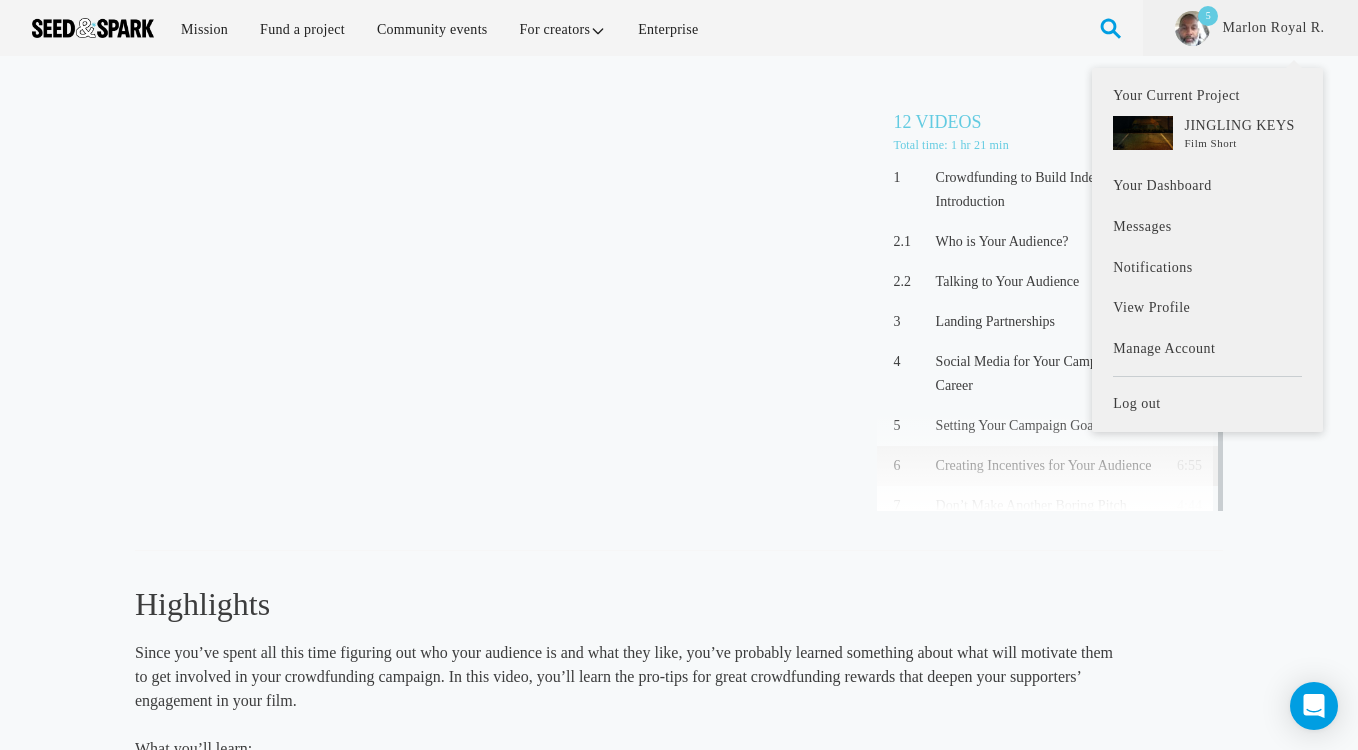 click on "Marlon Royal R." at bounding box center [1273, 28] 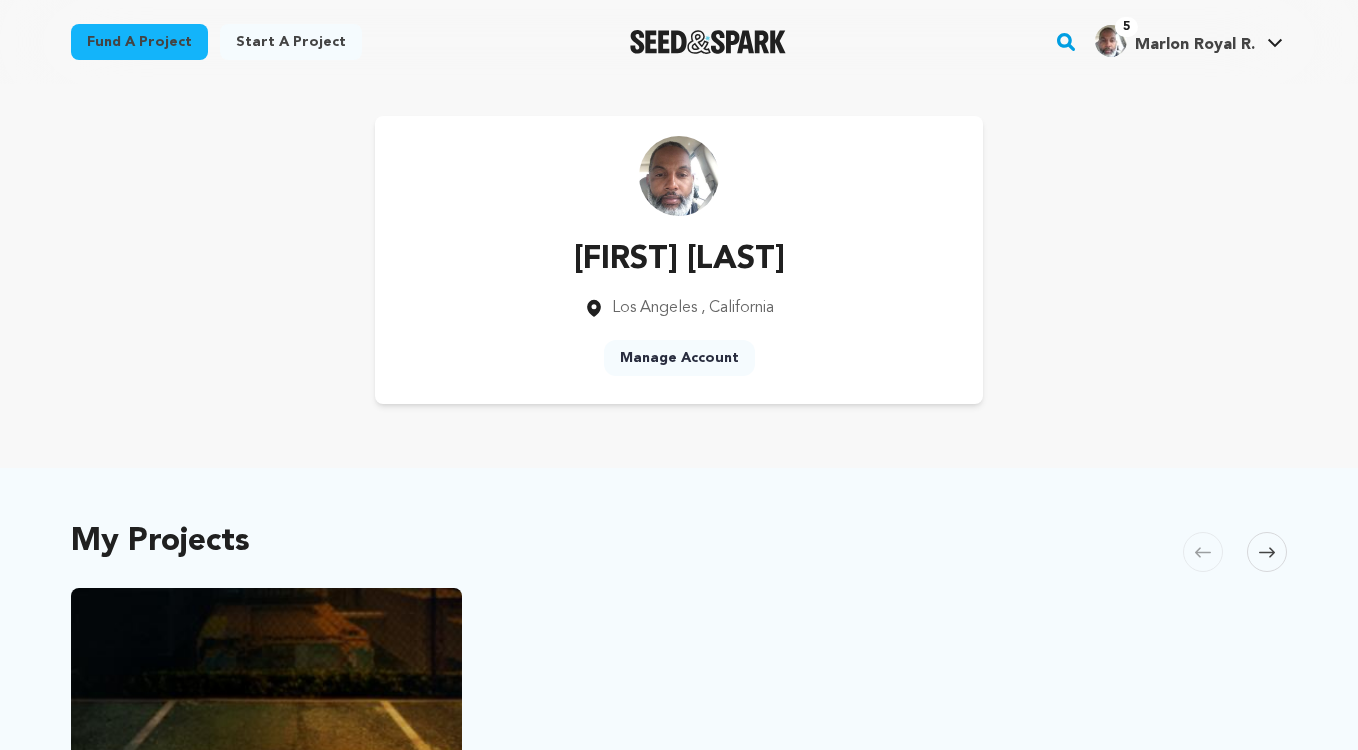 scroll, scrollTop: 0, scrollLeft: 0, axis: both 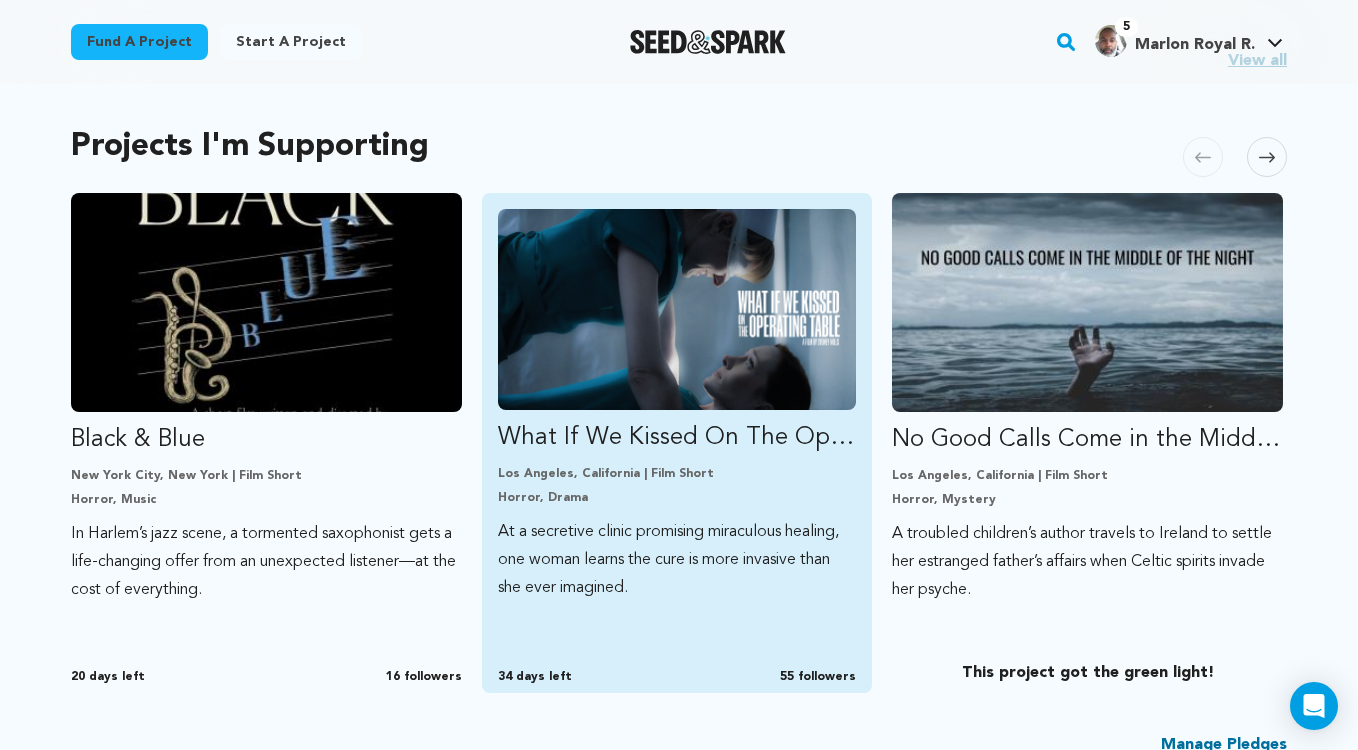 click at bounding box center [677, 309] 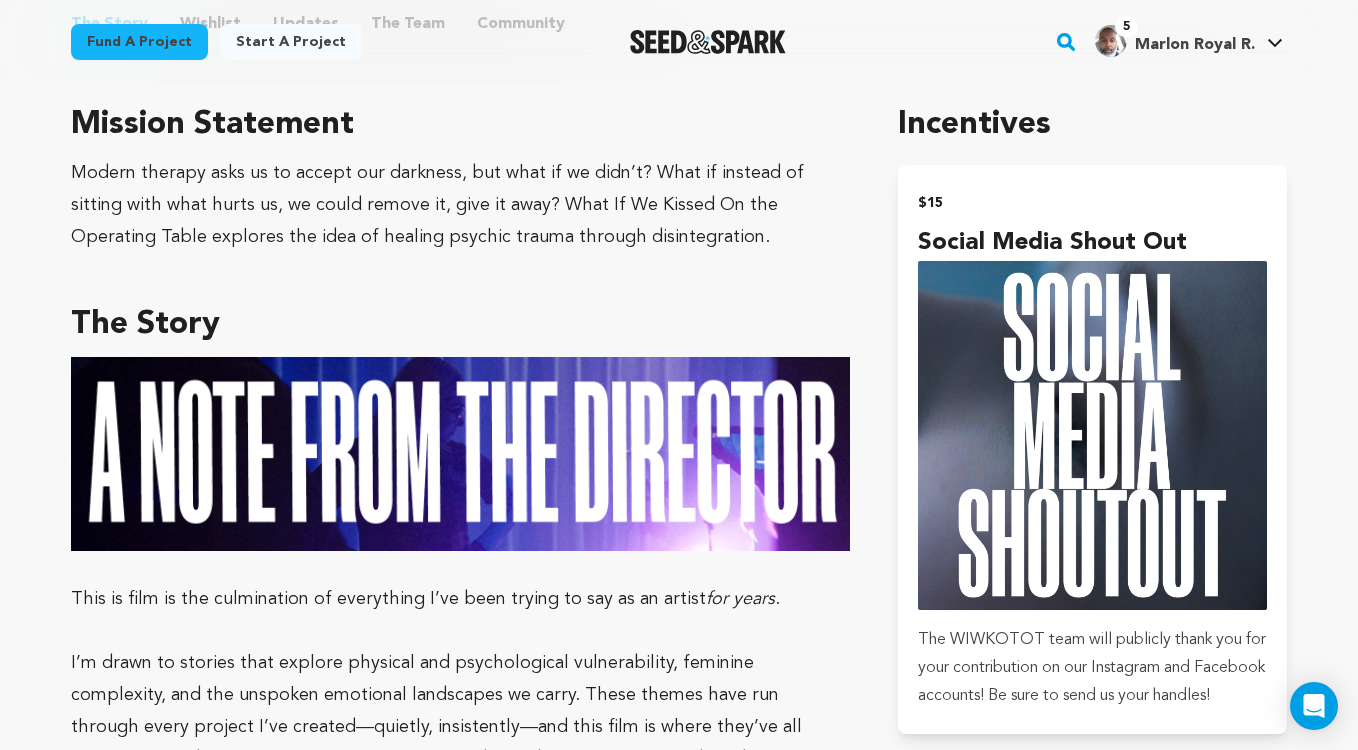 scroll, scrollTop: 1274, scrollLeft: 0, axis: vertical 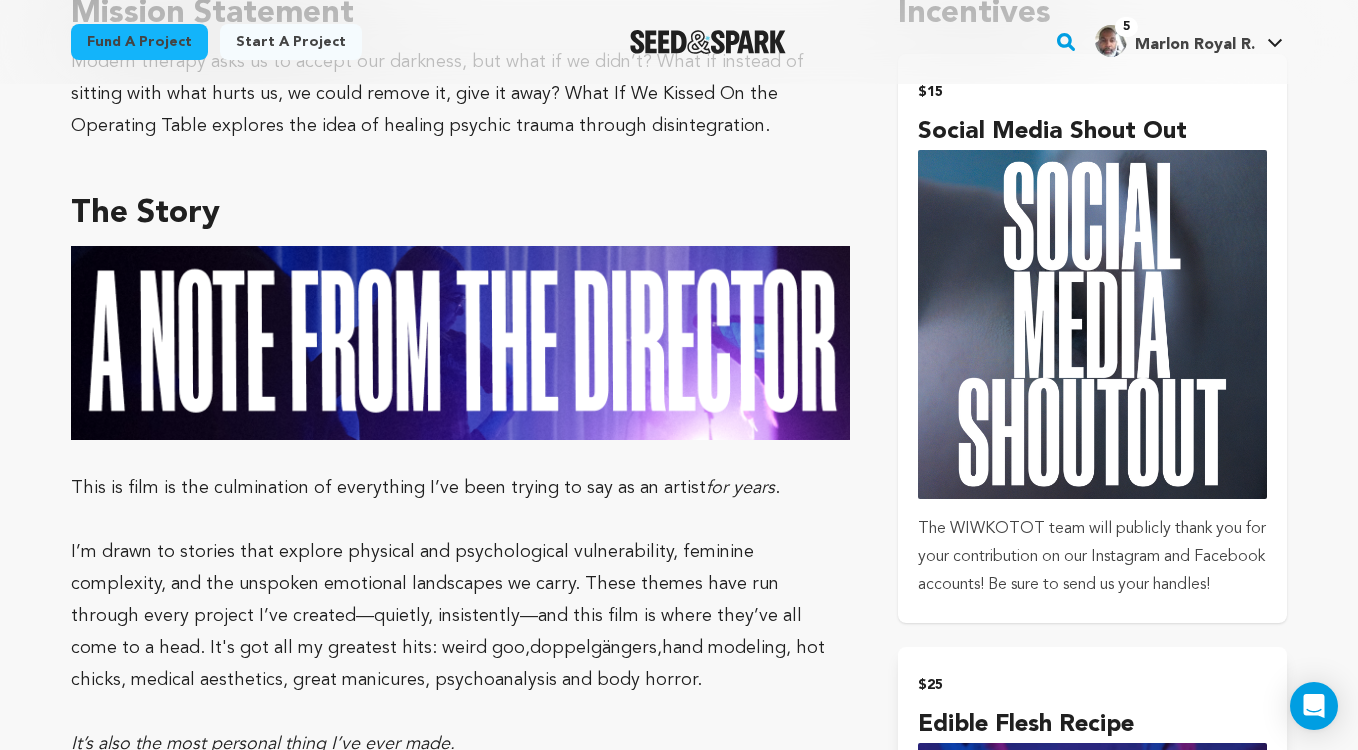 drag, startPoint x: 1017, startPoint y: 611, endPoint x: 904, endPoint y: 550, distance: 128.41339 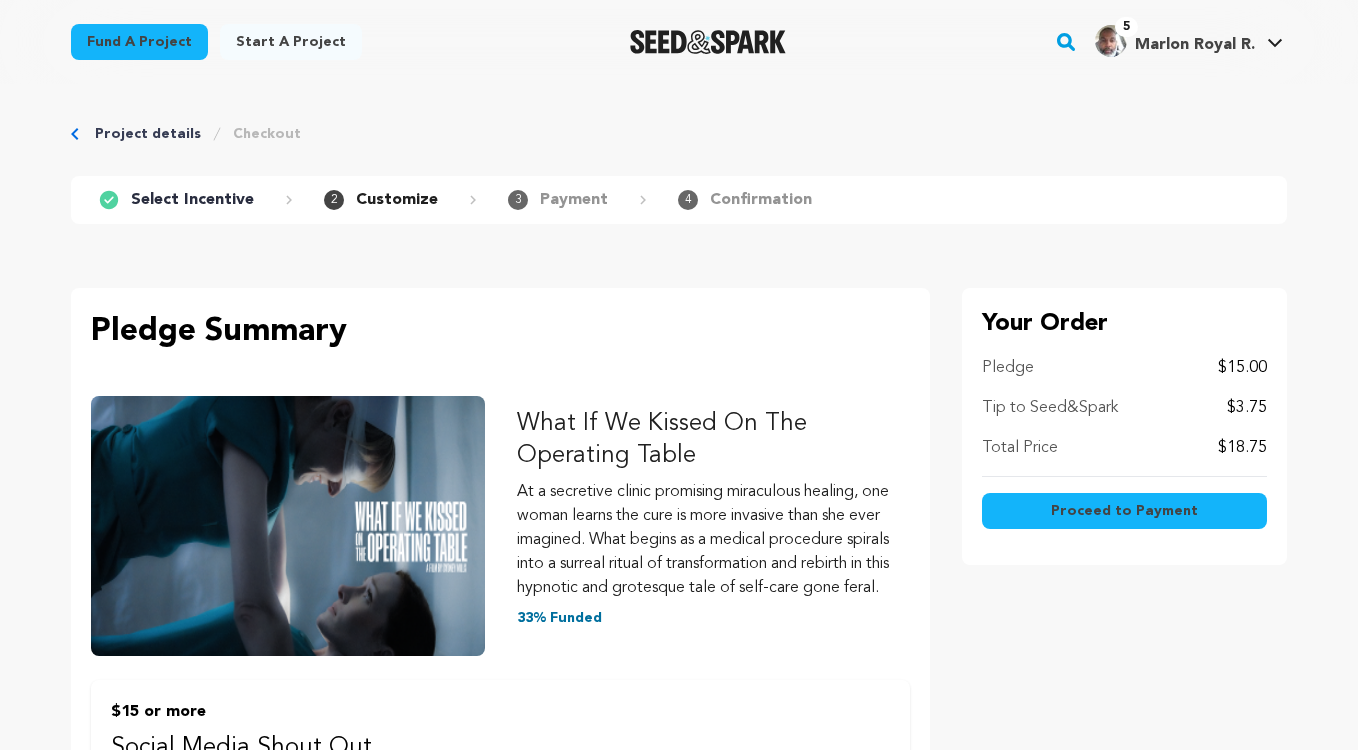 scroll, scrollTop: 0, scrollLeft: 0, axis: both 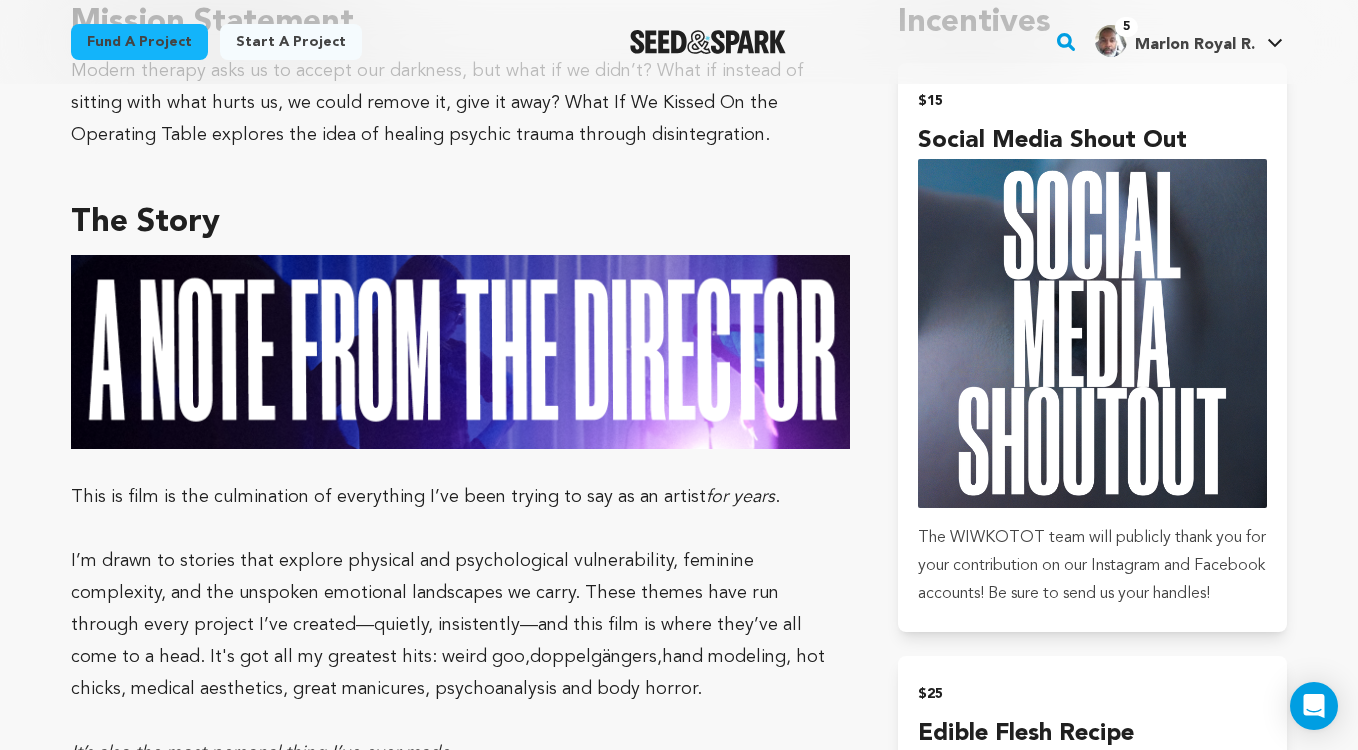 click on "Fund a project
Start a project
Search" at bounding box center [679, 5646] 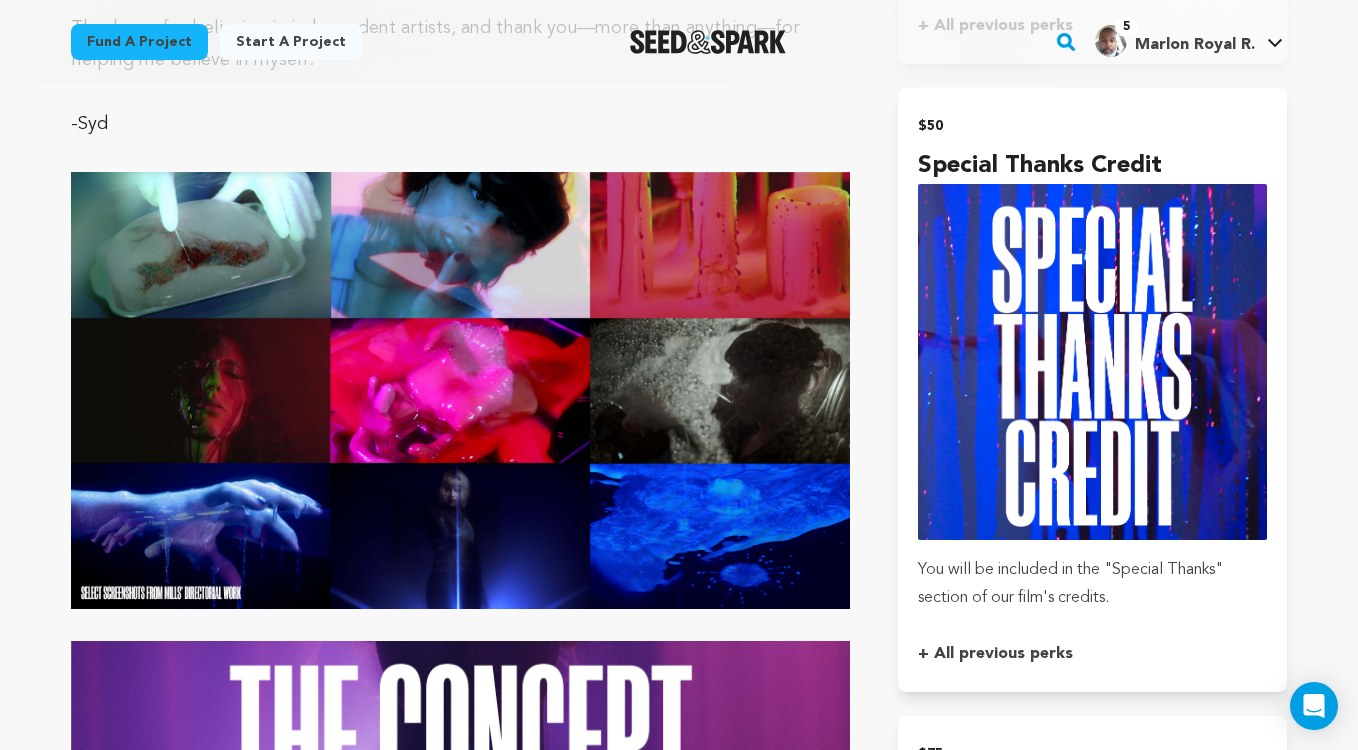scroll, scrollTop: 2681, scrollLeft: 0, axis: vertical 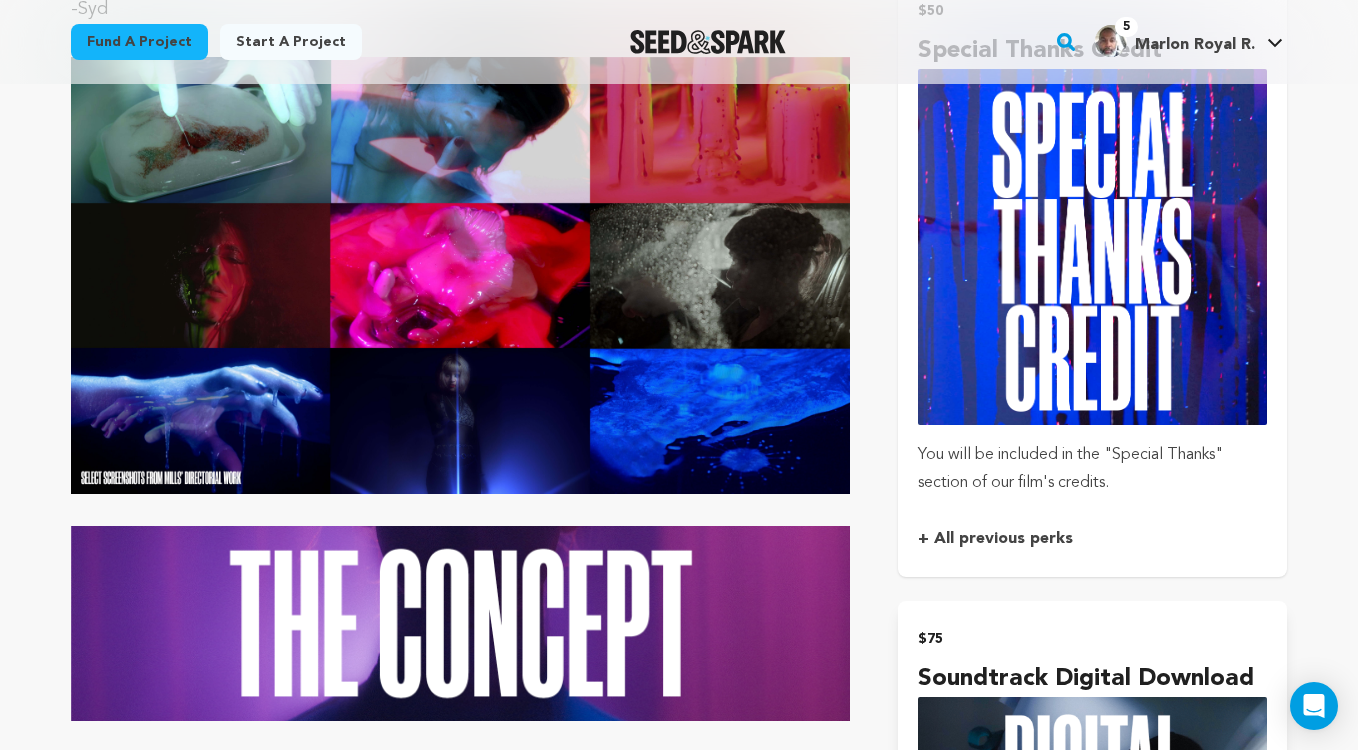 click on "+ All previous perks" at bounding box center (995, 539) 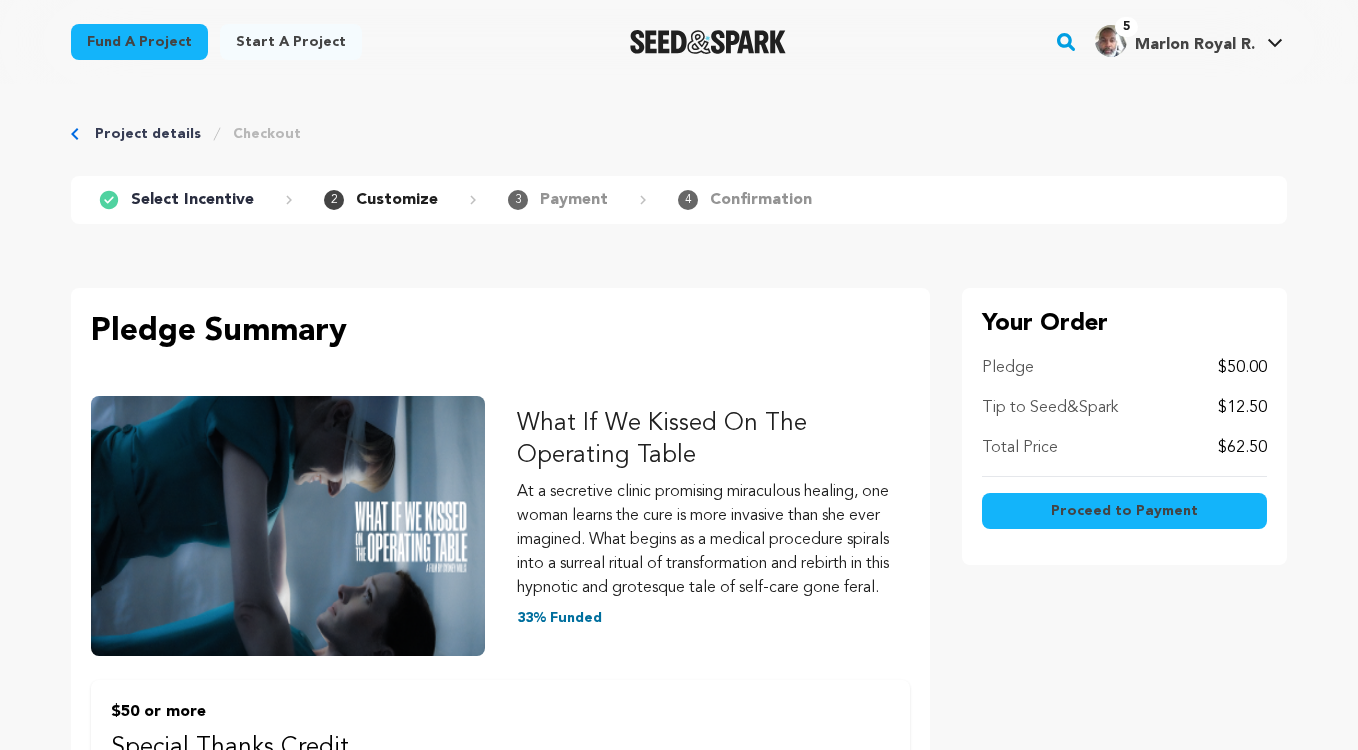 scroll, scrollTop: 0, scrollLeft: 0, axis: both 